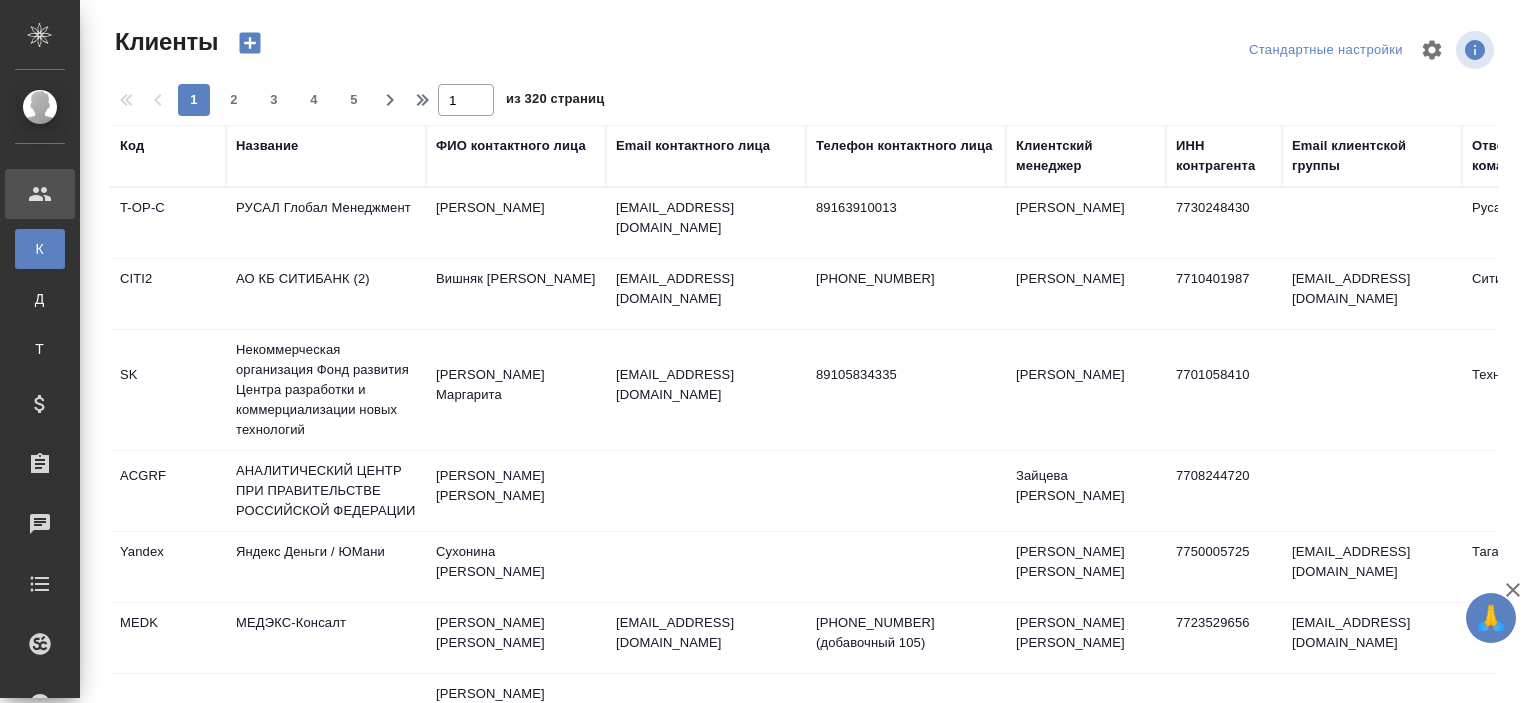 select on "RU" 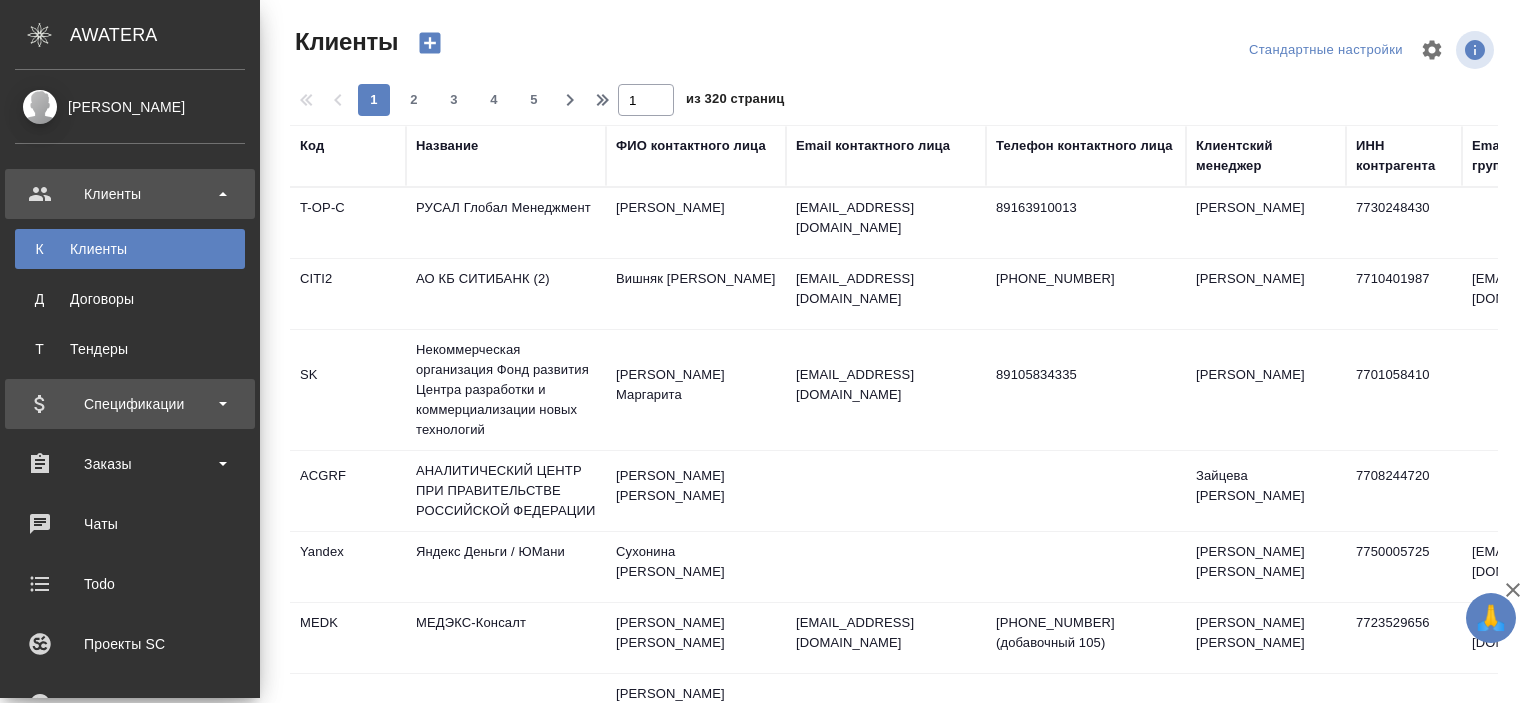 scroll, scrollTop: 300, scrollLeft: 0, axis: vertical 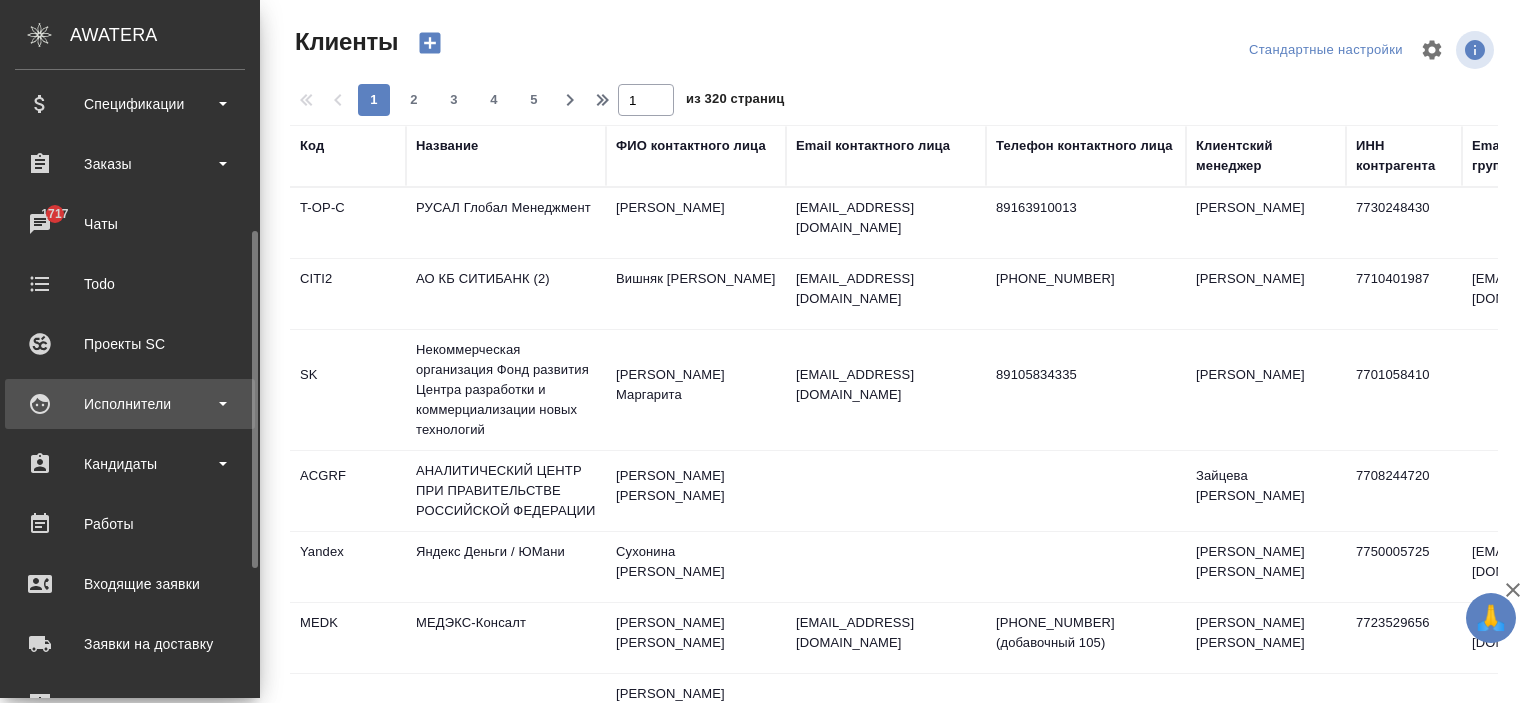 click on "Исполнители" at bounding box center (130, 404) 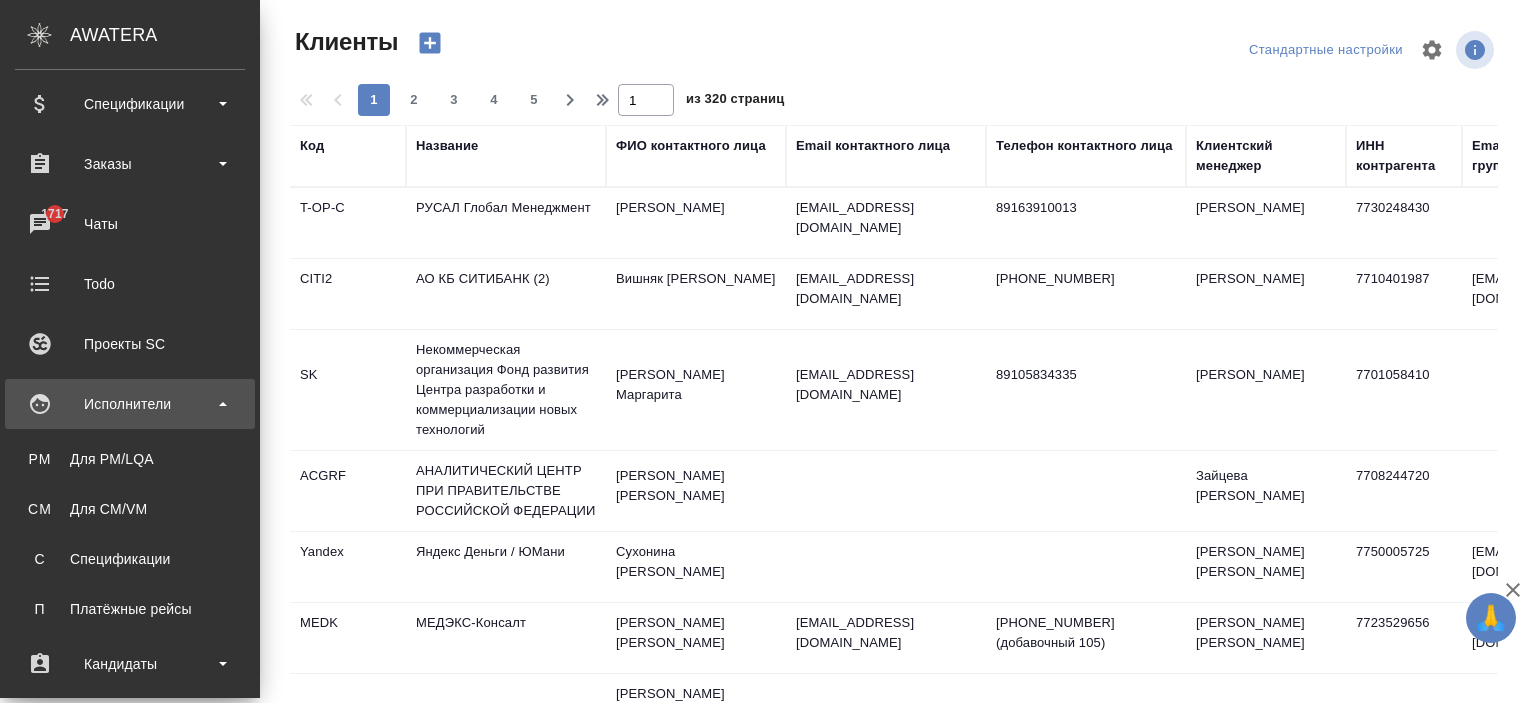 click on "Исполнители" at bounding box center (130, 404) 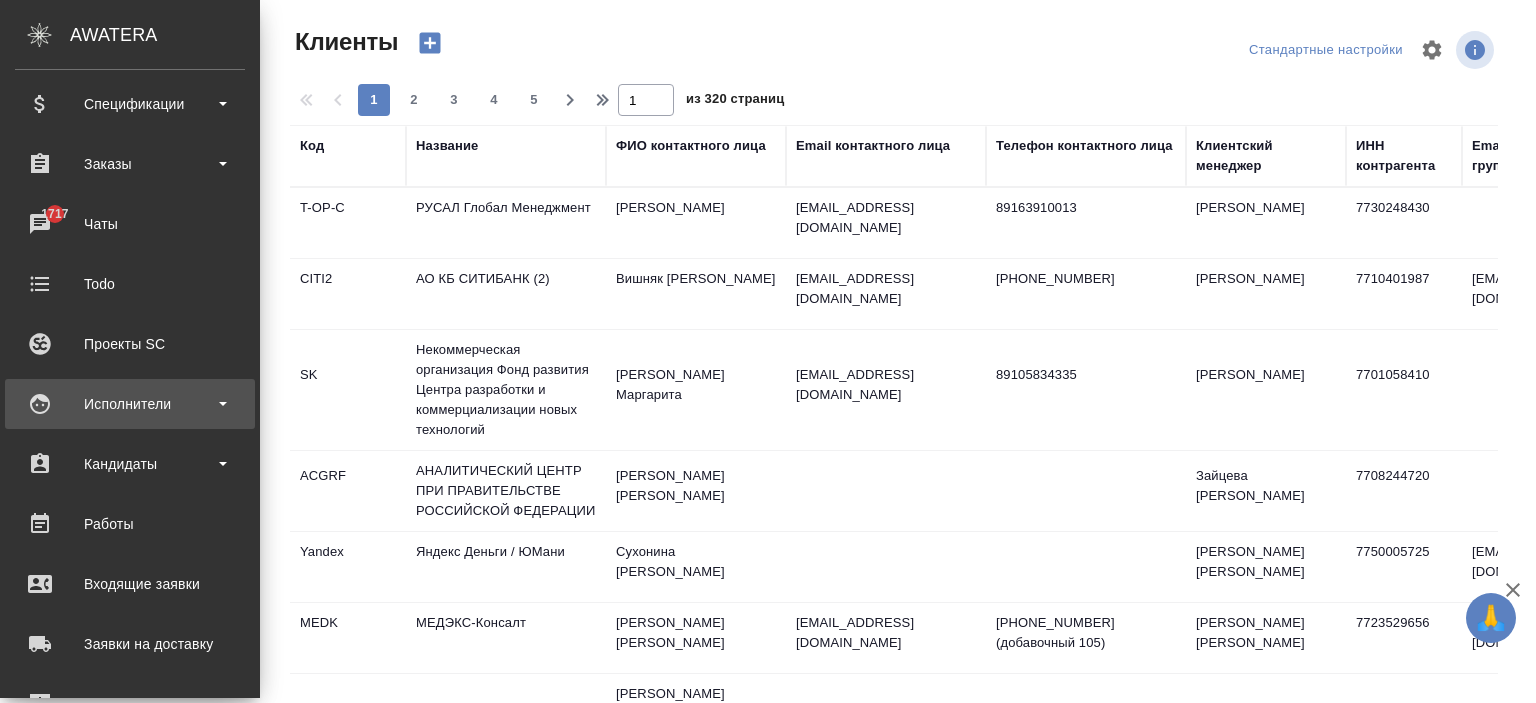 click on "Исполнители" at bounding box center [130, 404] 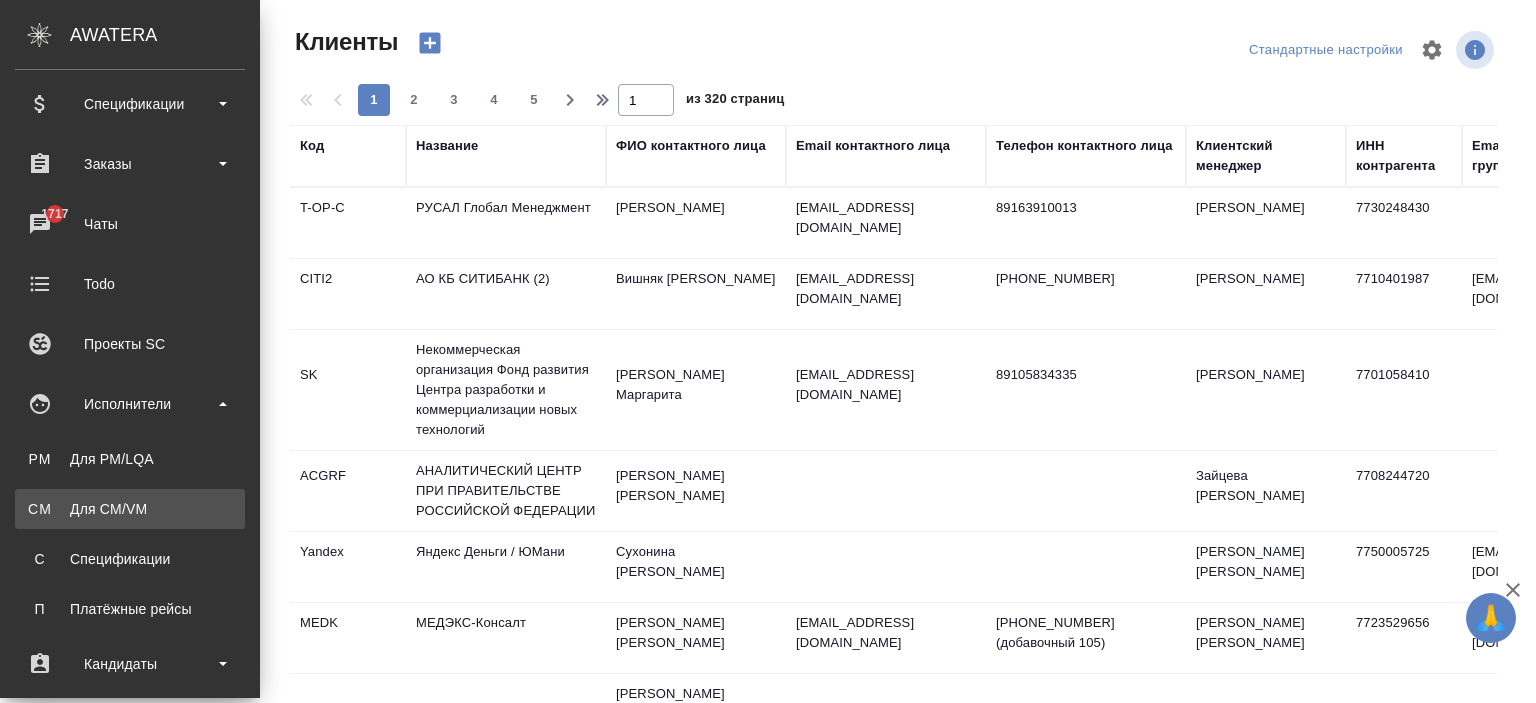 click on "Для CM/VM" at bounding box center [130, 509] 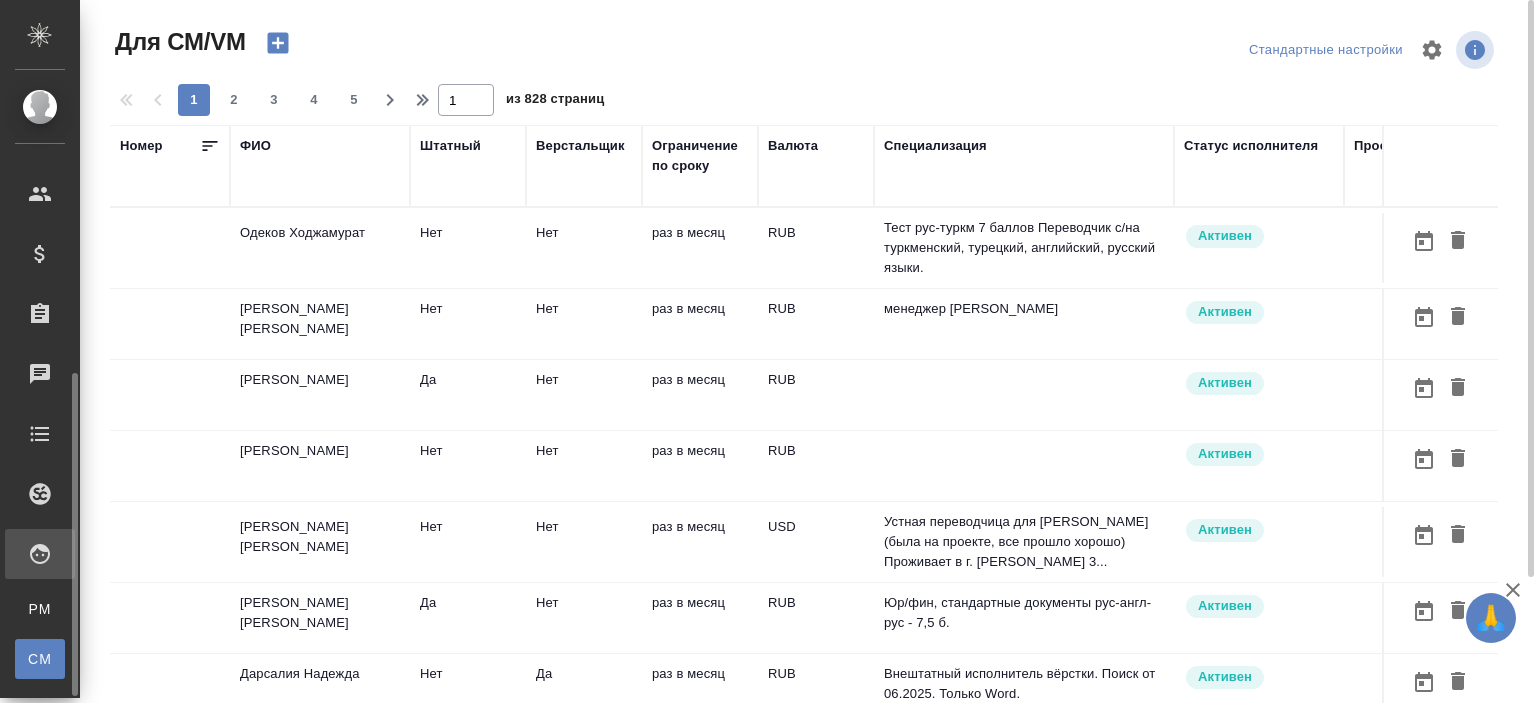click on "Спецификации" at bounding box center (15, 709) 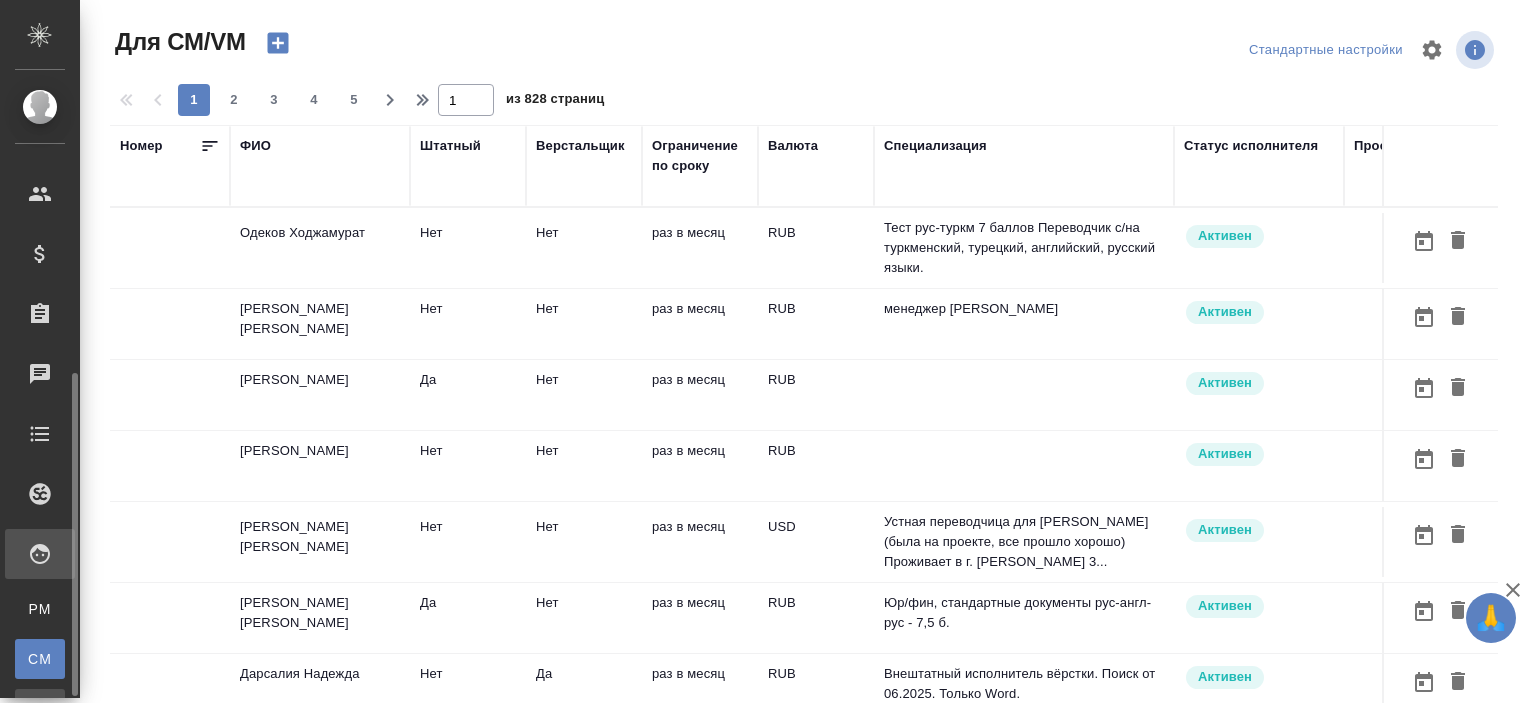 click on "Спецификации" at bounding box center (15, 709) 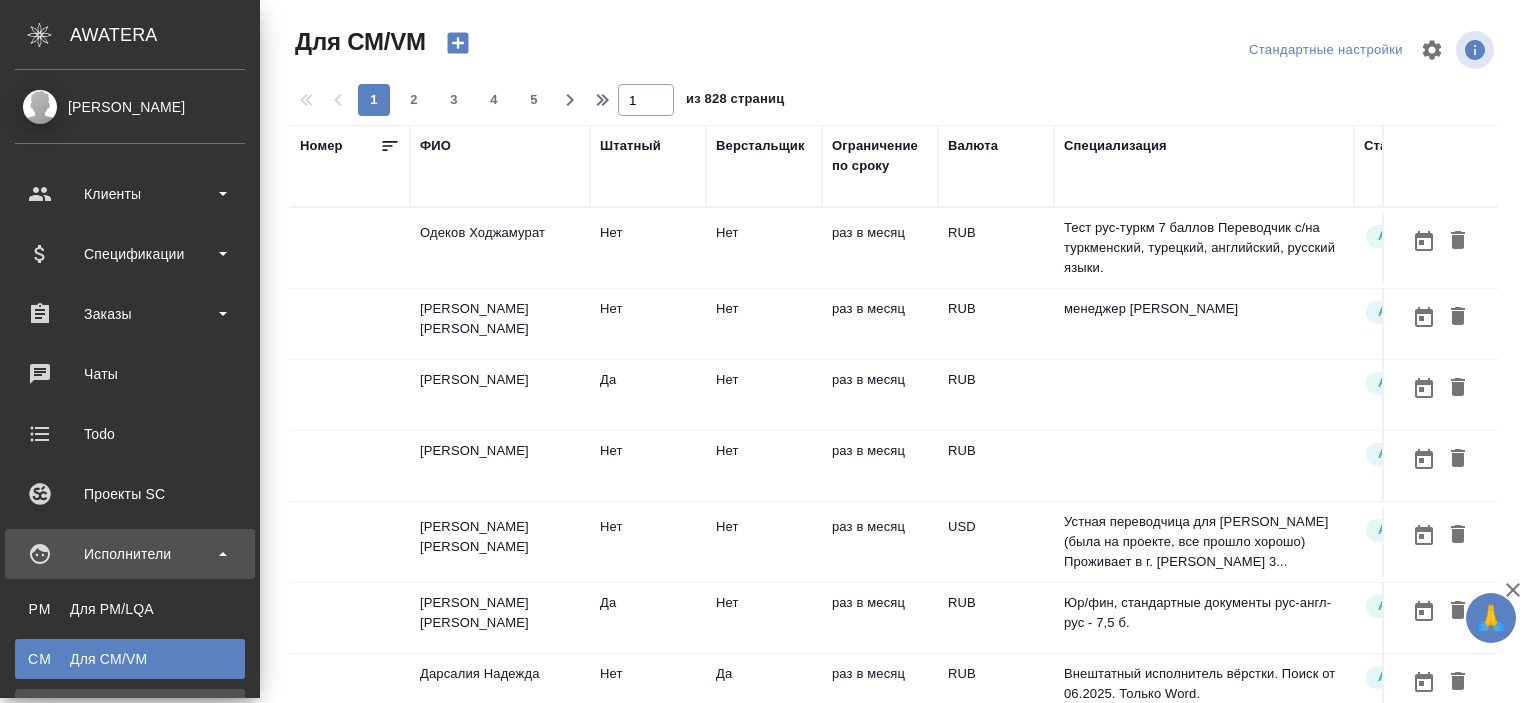 scroll, scrollTop: 200, scrollLeft: 0, axis: vertical 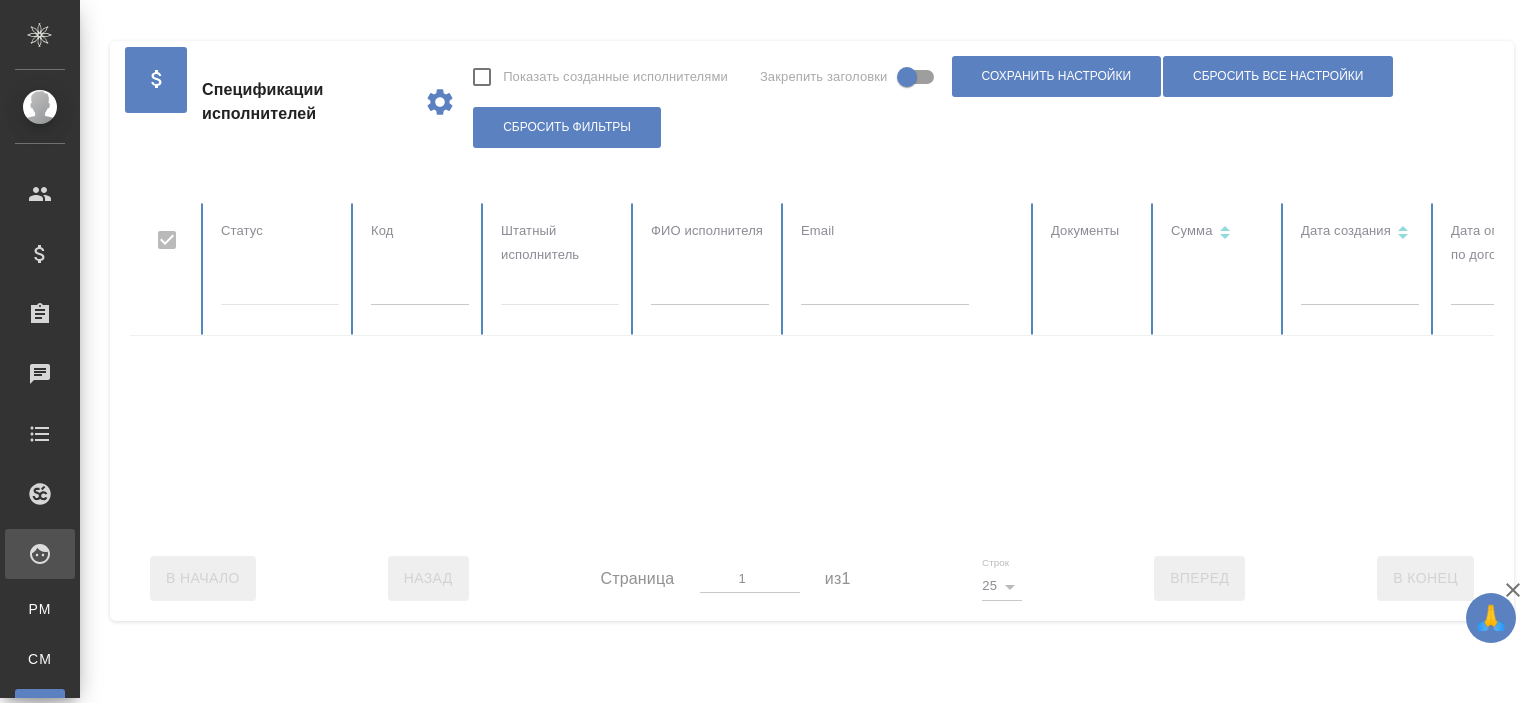 checkbox on "false" 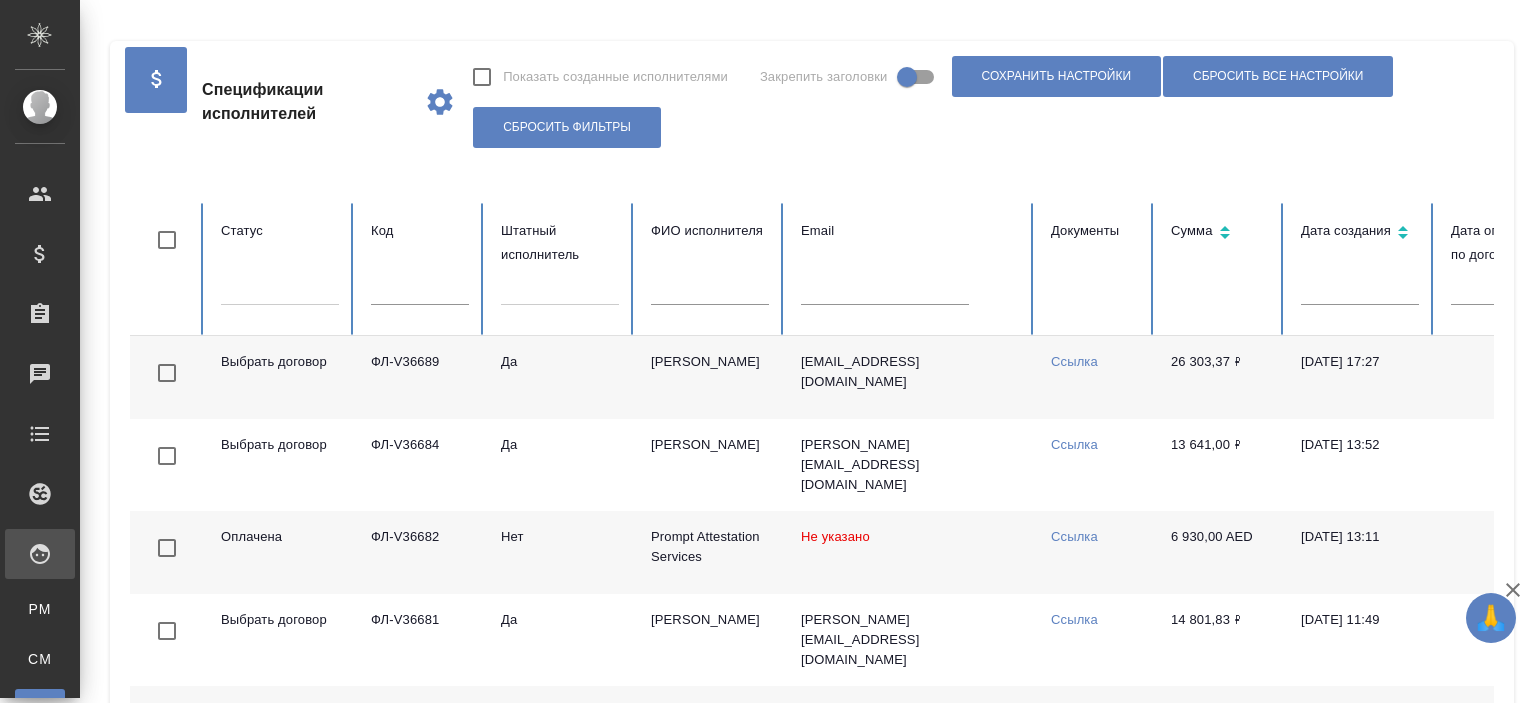 click on "Показать созданные исполнителями Закрепить заголовки Сохранить настройки Сбросить все настройки Сбросить фильтры" at bounding box center [975, 102] 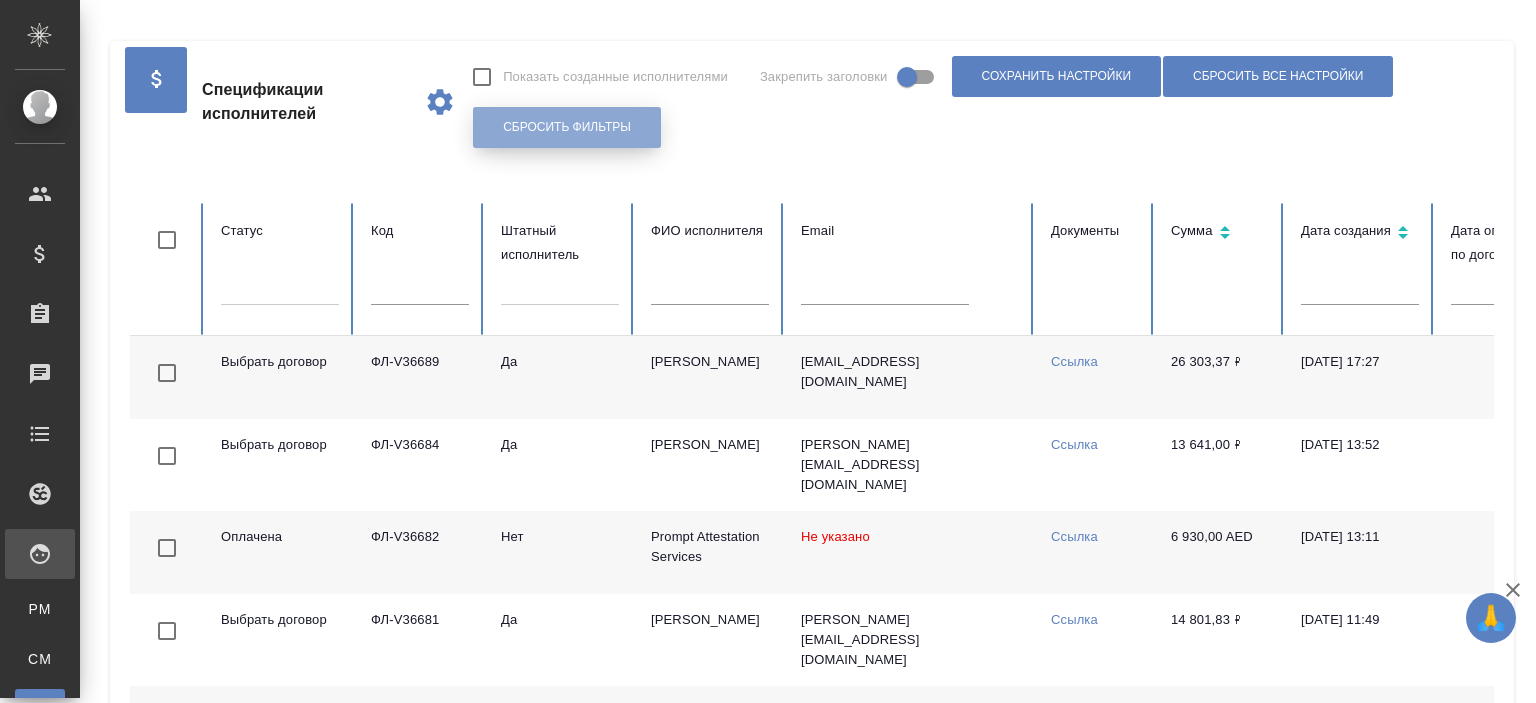 click on "Сбросить фильтры" at bounding box center [567, 127] 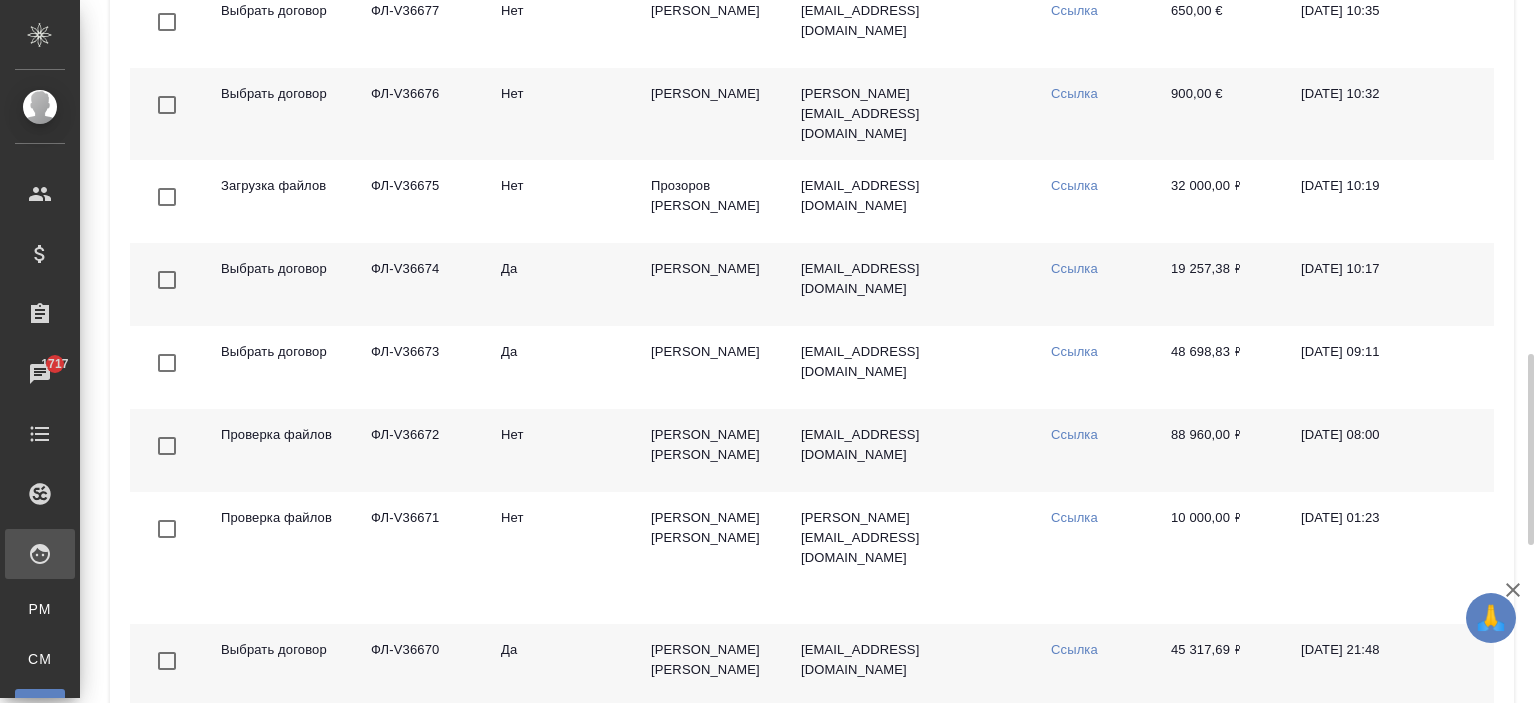 scroll, scrollTop: 1876, scrollLeft: 0, axis: vertical 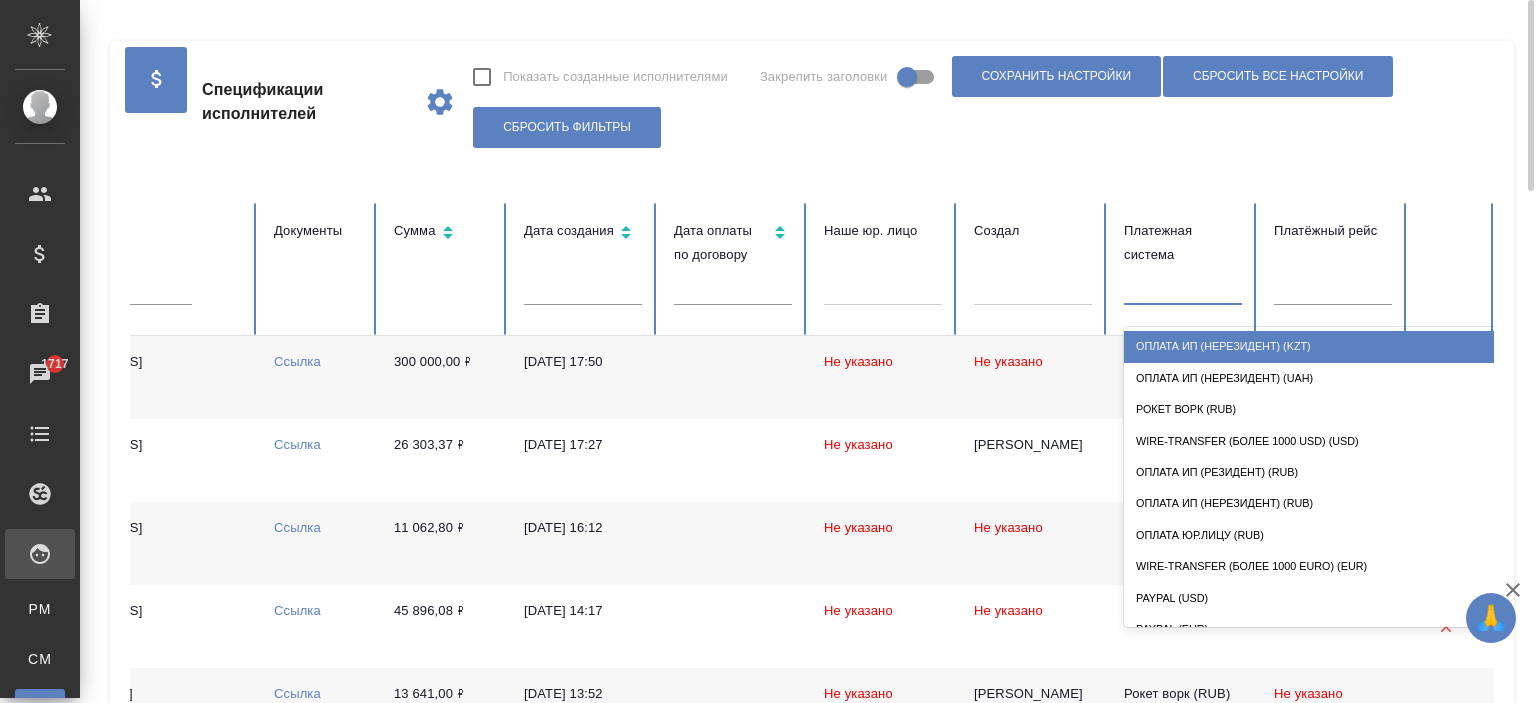 click at bounding box center (1183, 285) 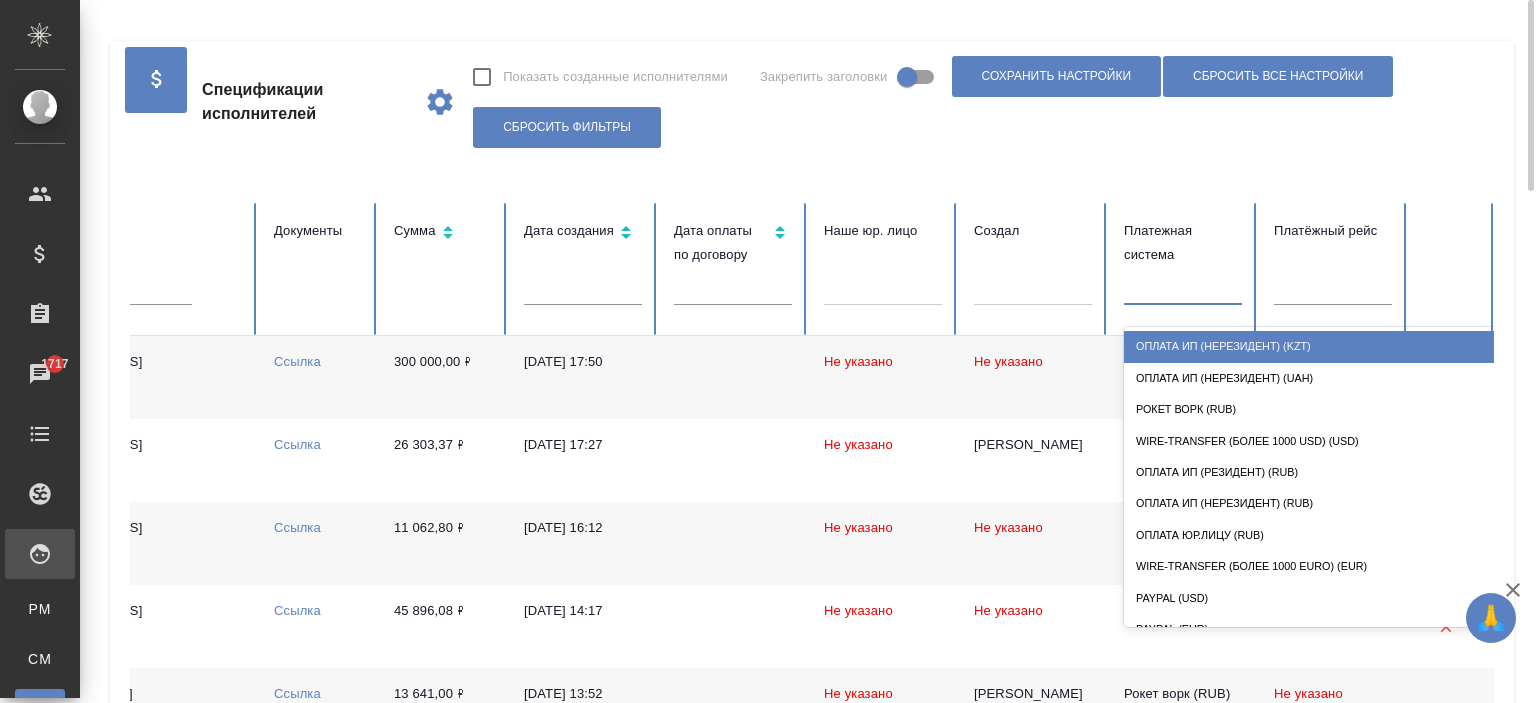 click on "Оплата ИП (нерезидент) (KZT)" at bounding box center (1324, 346) 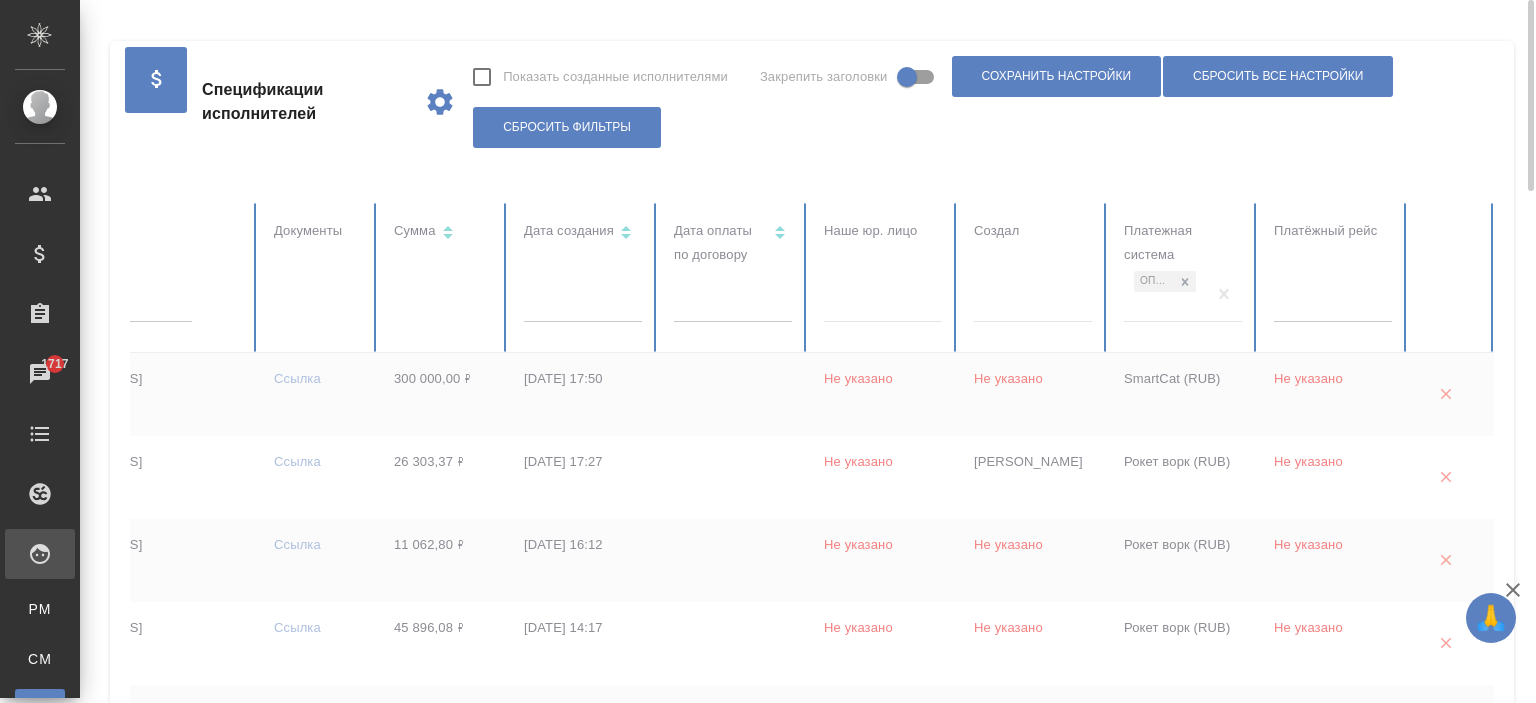 click at bounding box center (424, 1362) 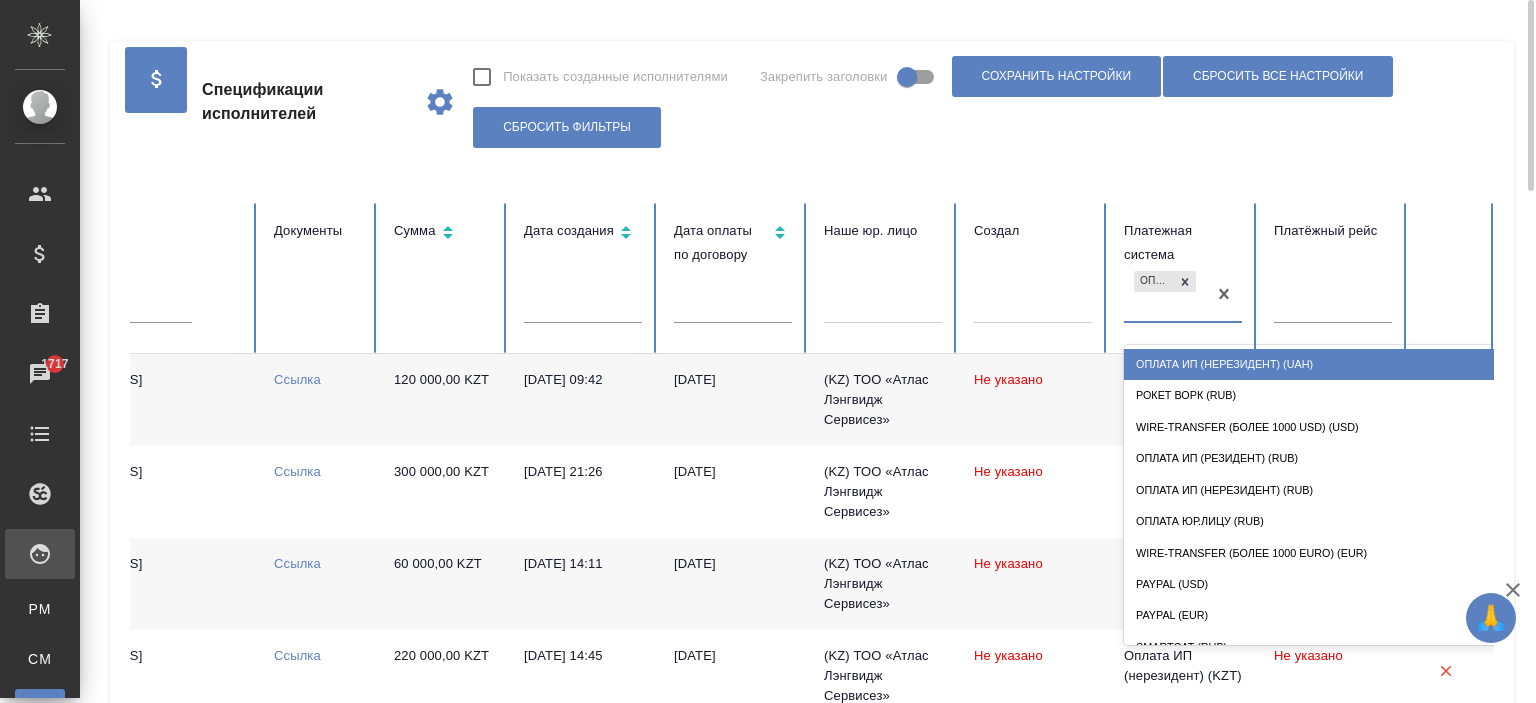 click on "Оплата ИП (нерезидент) (KZT)" at bounding box center [1165, 294] 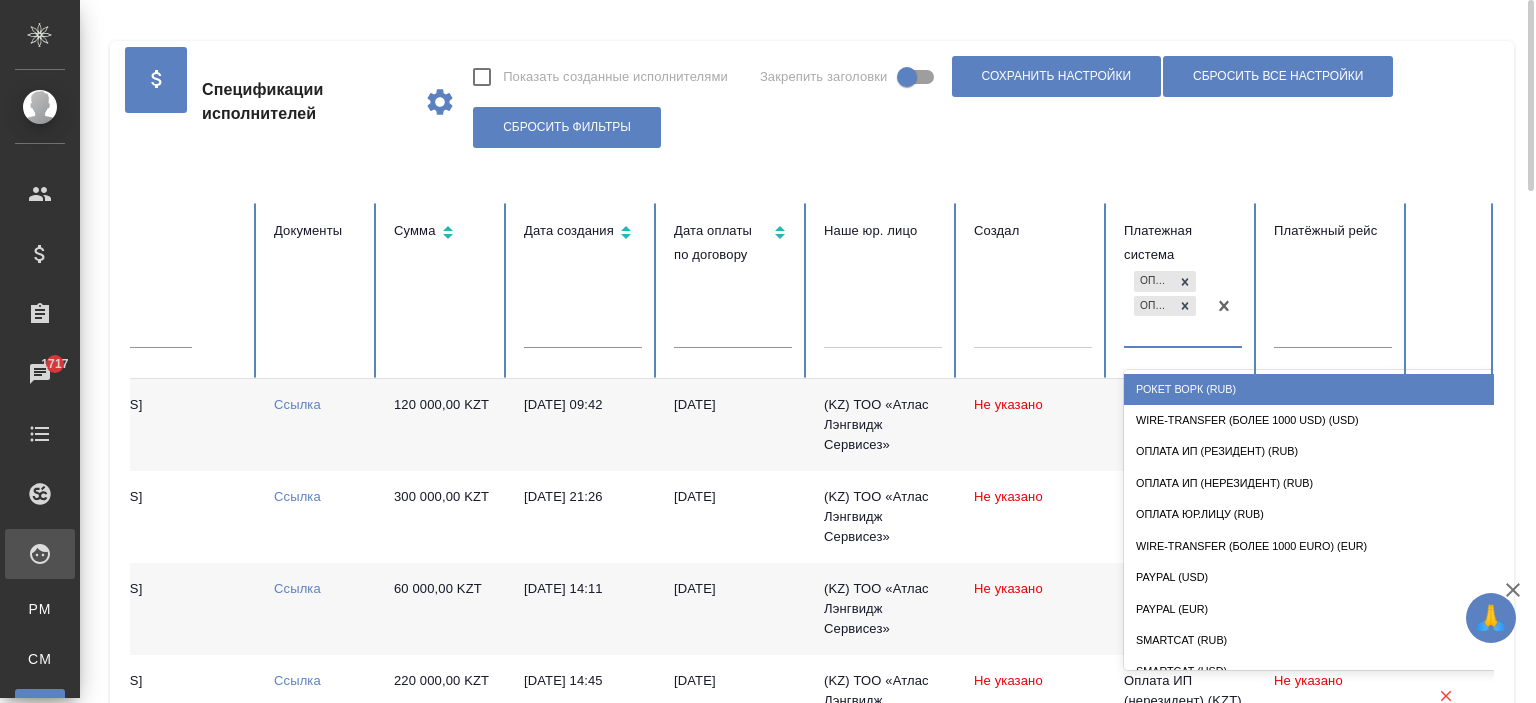 click on "Оплата ИП (нерезидент) (KZT) Оплата ИП (нерезидент) (UAH)" at bounding box center (1165, 306) 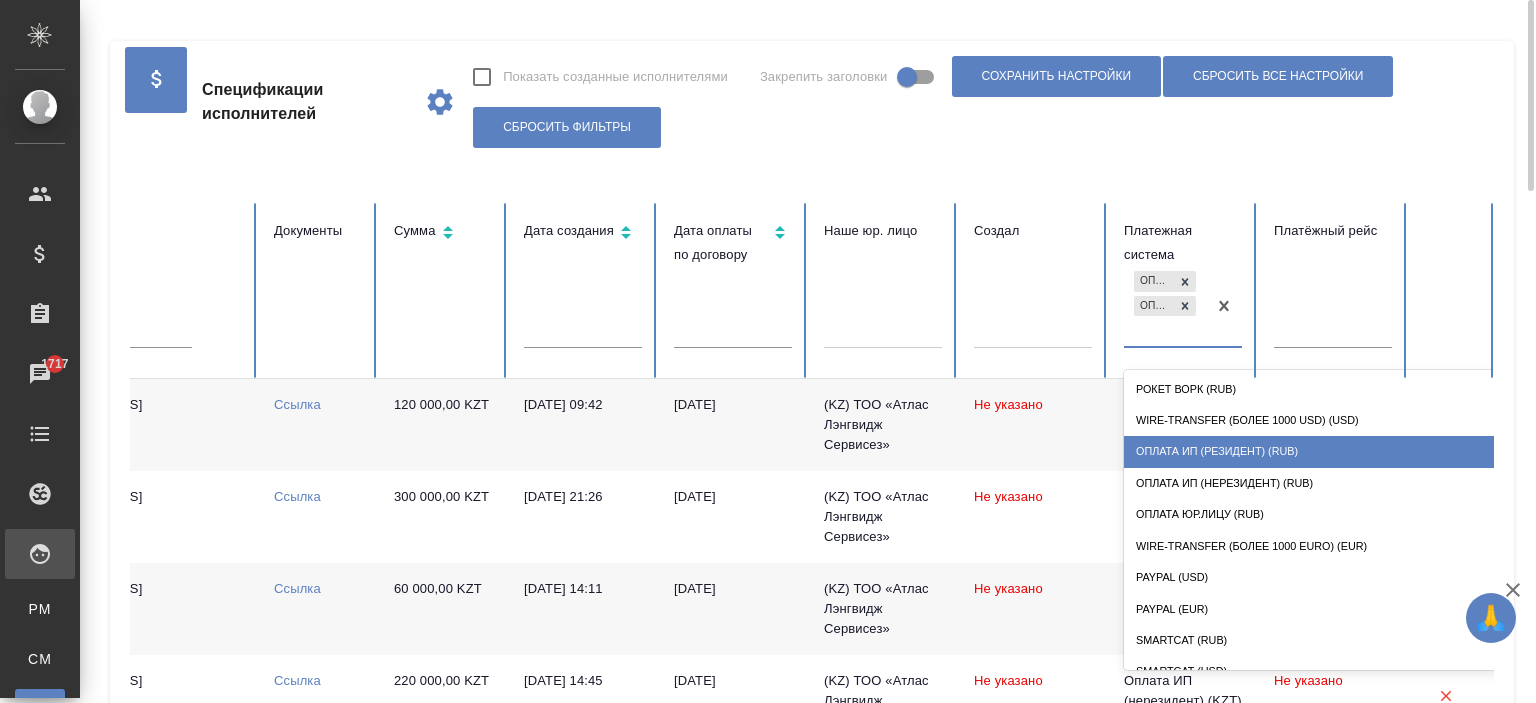 click on "Оплата ИП (резидент) (RUB)" at bounding box center (1324, 451) 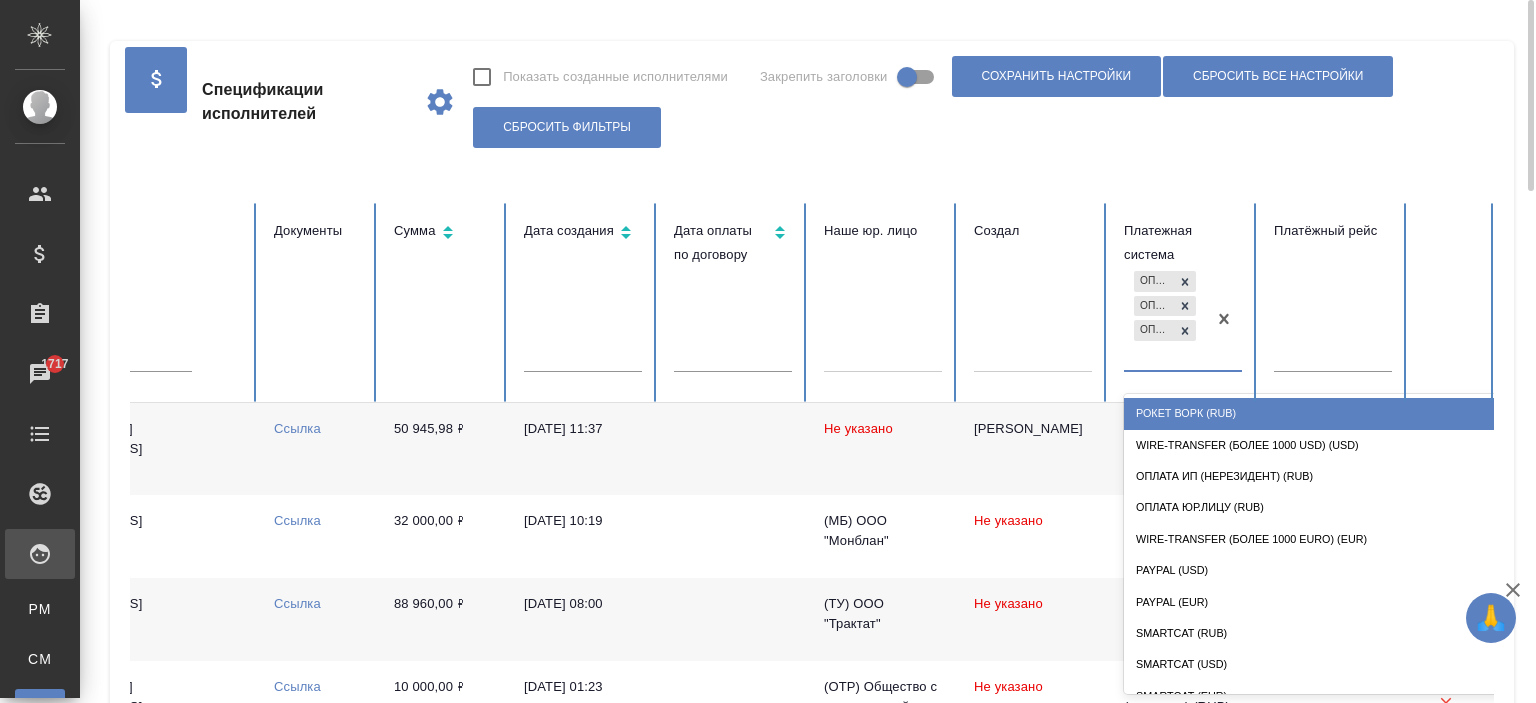click on "Оплата ИП (нерезидент) (KZT) Оплата ИП (нерезидент) (UAH) Оплата ИП (резидент) (RUB)" at bounding box center (1165, 318) 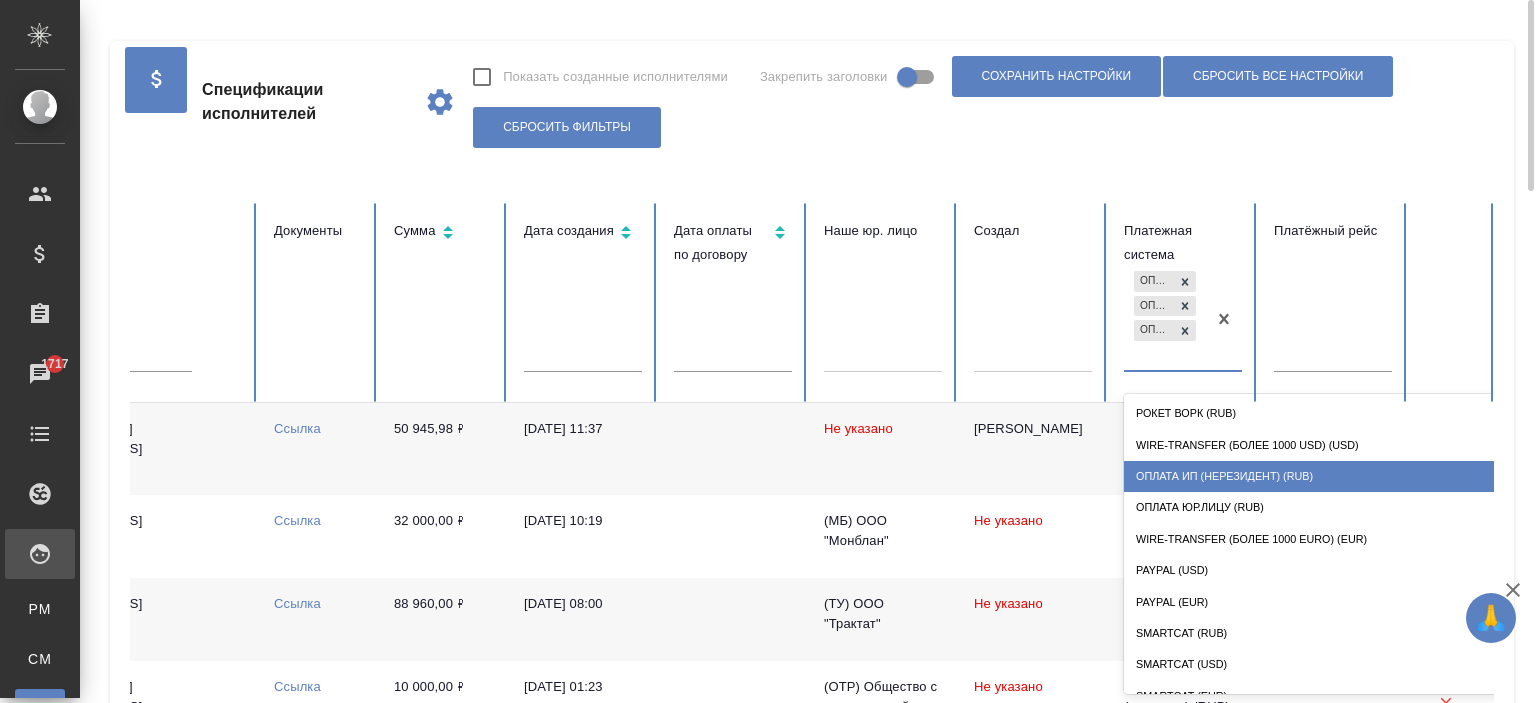 click on "Оплата ИП (нерезидент) (RUB)" at bounding box center (1324, 476) 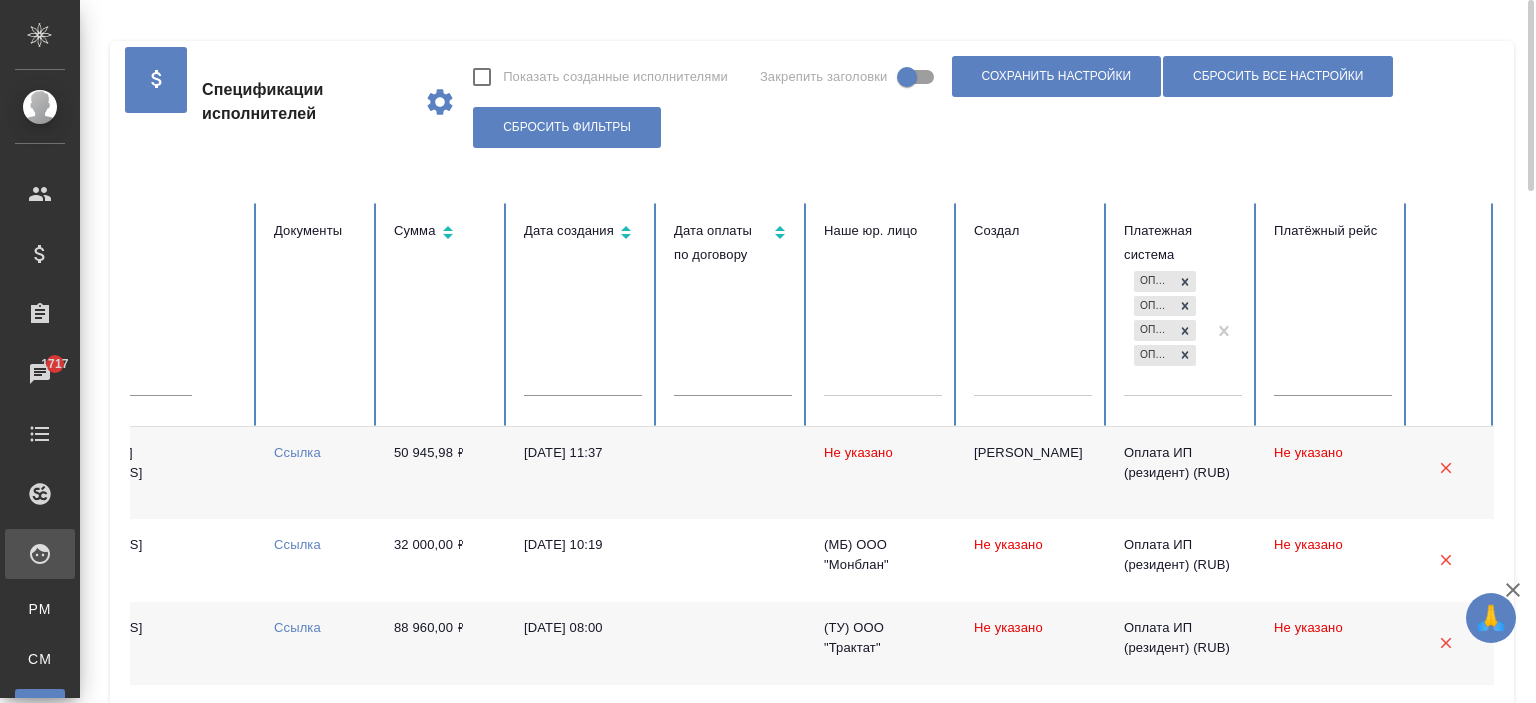 click on "Оплата ИП (нерезидент) (KZT) Оплата ИП (нерезидент) (UAH) Оплата ИП (резидент) (RUB) Оплата ИП (нерезидент) (RUB)" at bounding box center (1165, 330) 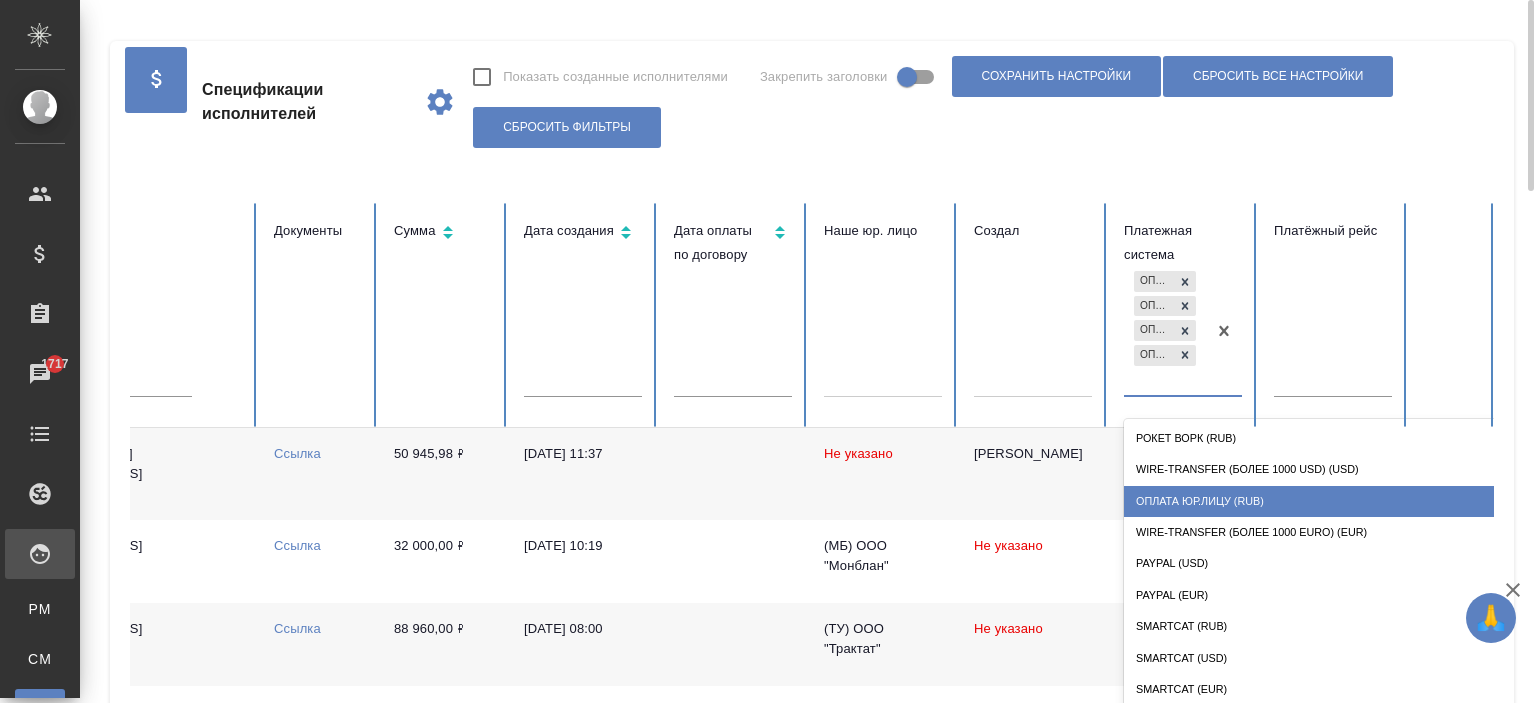 click on "Оплата Юр.лицу (RUB)" at bounding box center (1324, 501) 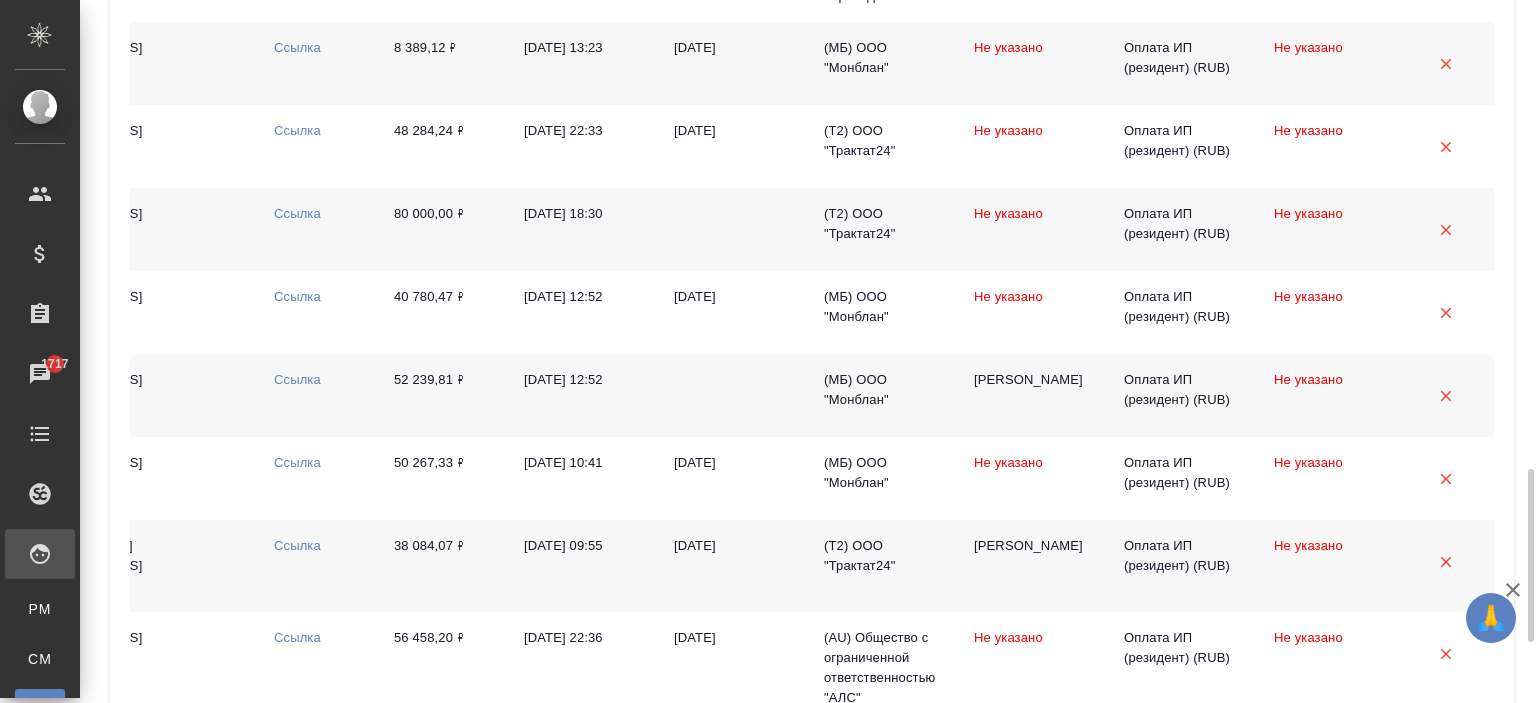 scroll, scrollTop: 2143, scrollLeft: 0, axis: vertical 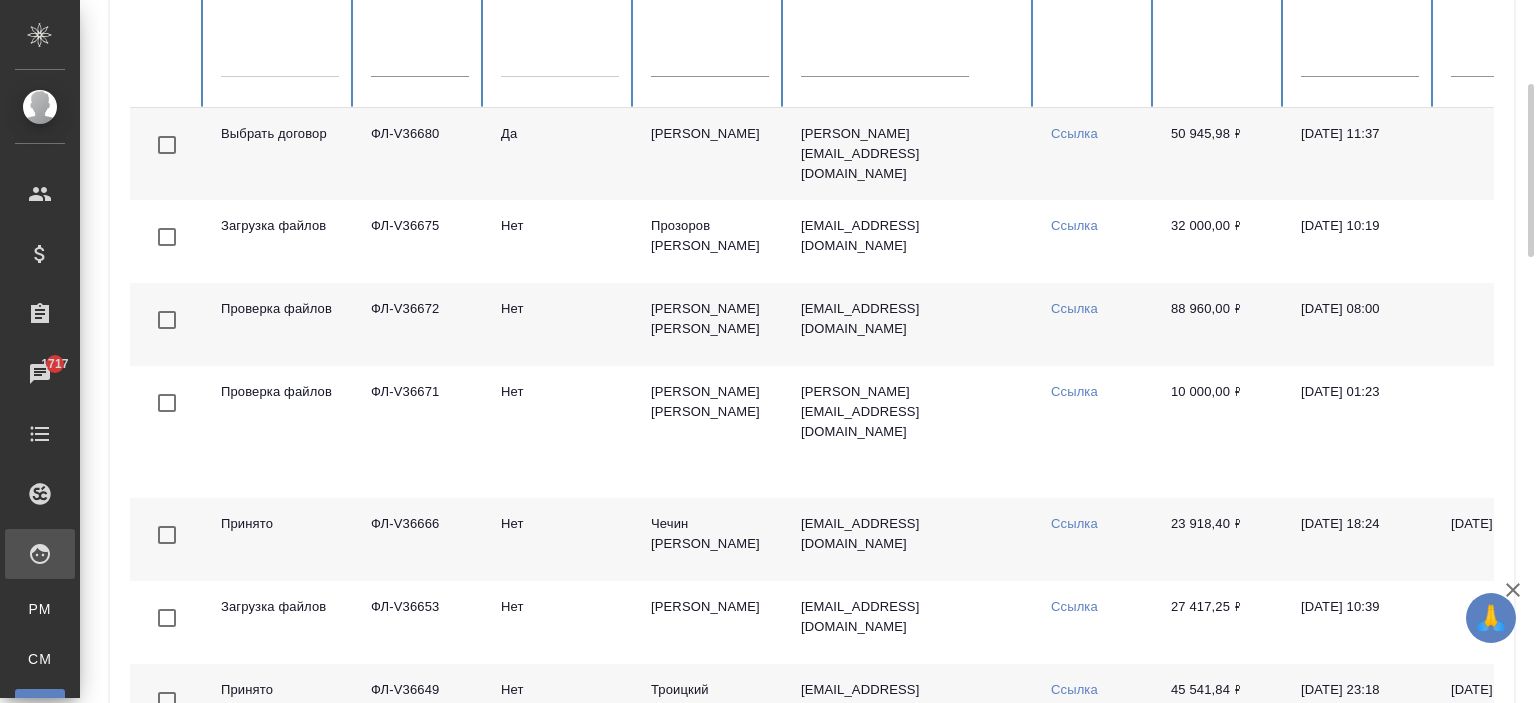 click at bounding box center [280, 57] 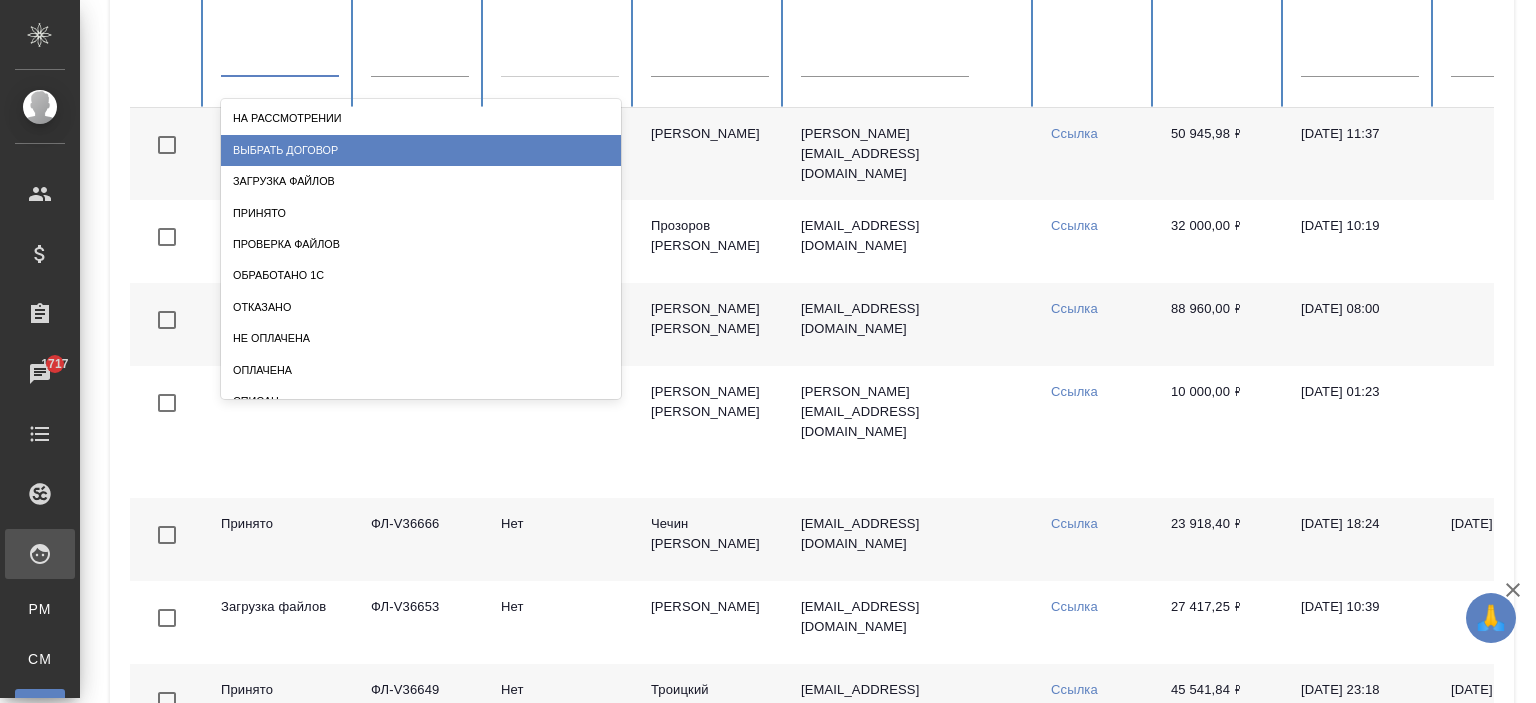 click on "Выбрать договор" at bounding box center [421, 150] 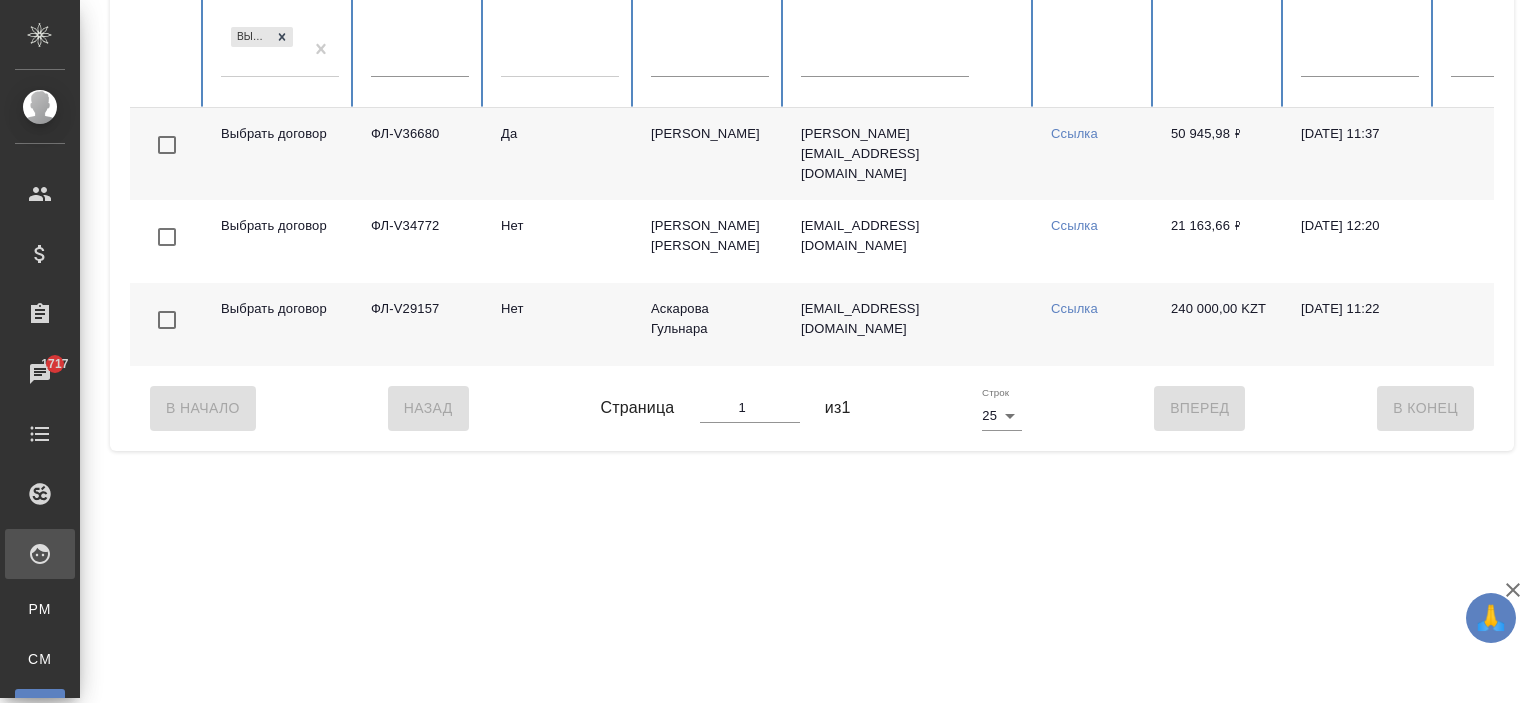 click on "Выбрать договор" at bounding box center [262, 50] 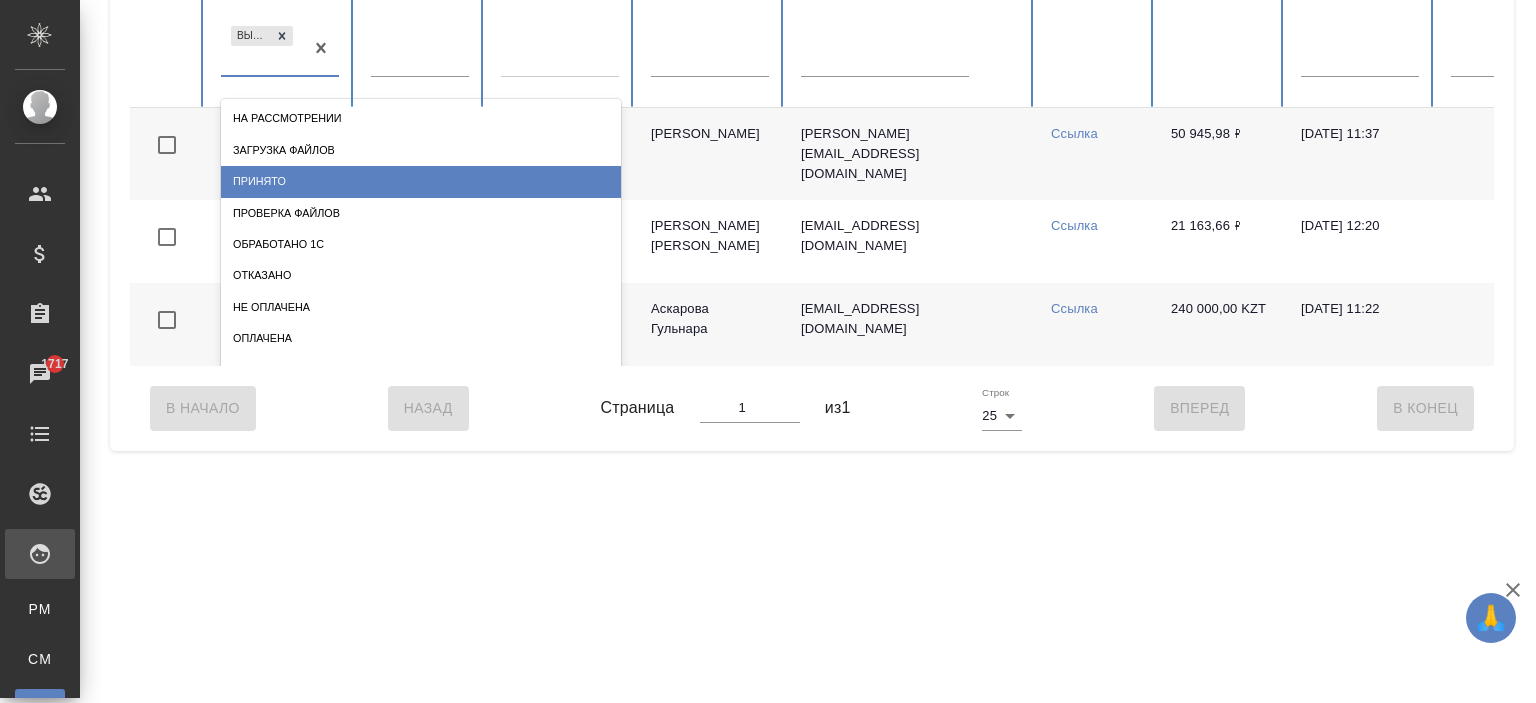click on "Проверка файлов" at bounding box center [421, 213] 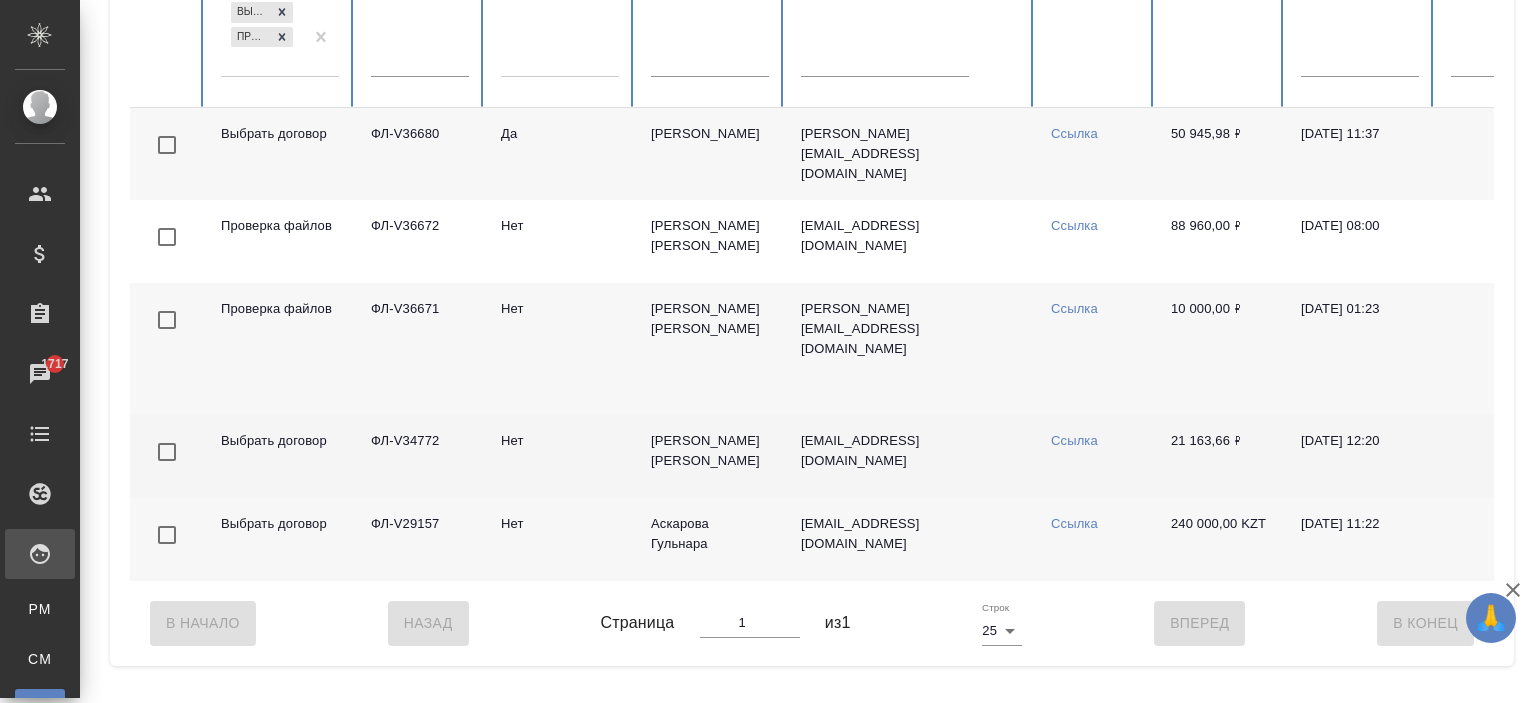 scroll, scrollTop: 143, scrollLeft: 0, axis: vertical 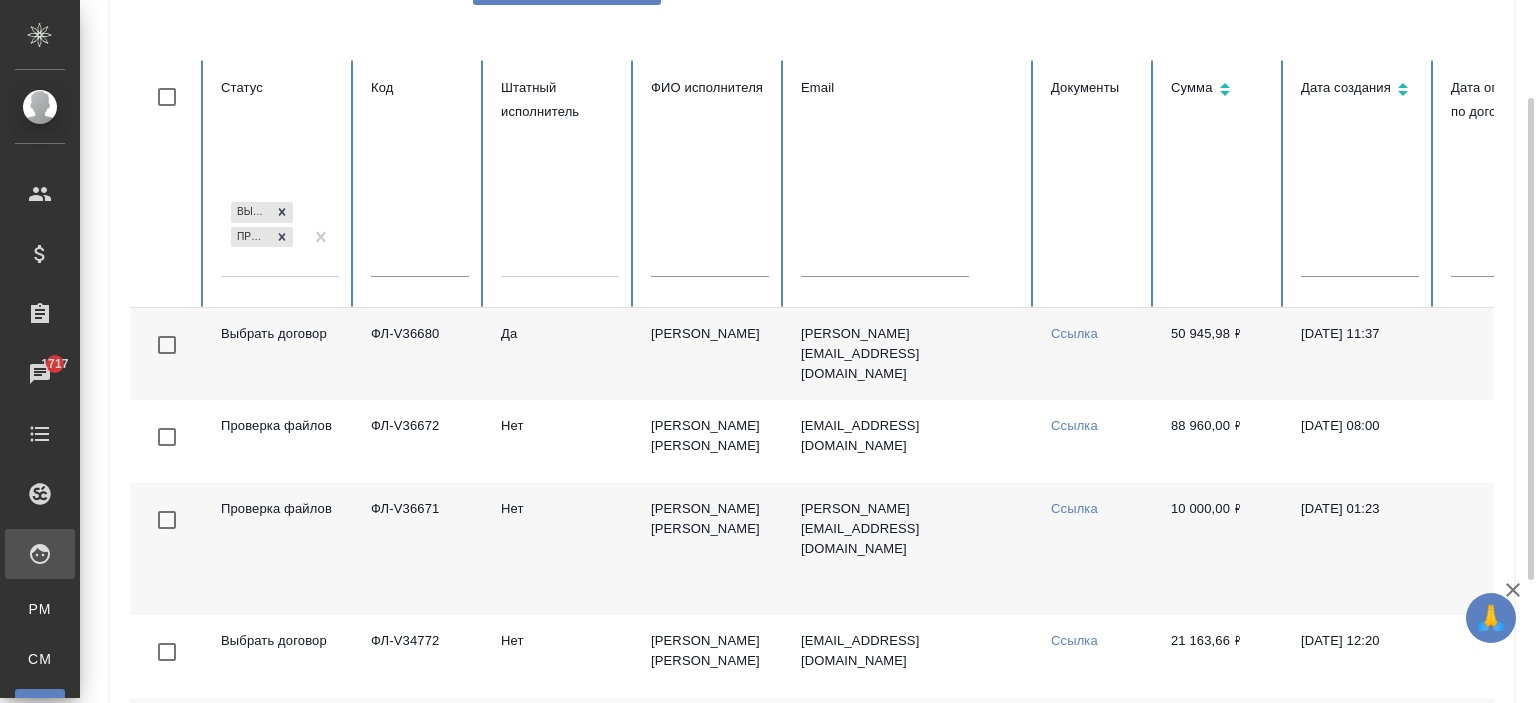 click on "Селезнев Максим" at bounding box center [710, 354] 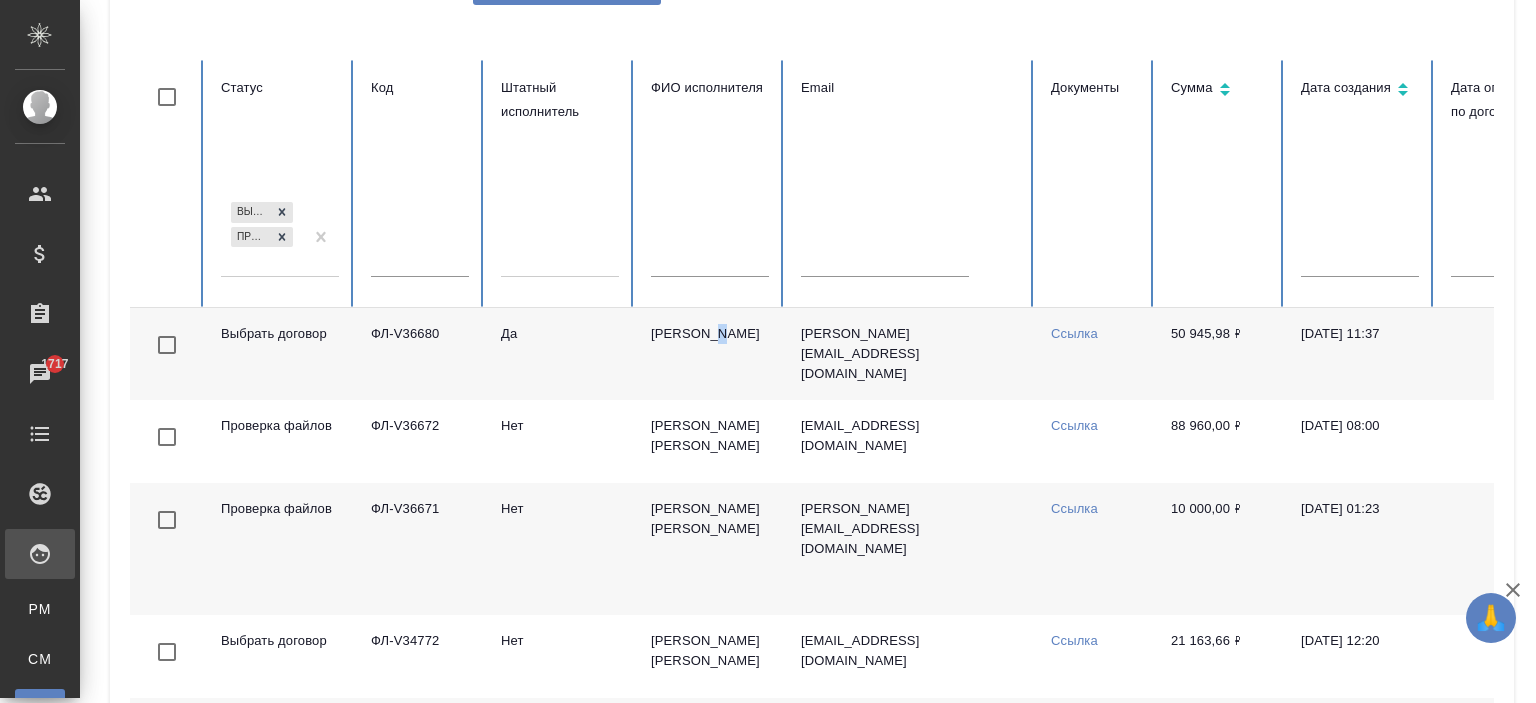 click on "Селезнев Максим" at bounding box center [710, 354] 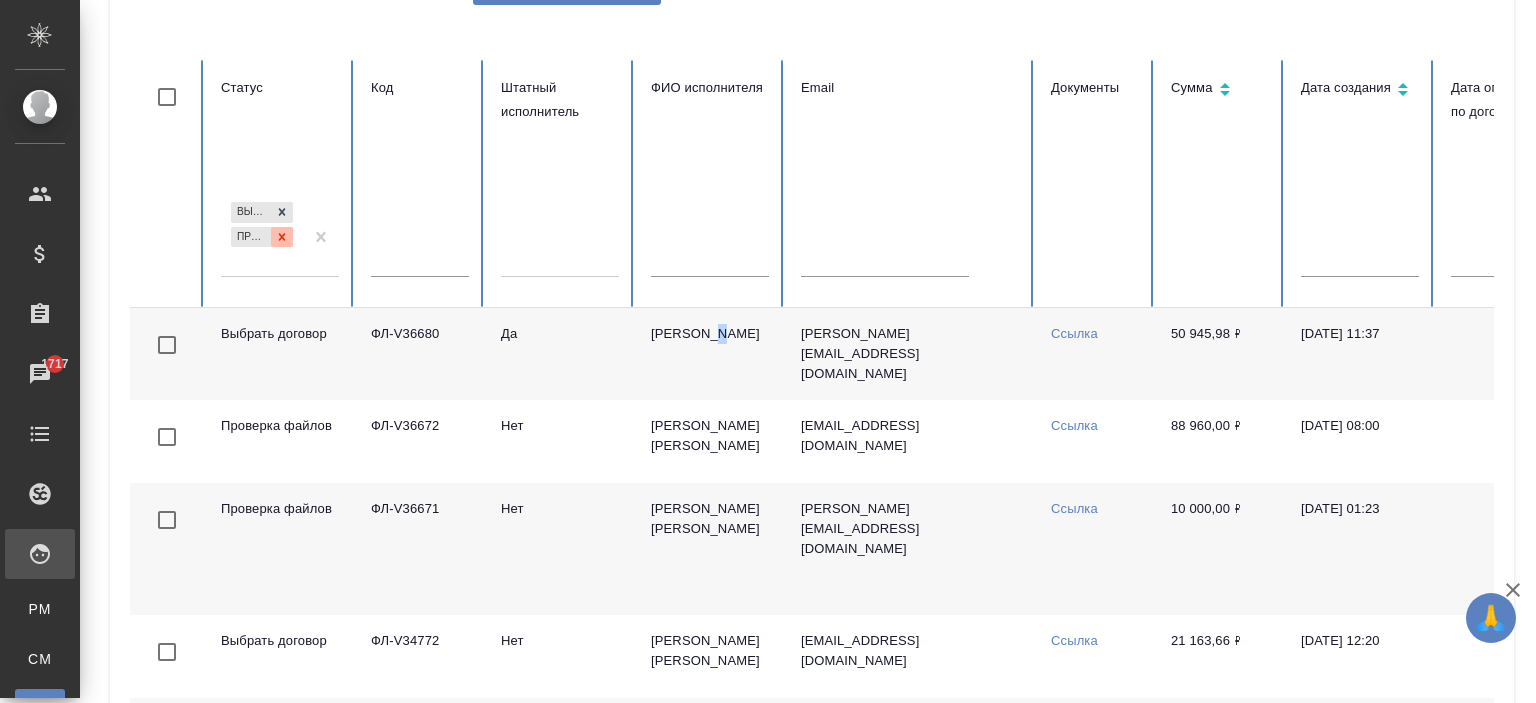click at bounding box center [282, 237] 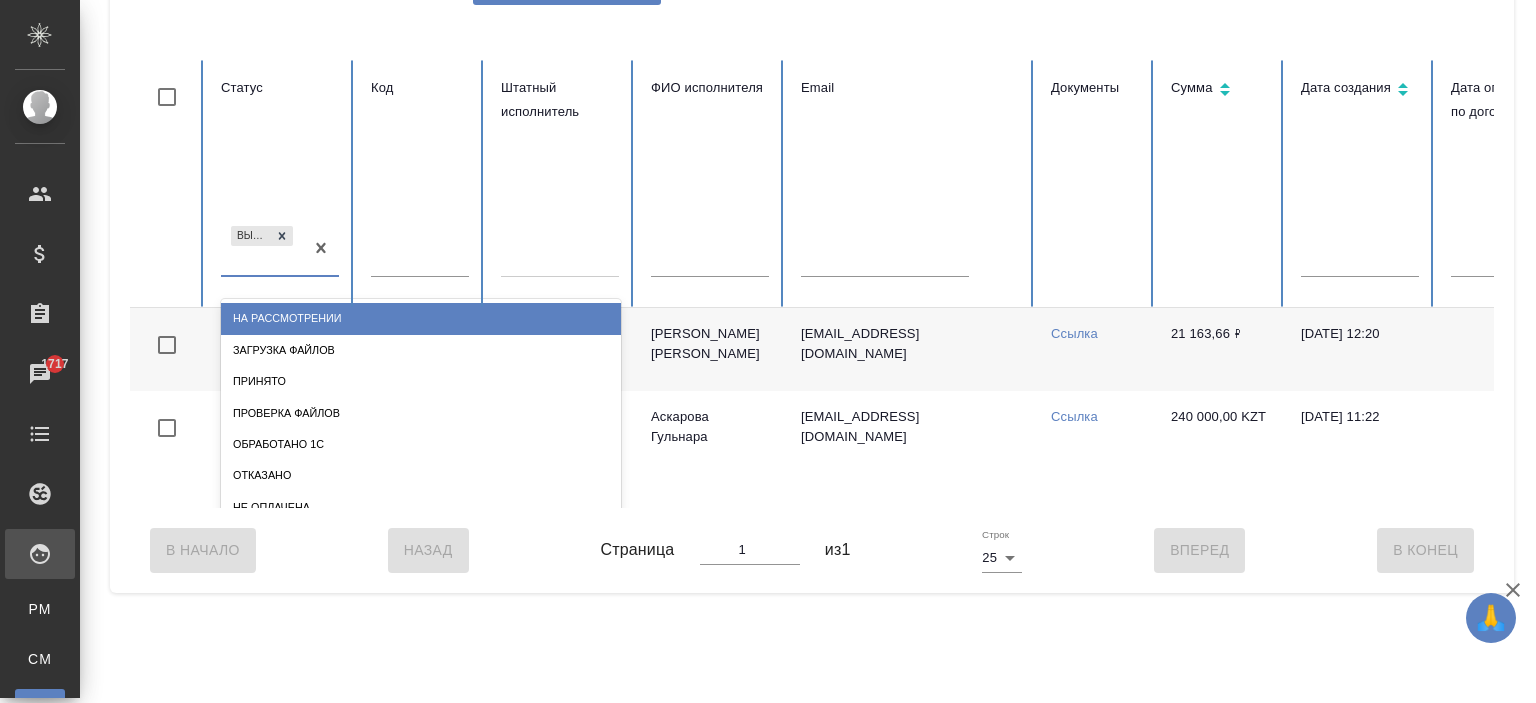 click on "Выбрать договор" at bounding box center (262, 249) 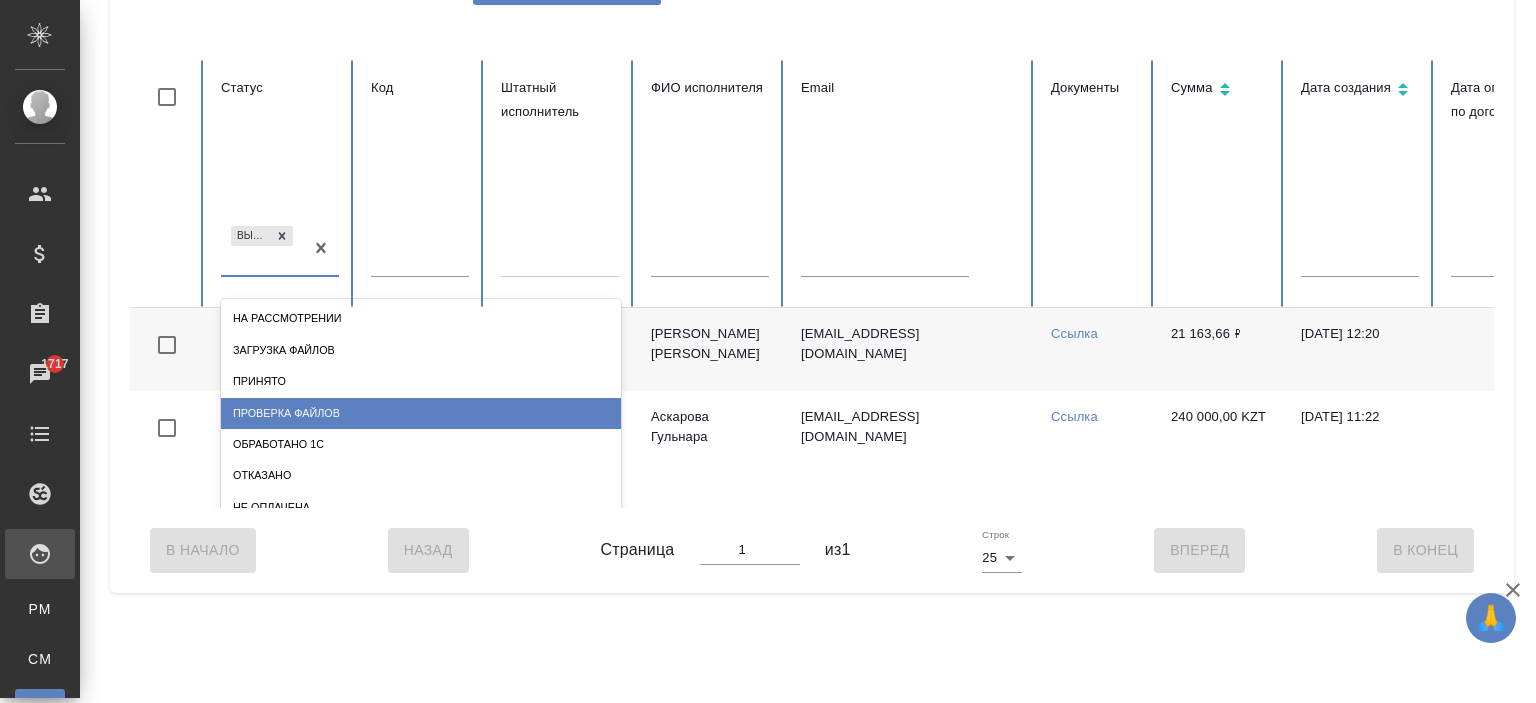 drag, startPoint x: 304, startPoint y: 428, endPoint x: 316, endPoint y: 414, distance: 18.439089 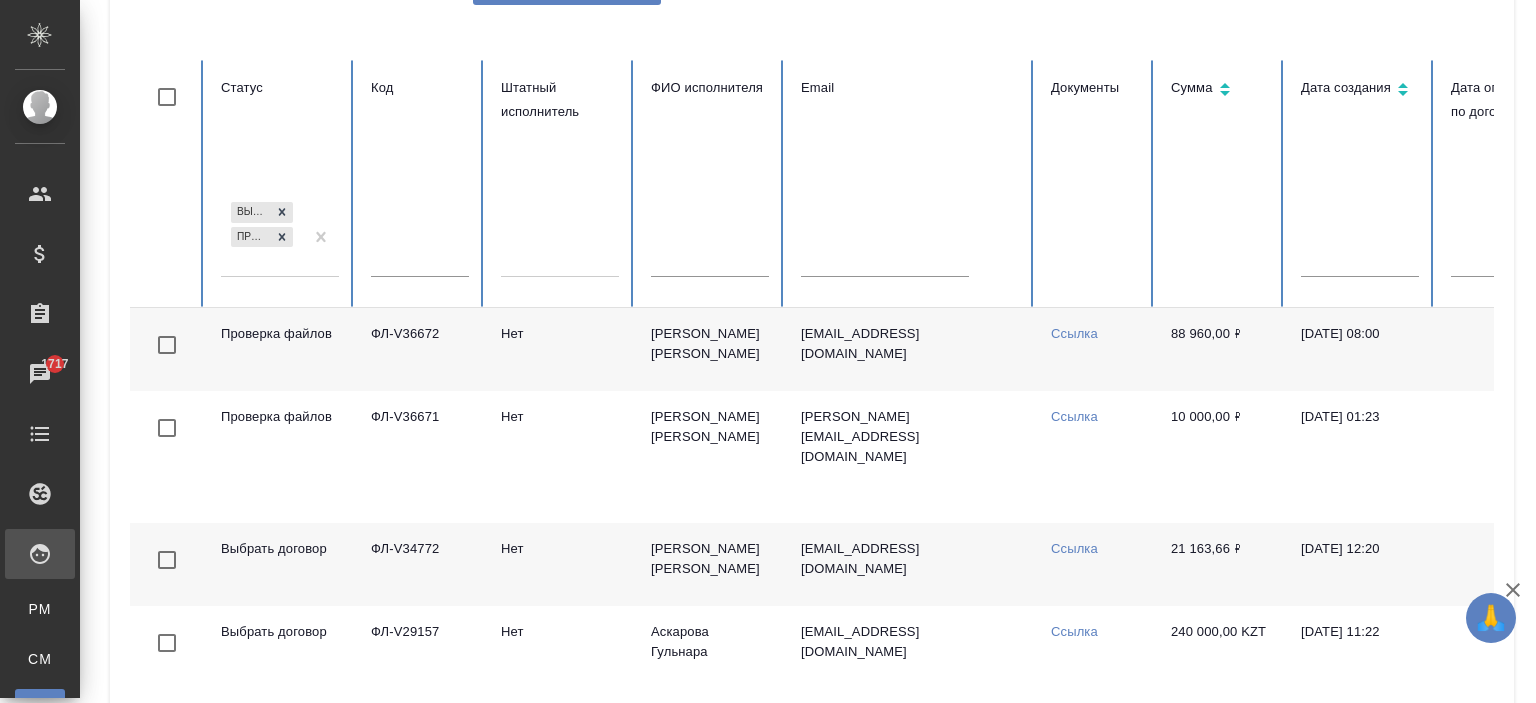 click on "Шаповалов Михаил Сергеевич" at bounding box center [710, 349] 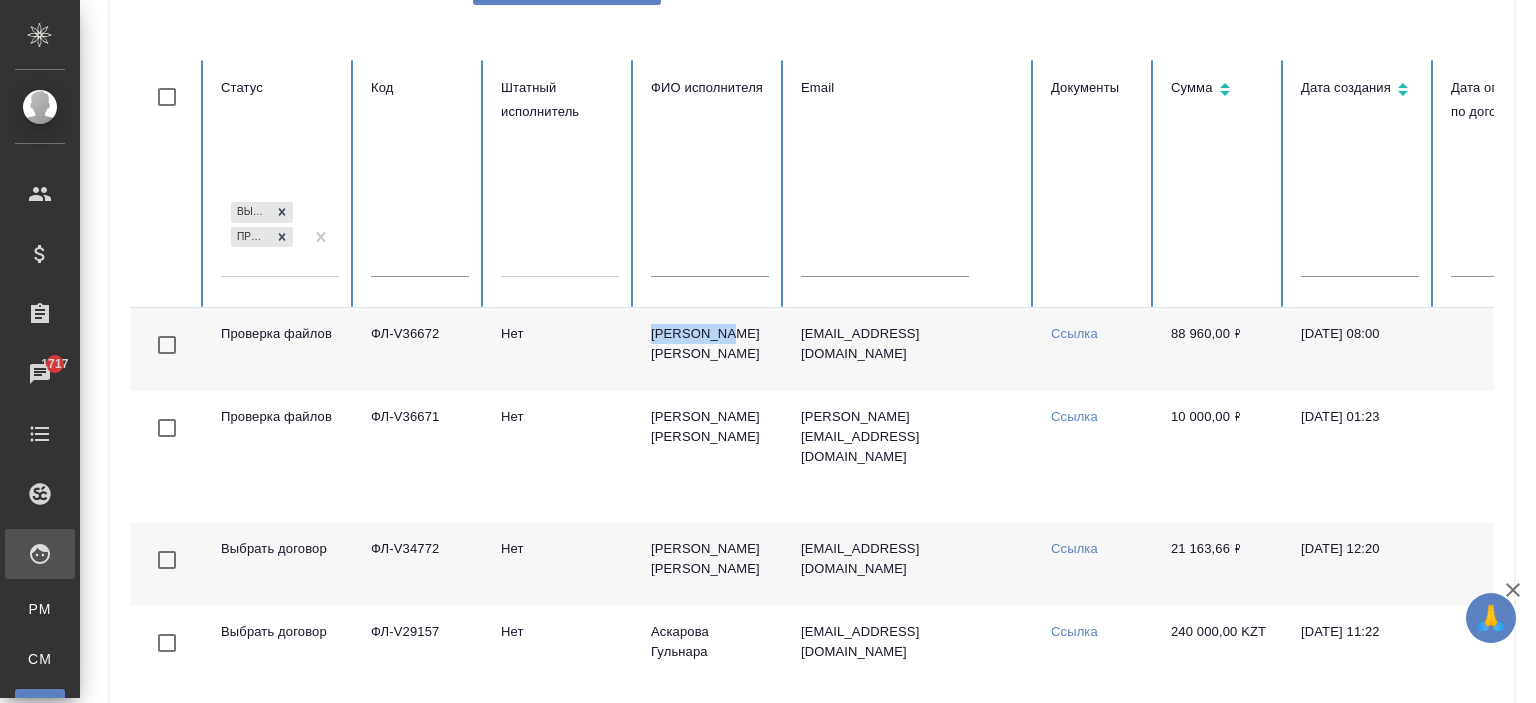 click on "Шаповалов Михаил Сергеевич" at bounding box center (710, 349) 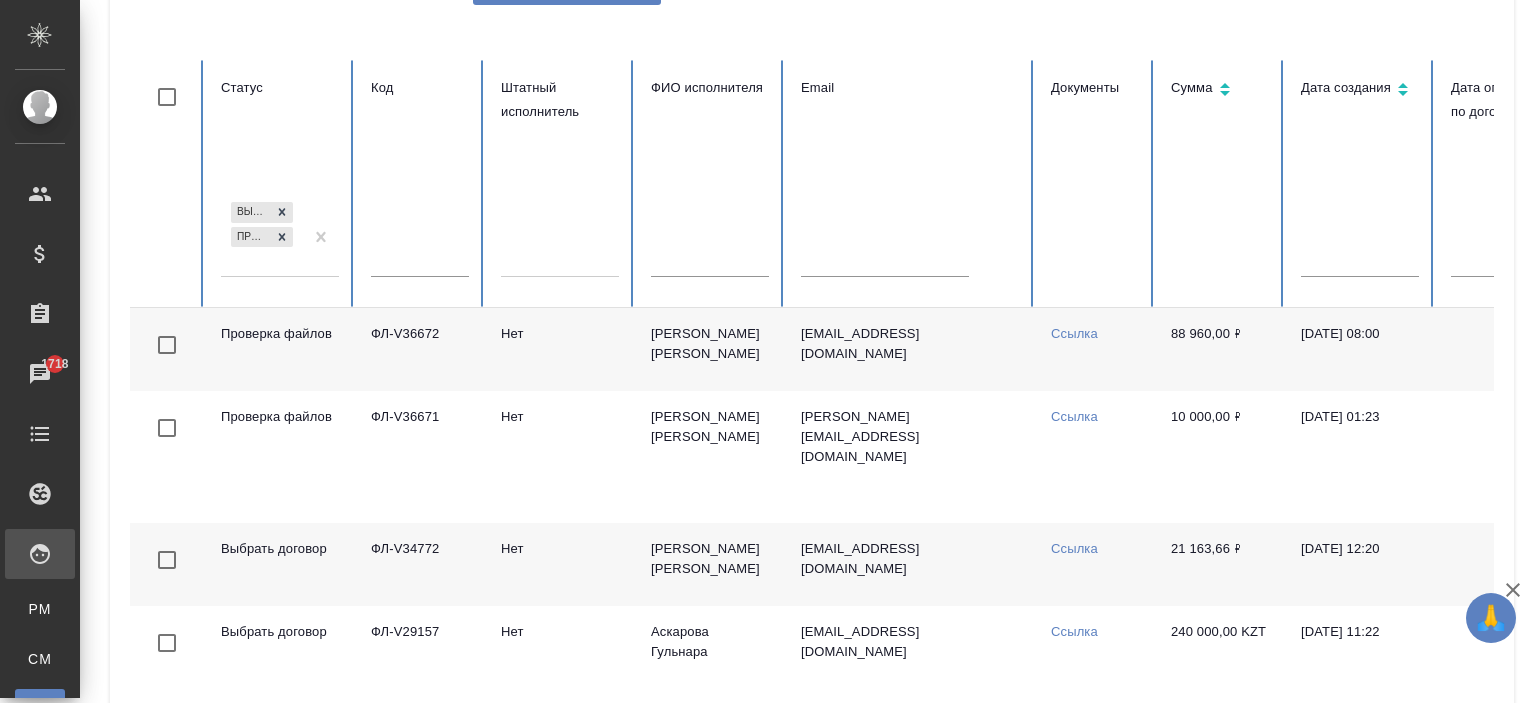 click on "Спецификации исполнителей Показать созданные исполнителями Закрепить заголовки Сохранить настройки Сбросить все настройки Сбросить фильтры" at bounding box center [812, -41] 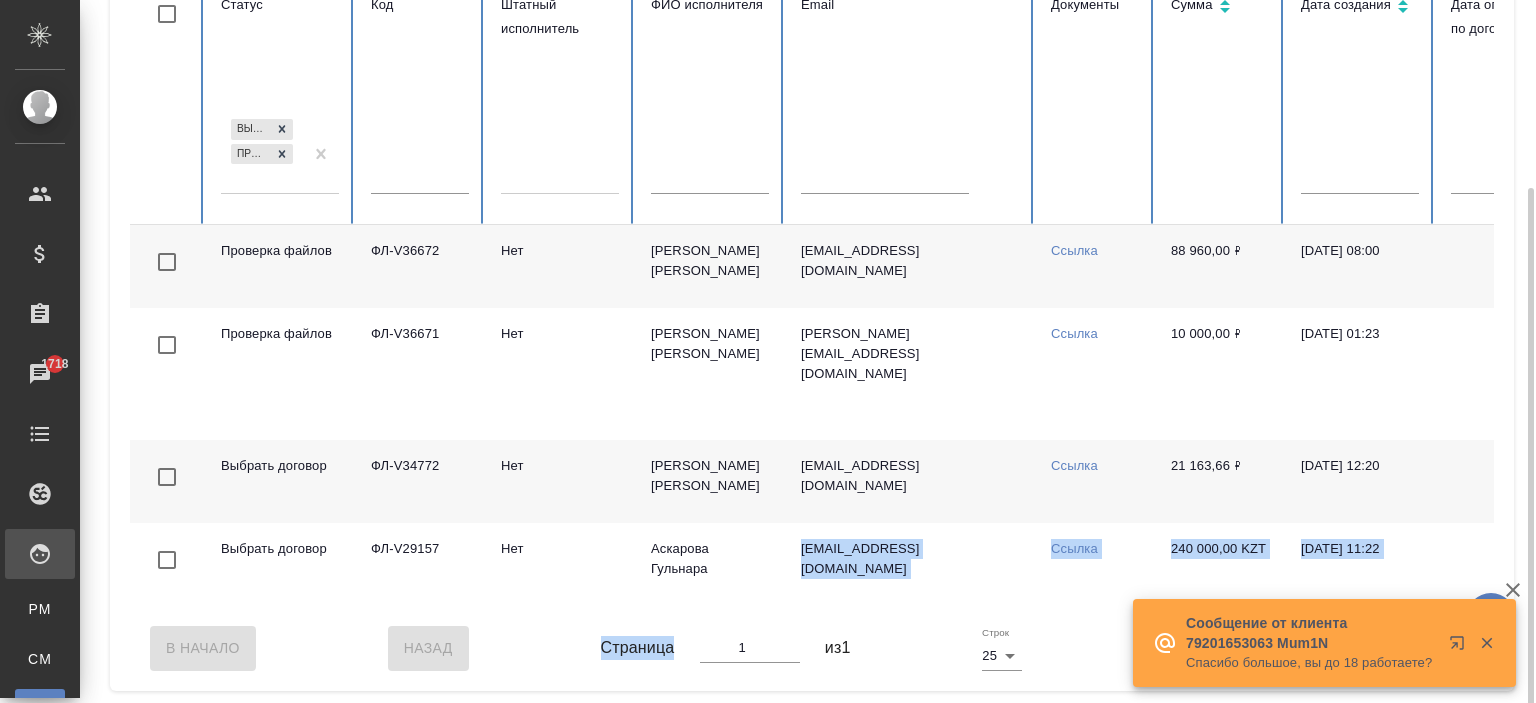 scroll, scrollTop: 239, scrollLeft: 0, axis: vertical 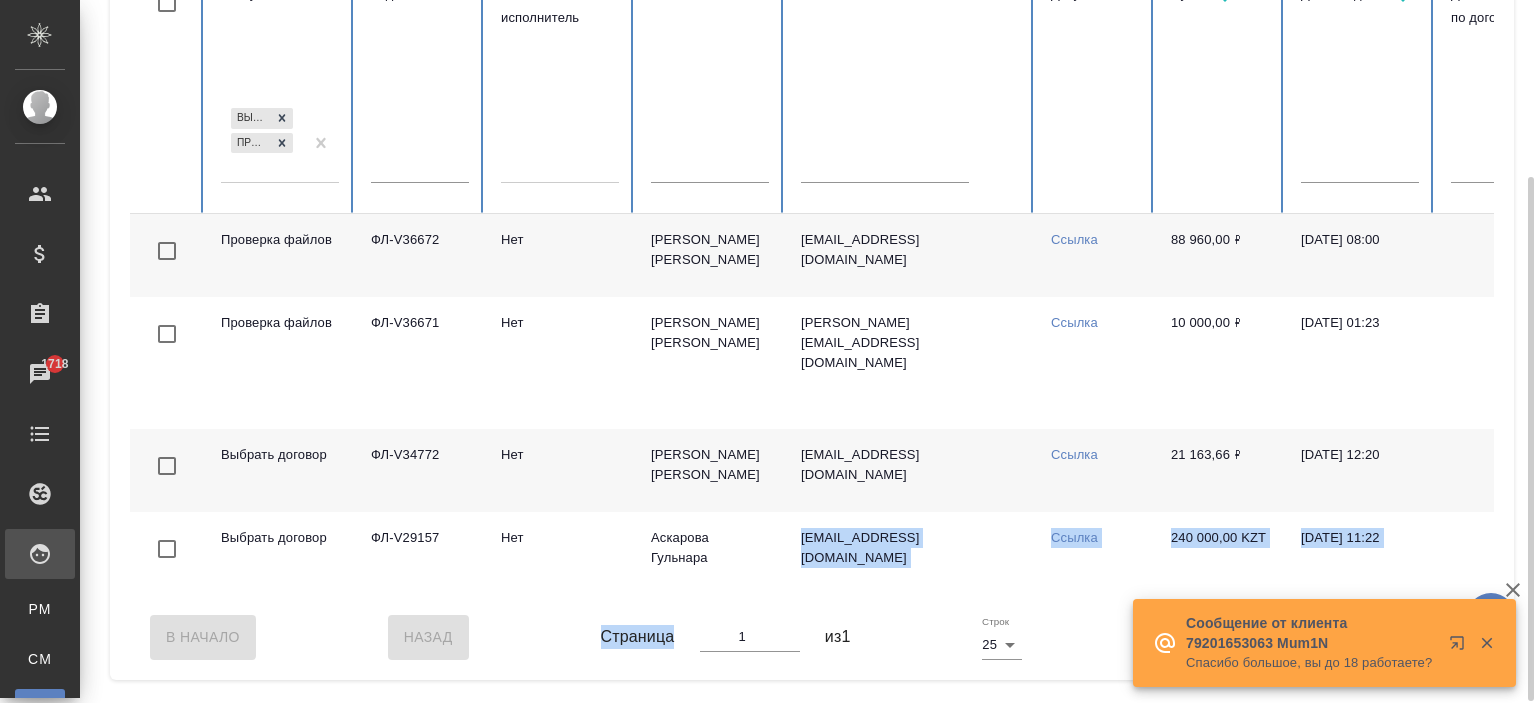 drag, startPoint x: 759, startPoint y: 688, endPoint x: 779, endPoint y: 691, distance: 20.22375 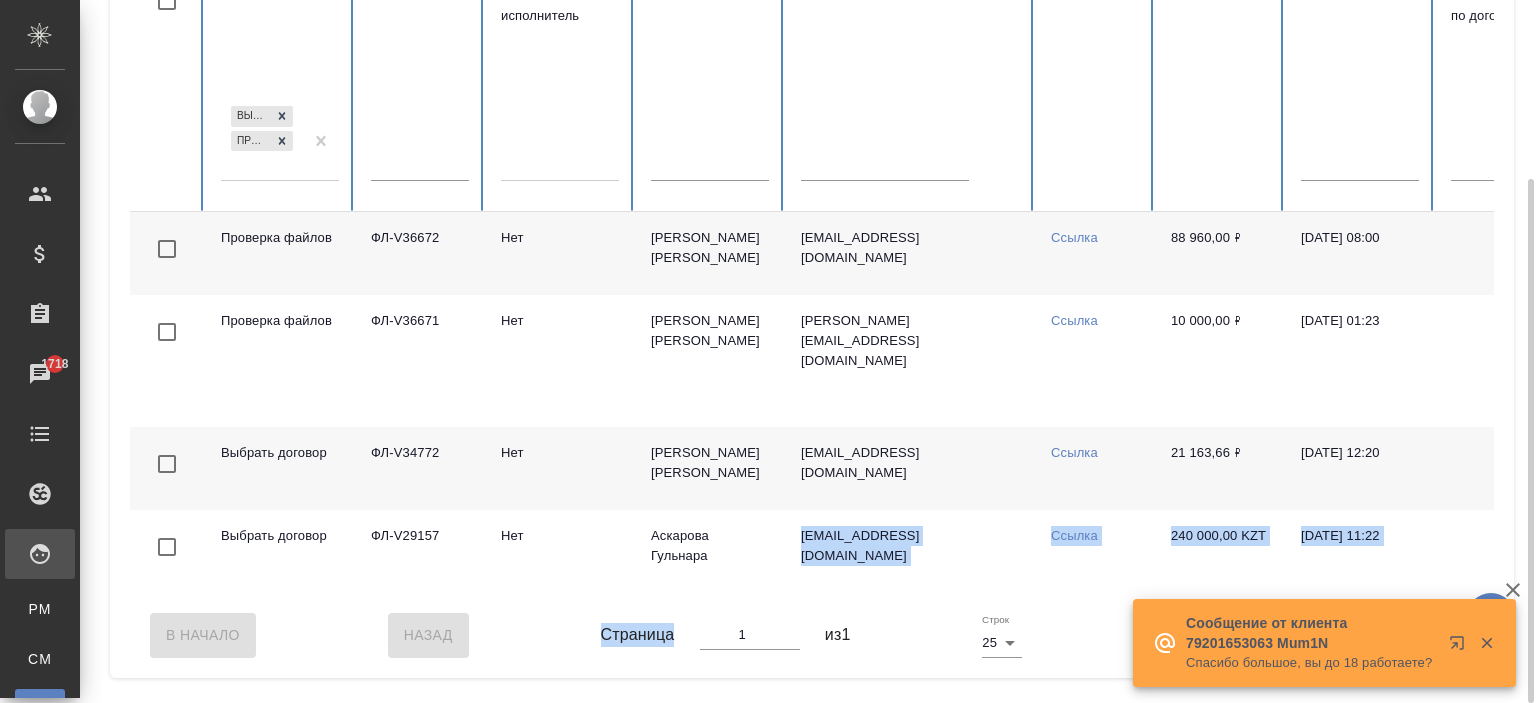 scroll, scrollTop: 0, scrollLeft: 404, axis: horizontal 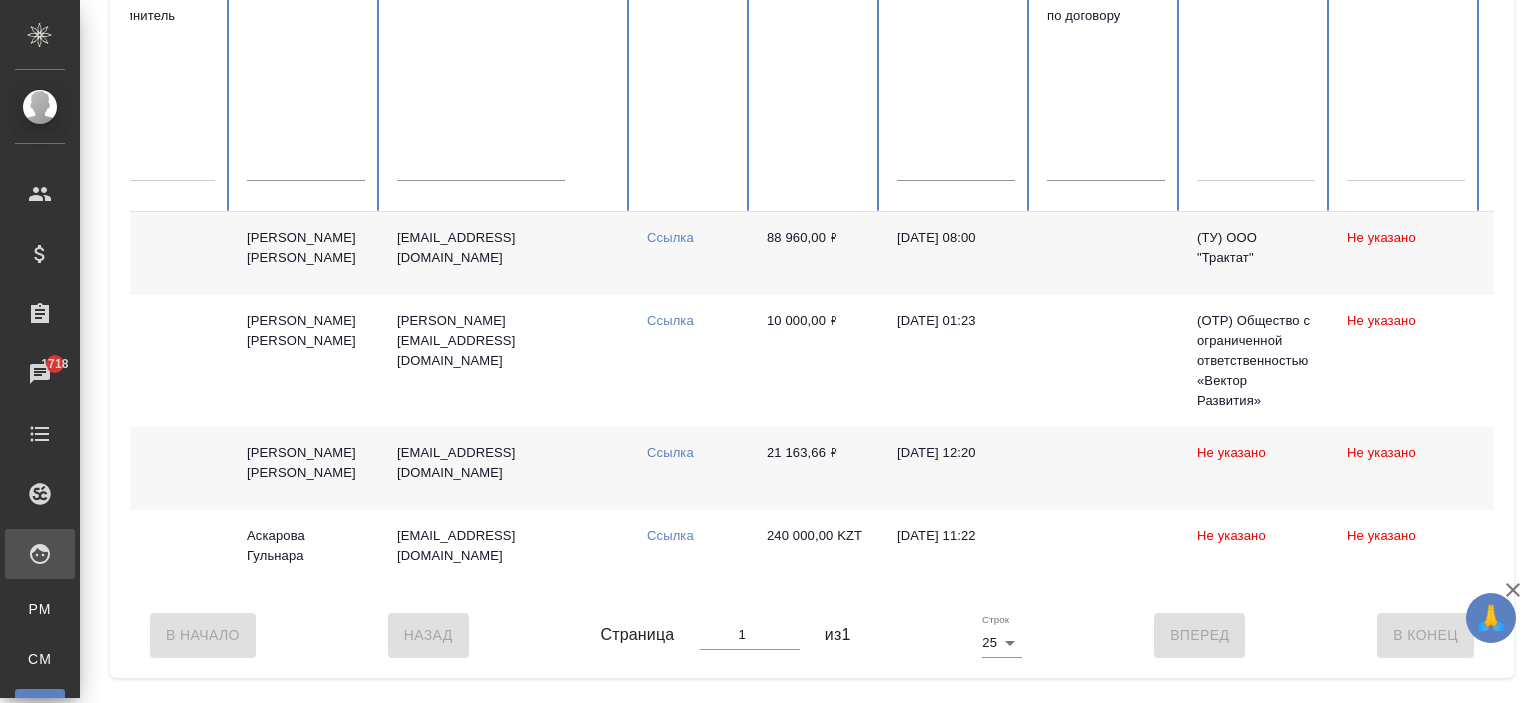 click on "cn-open@mail.ru" at bounding box center [506, 253] 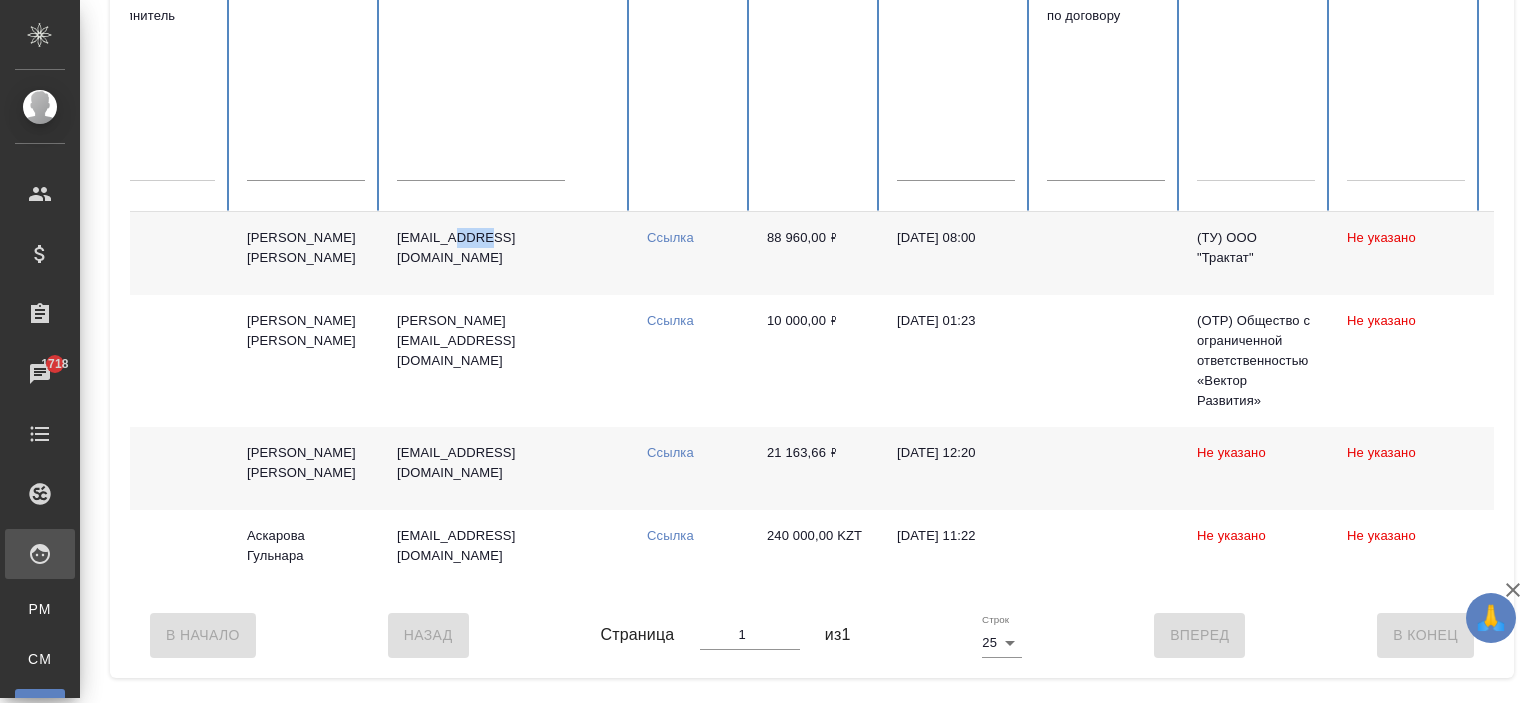 click on "cn-open@mail.ru" at bounding box center [506, 253] 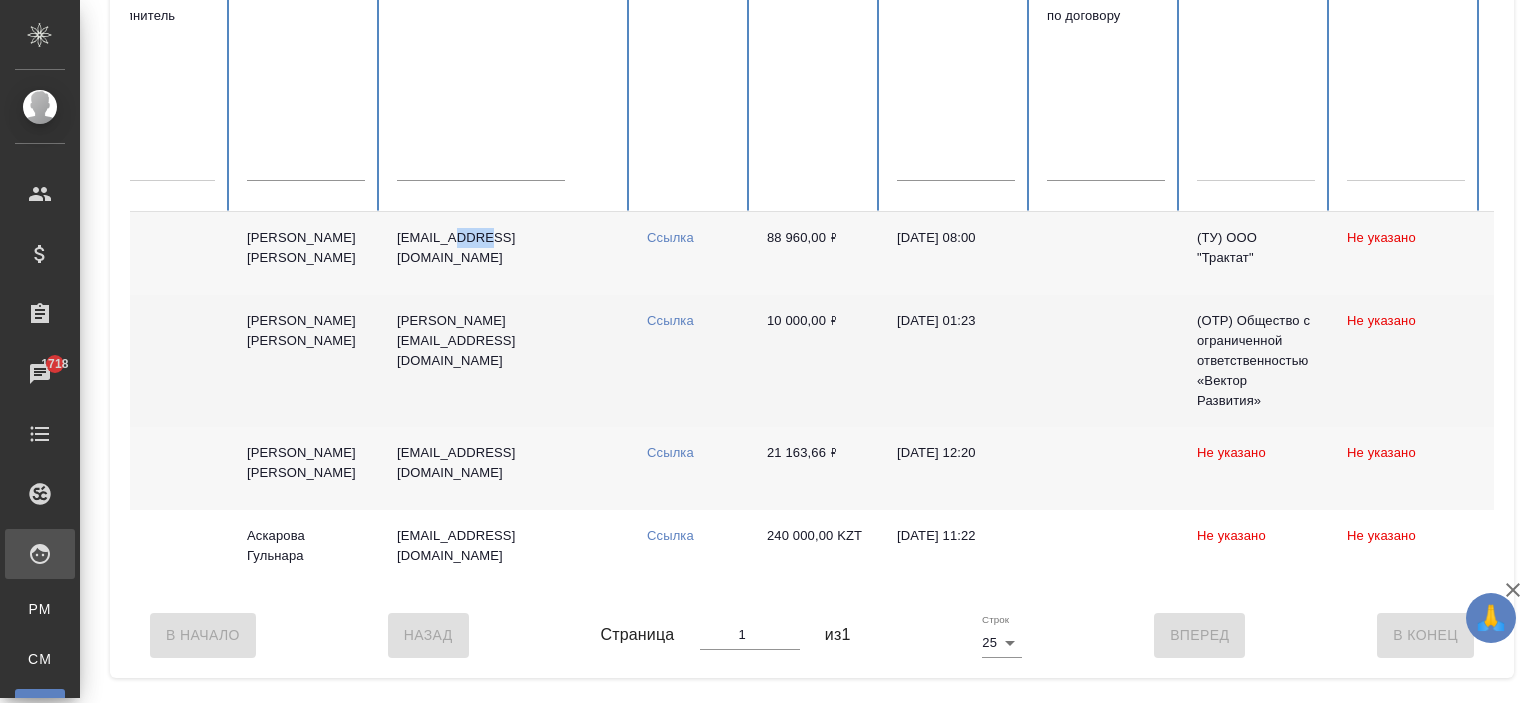 click on "Ссылка" at bounding box center [670, 320] 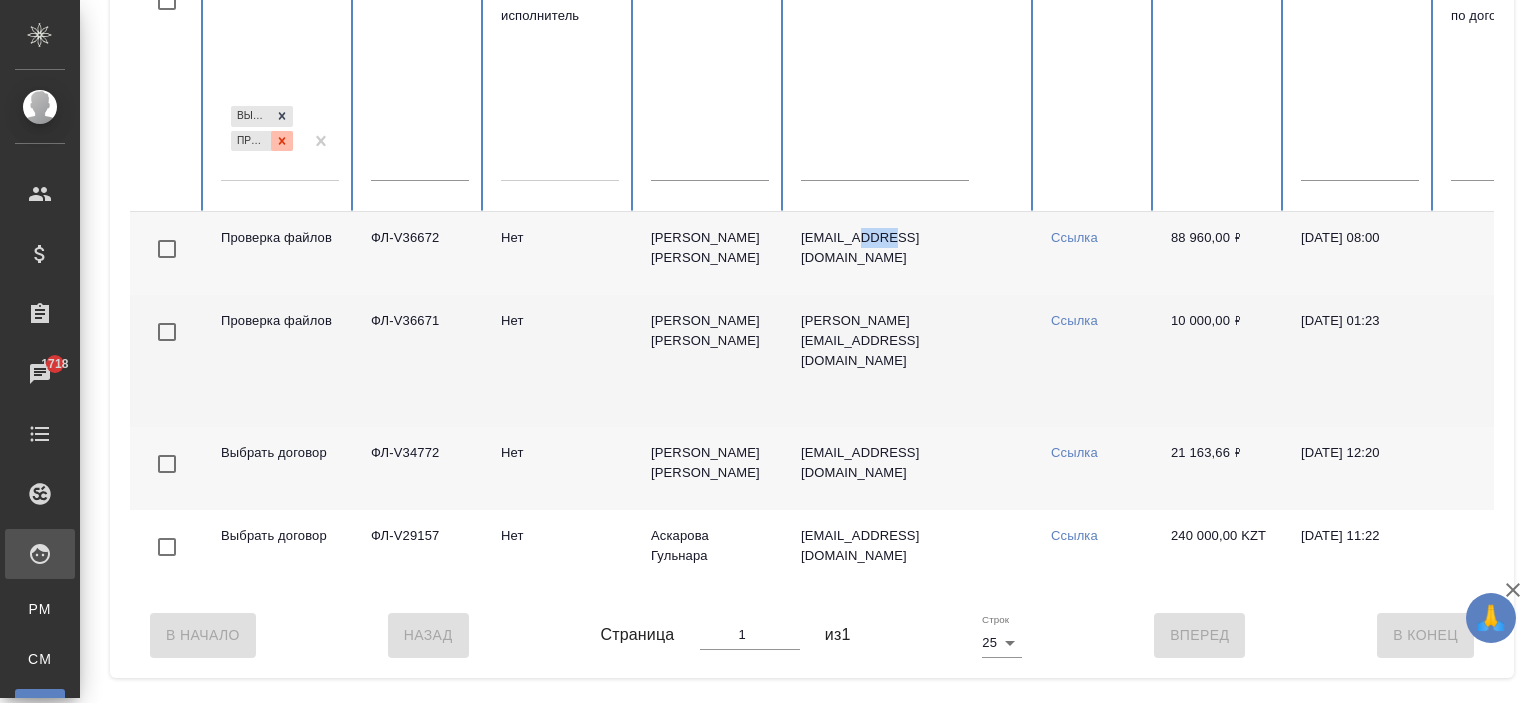 click 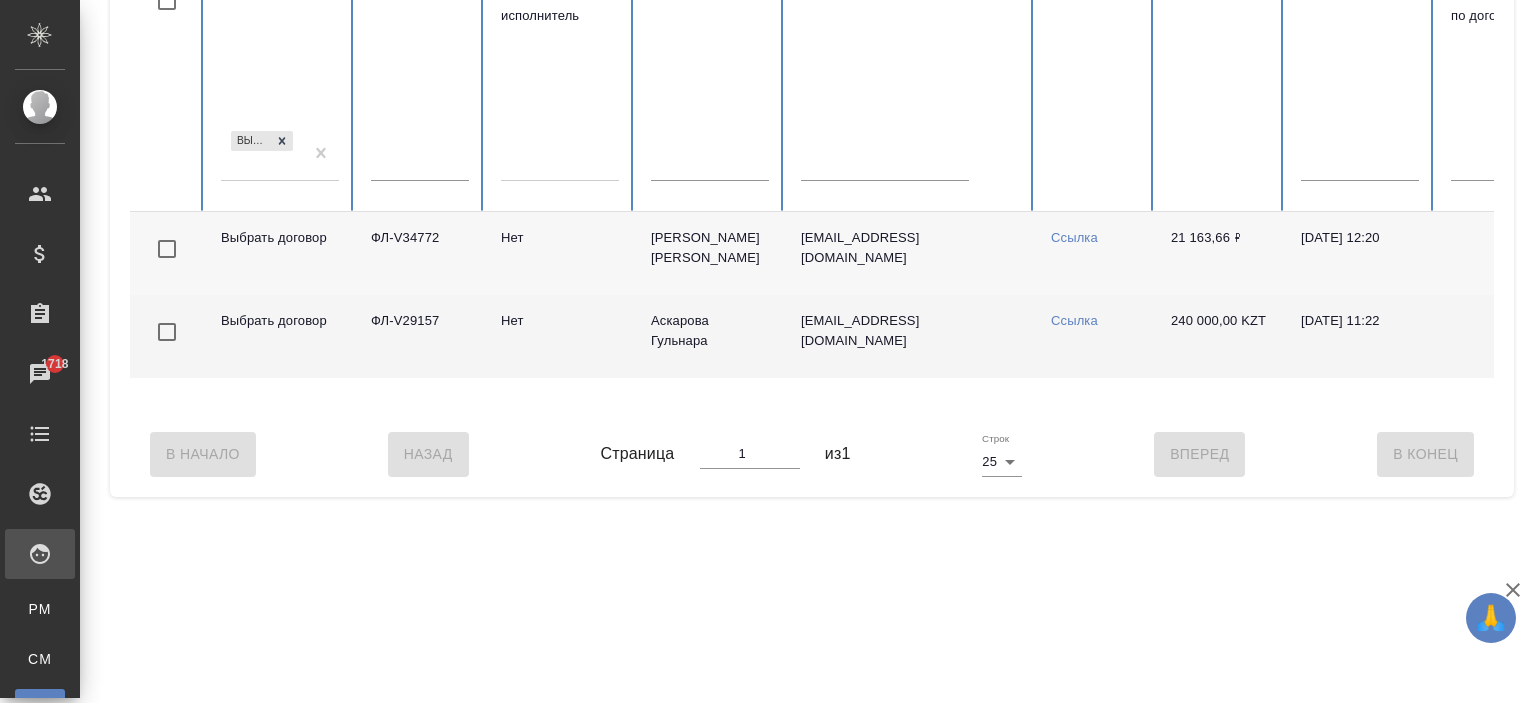 click on "Выбрать договор" at bounding box center [262, 154] 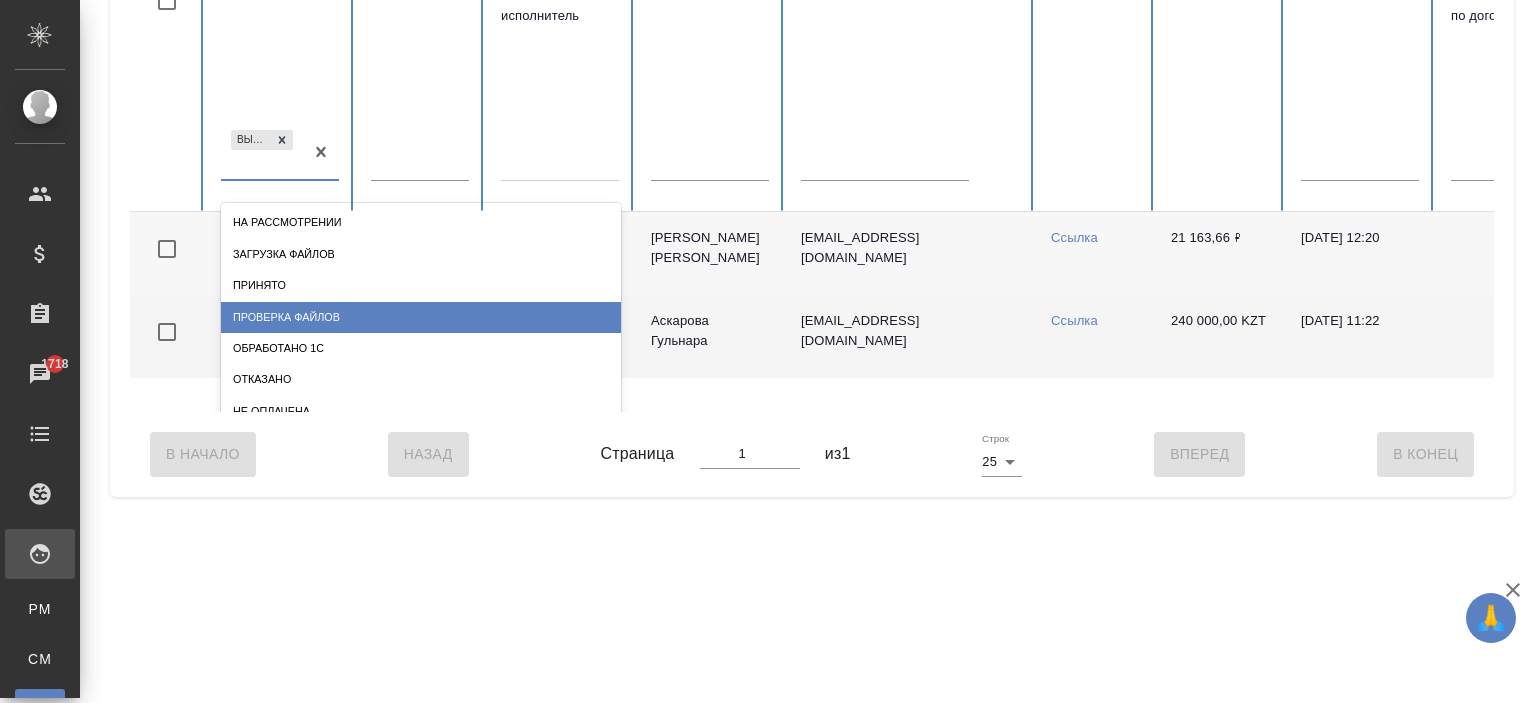 click on "Проверка файлов" at bounding box center [421, 317] 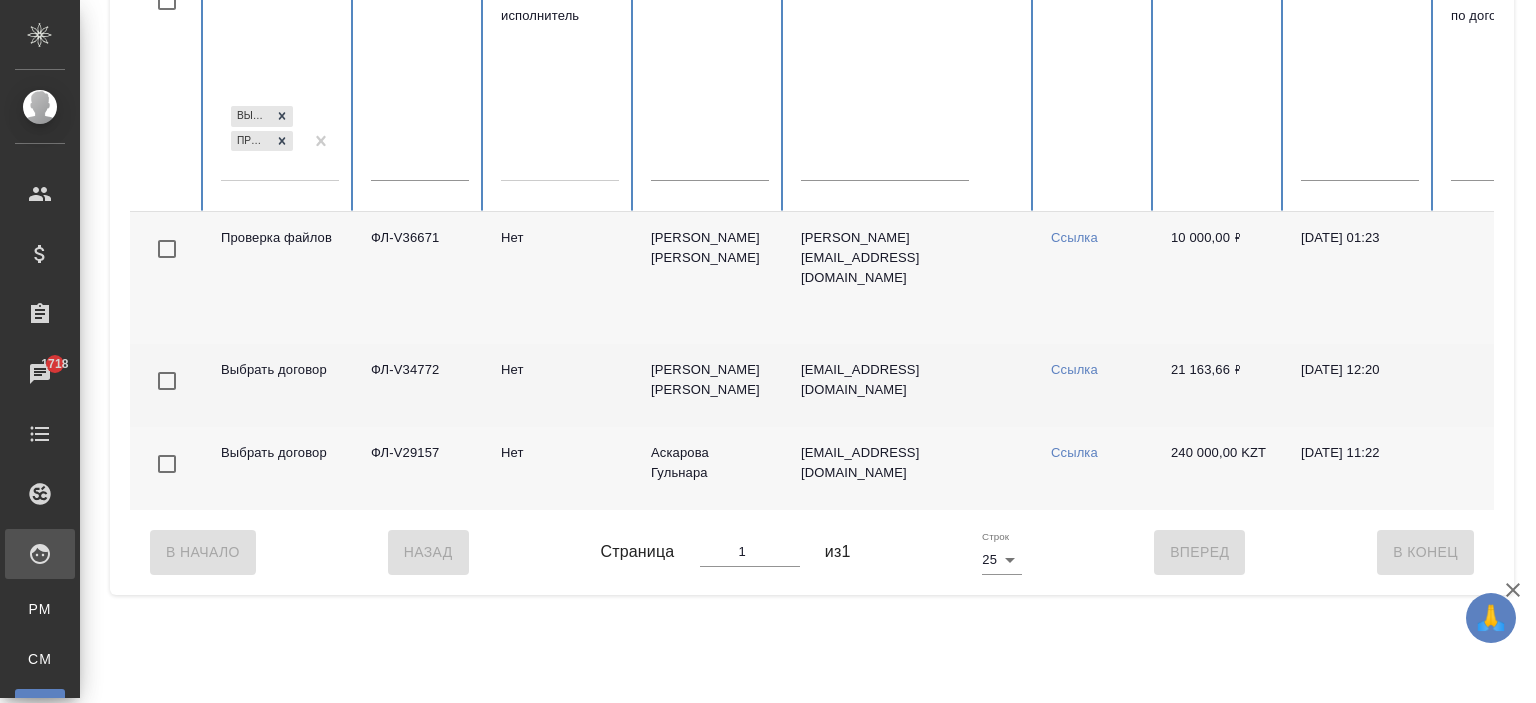 click on "Спецификации исполнителей Показать созданные исполнителями Закрепить заголовки Сохранить настройки Сбросить все настройки Сбросить фильтры Статус Выбрать договор Проверка файлов Код Штатный исполнитель   ФИО исполнителя Email Документы Сумма Дата создания Дата оплаты по договору Наше юр. лицо   Создал   Платежная система Оплата ИП (нерезидент) (KZT) Оплата ИП (нерезидент) (UAH) Оплата ИП (резидент) (RUB) Оплата ИП (нерезидент) (RUB) Оплата Юр.лицу (RUB) Платёжный рейс Проверка файлов ФЛ-V36671 Нет Алексеева Наталья Леонидовна natalya-tsypina@yandex.ru Ссылка 10 000,00 ₽ 16.07.2025, 01:23 Нет" at bounding box center (812, 183) 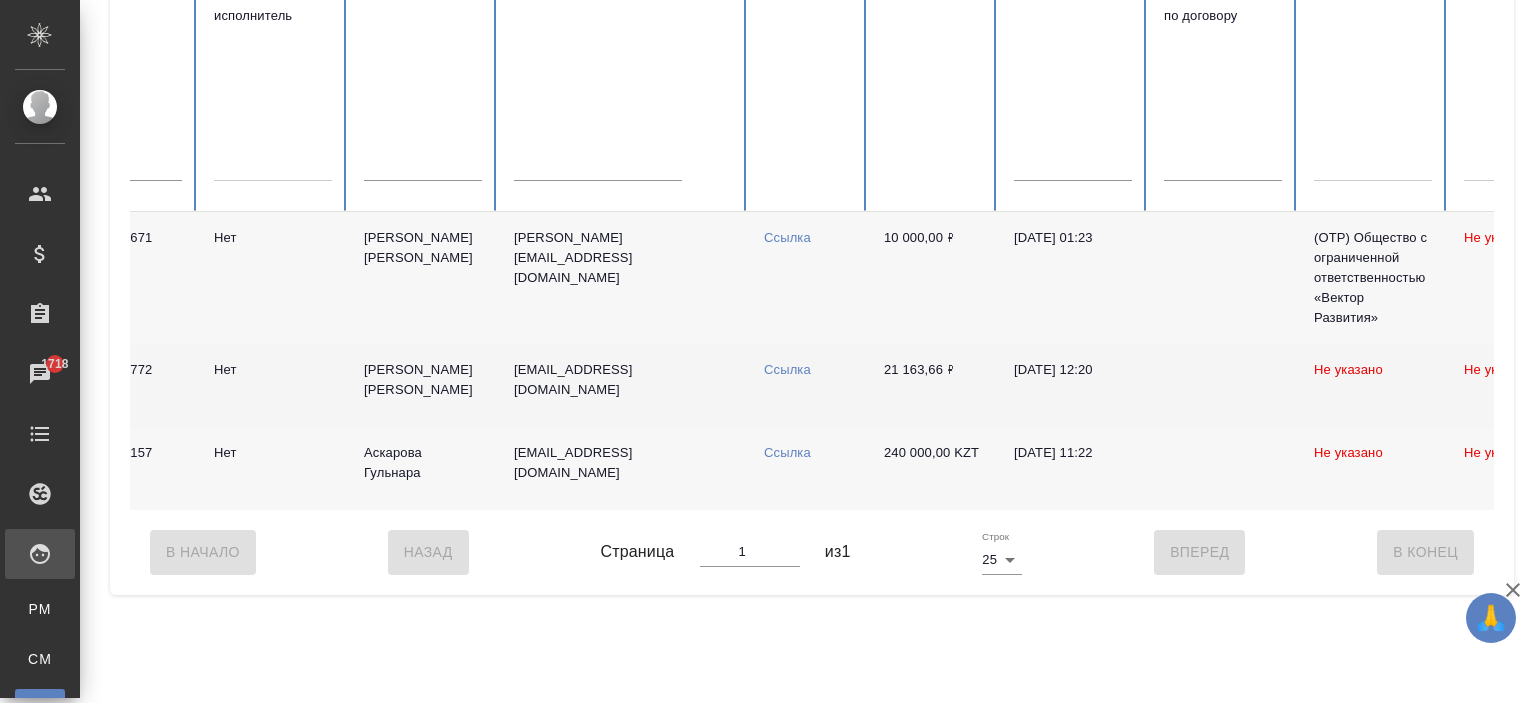 scroll, scrollTop: 0, scrollLeft: 412, axis: horizontal 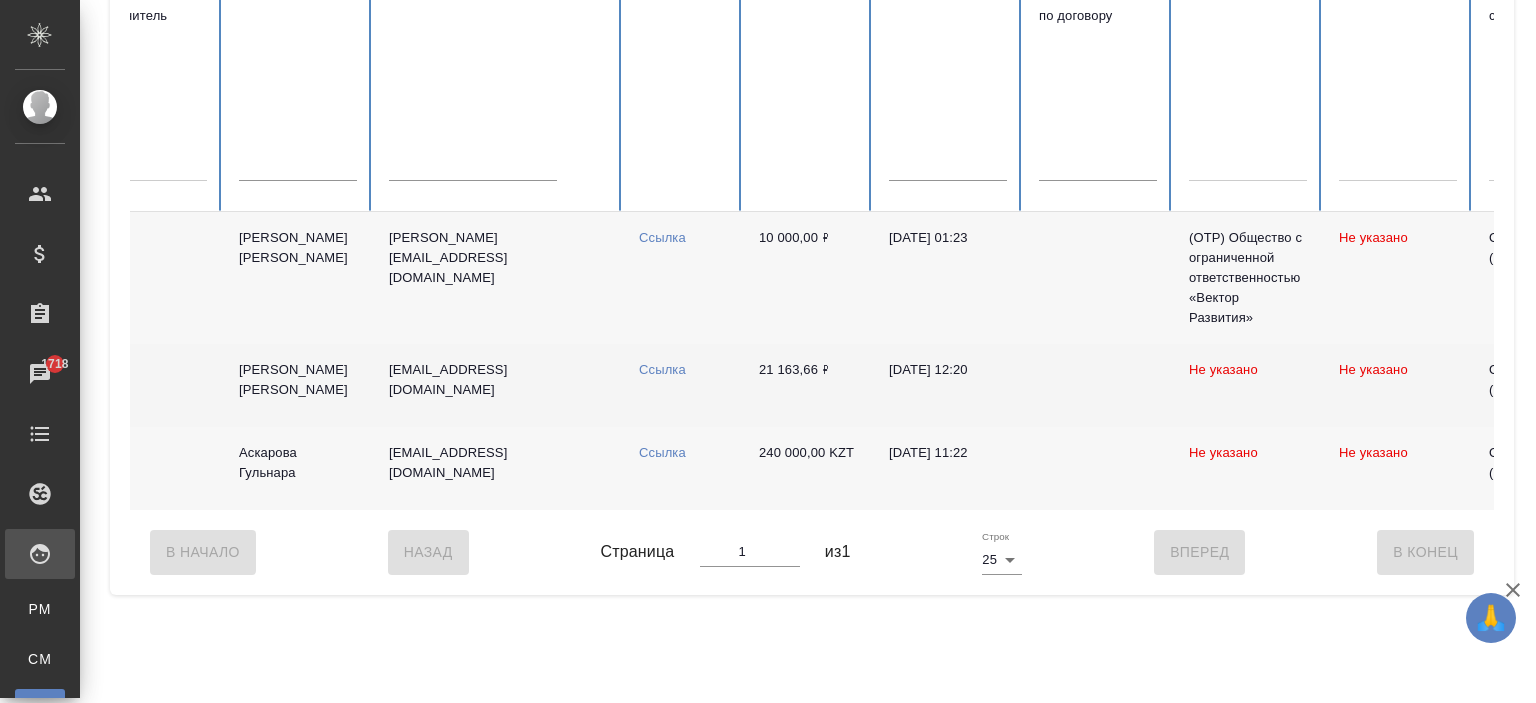 click on "Алексеева Наталья Леонидовна" at bounding box center (298, 278) 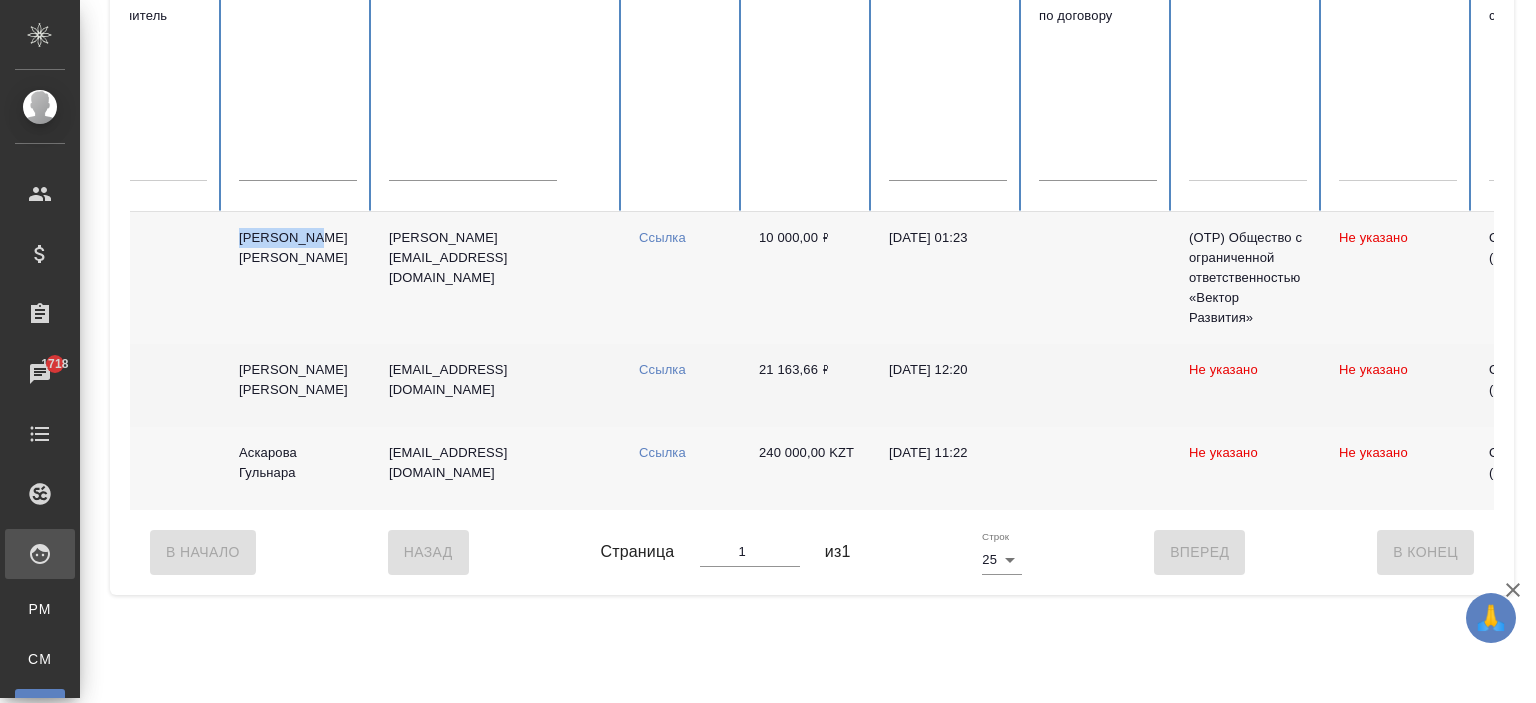 click on "Алексеева Наталья Леонидовна" at bounding box center [298, 278] 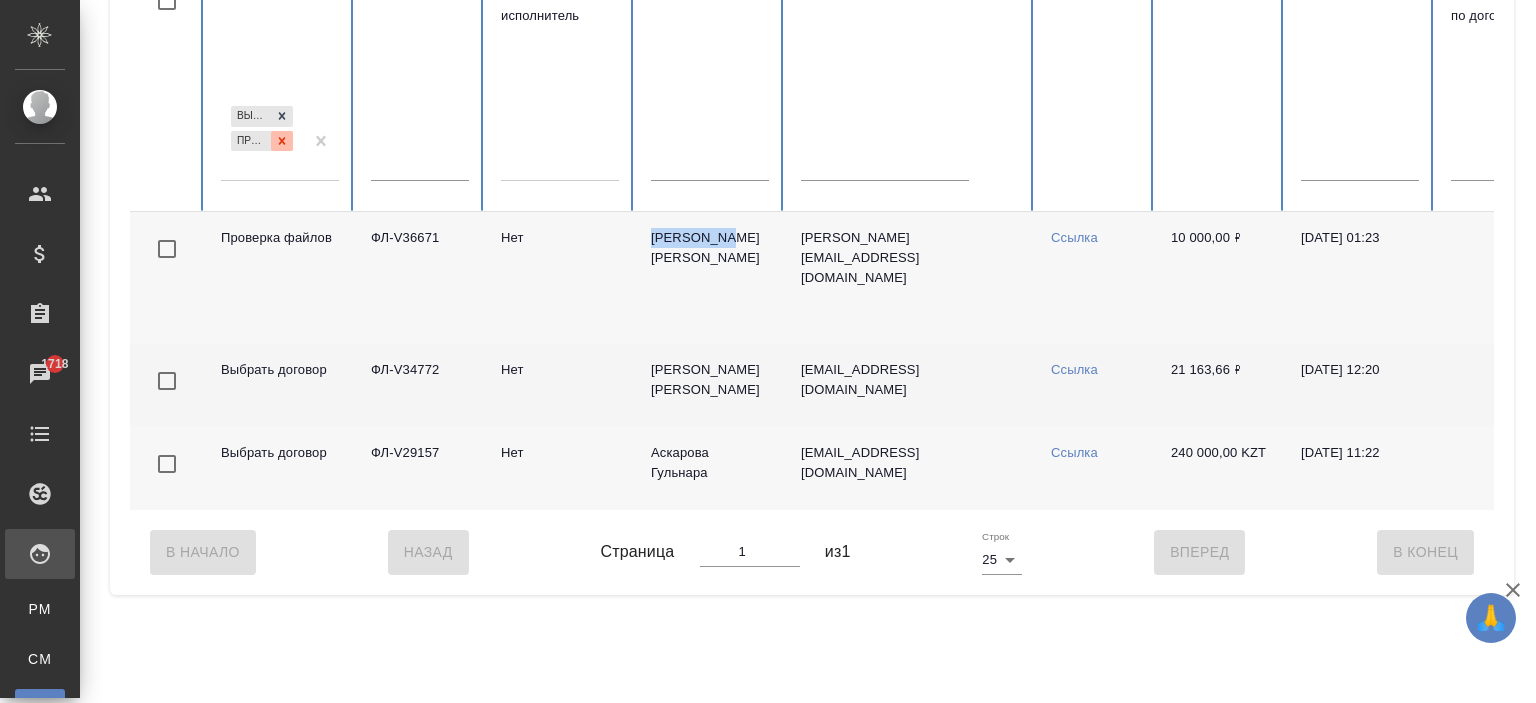 click 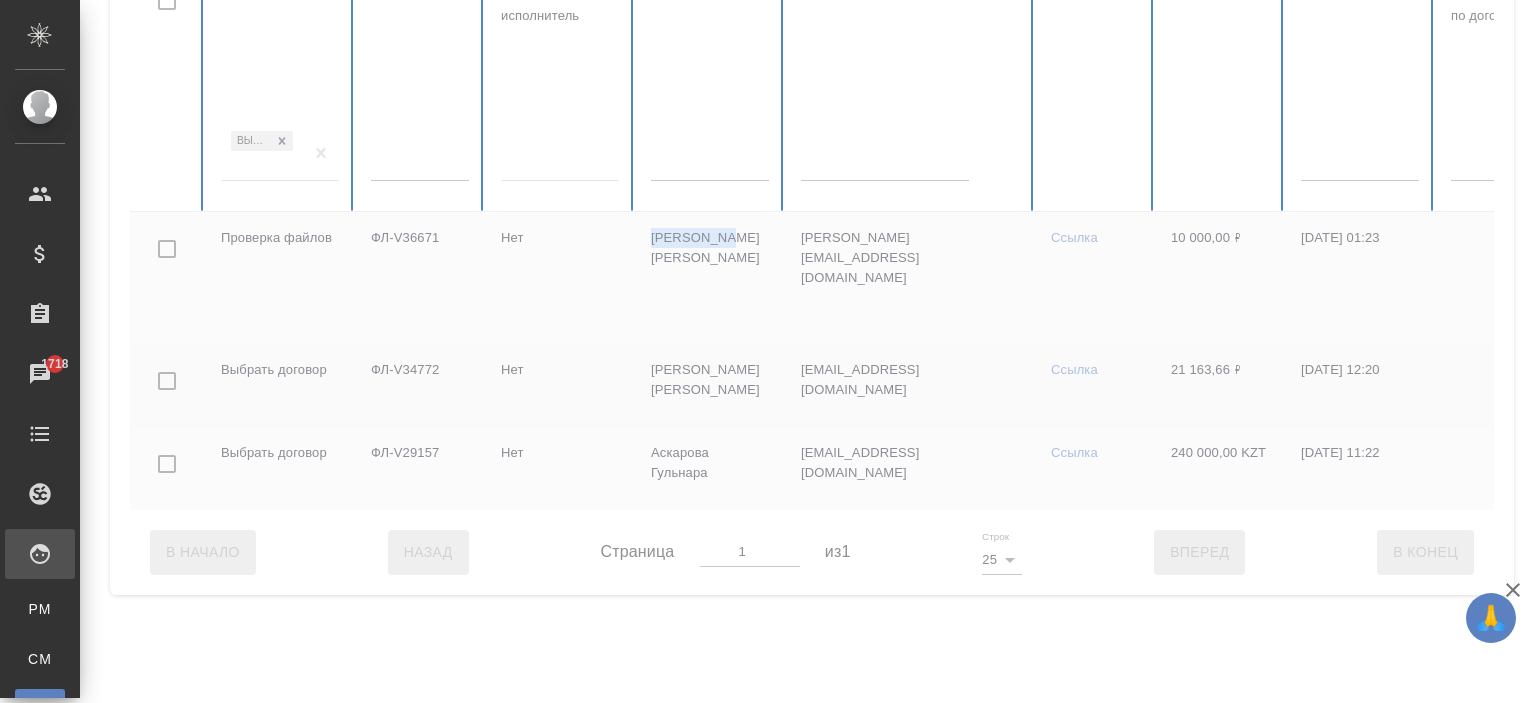 click on "Выбрать договор" at bounding box center (262, 154) 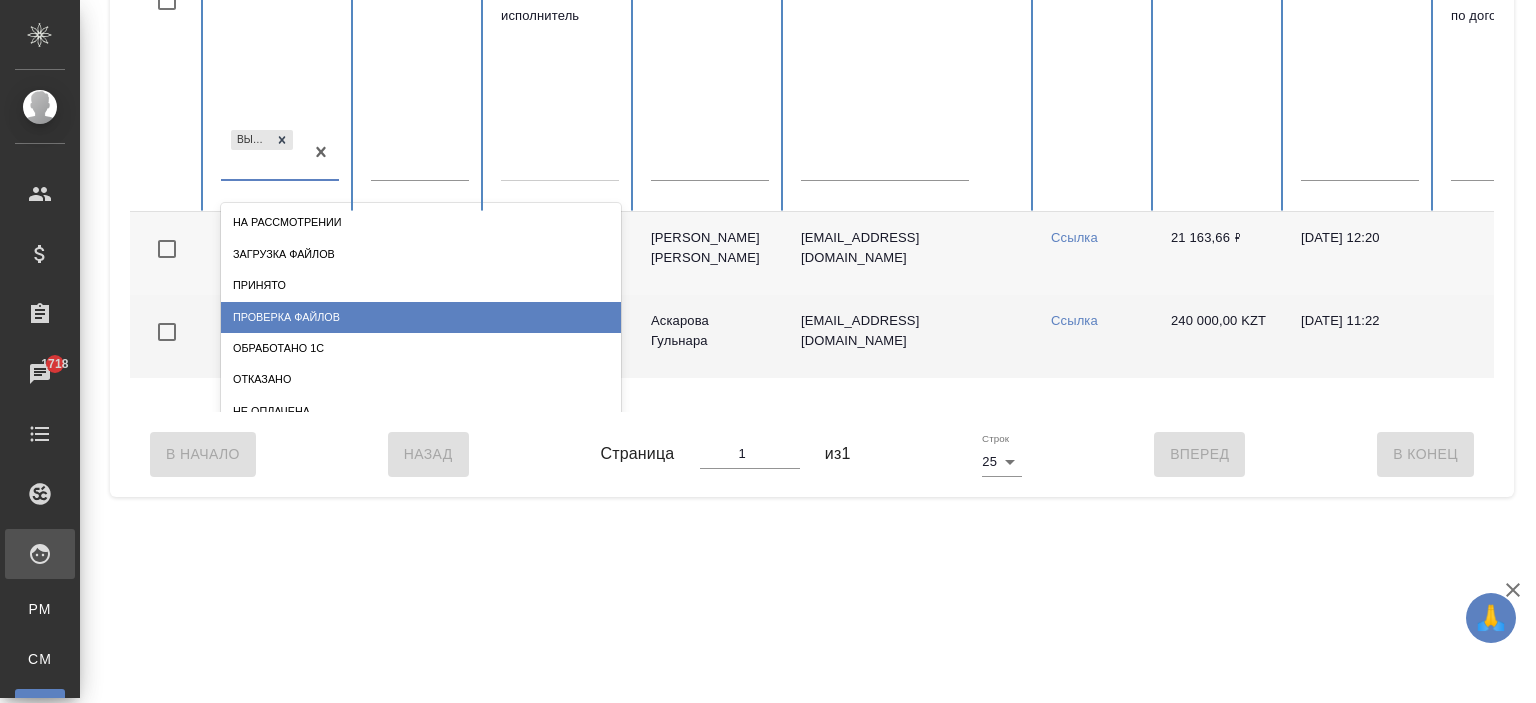 click on "Проверка файлов" at bounding box center [421, 317] 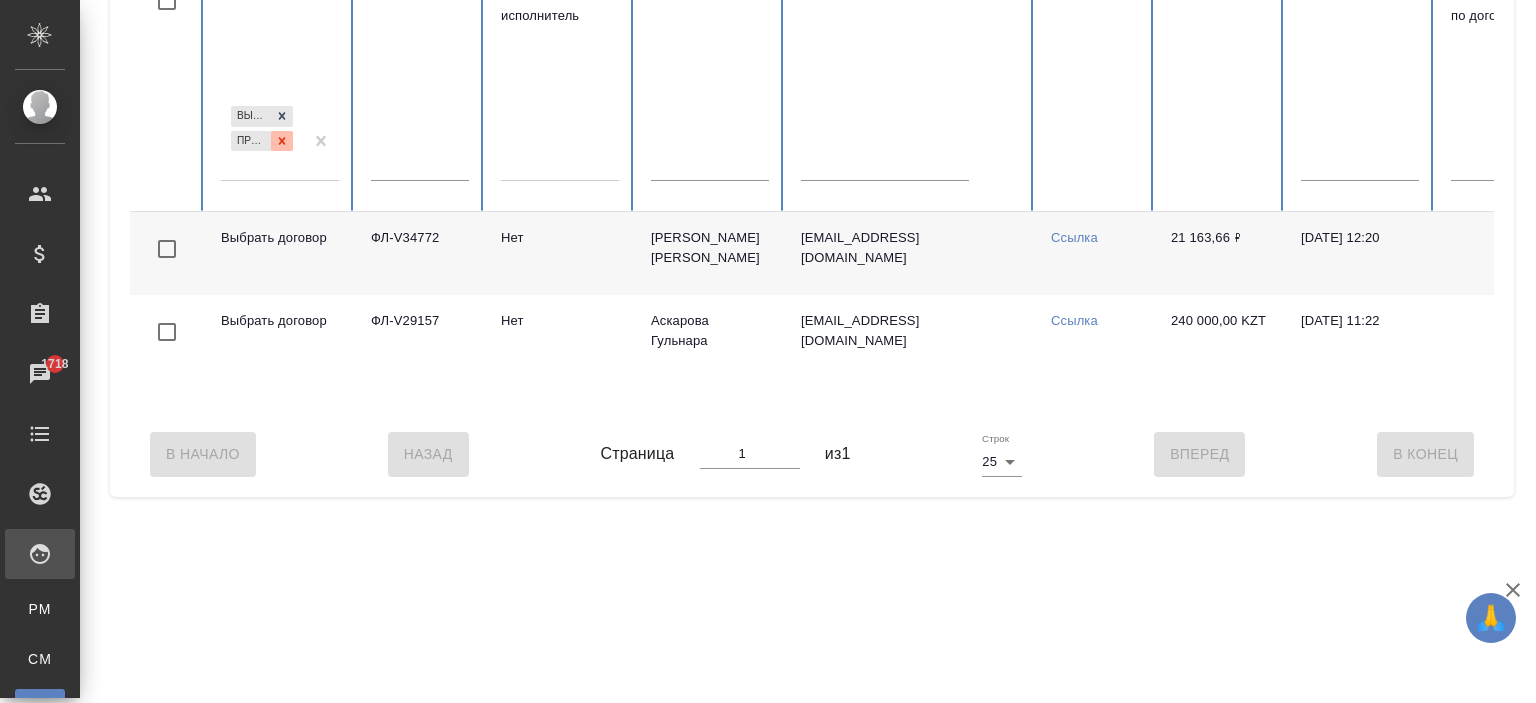 click 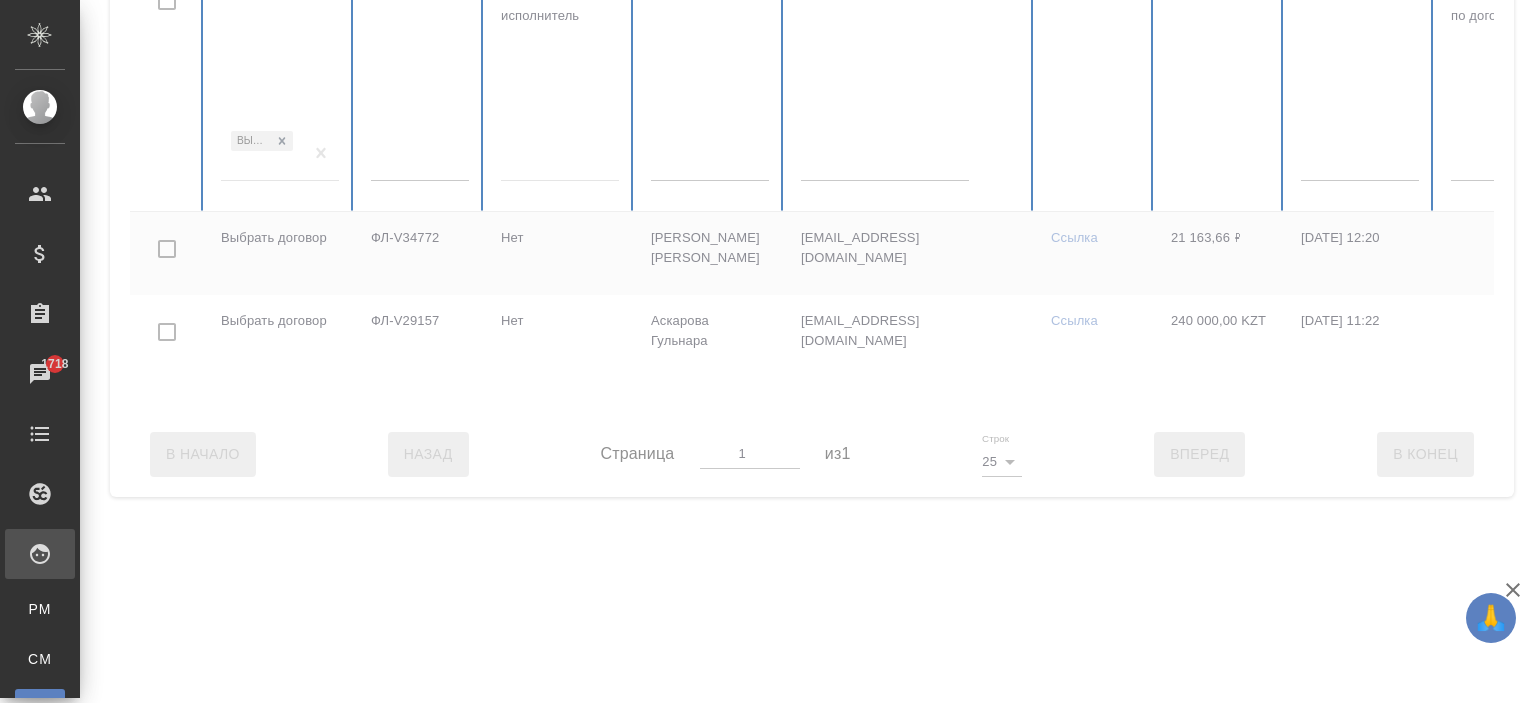 click on "Выбрать договор" at bounding box center [262, 154] 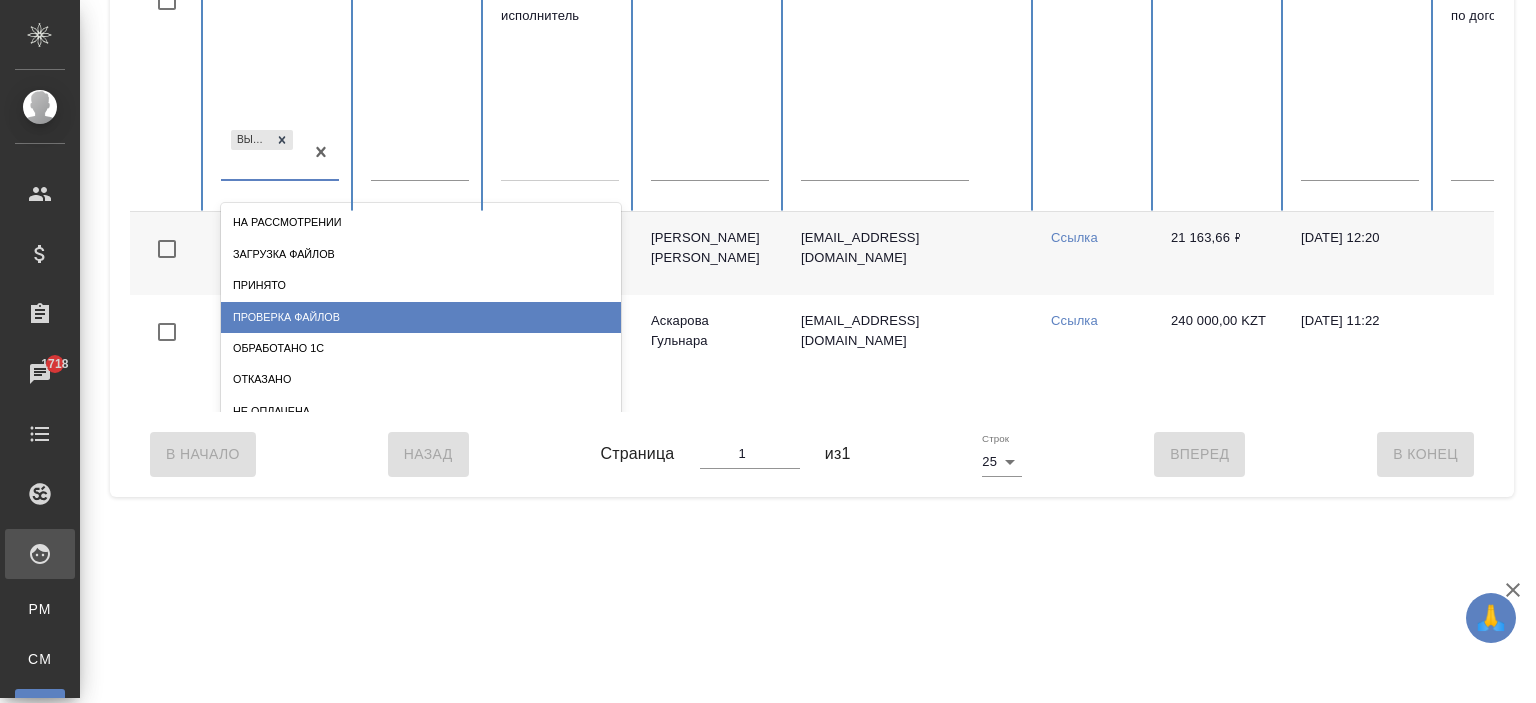 click on "Проверка файлов" at bounding box center (421, 317) 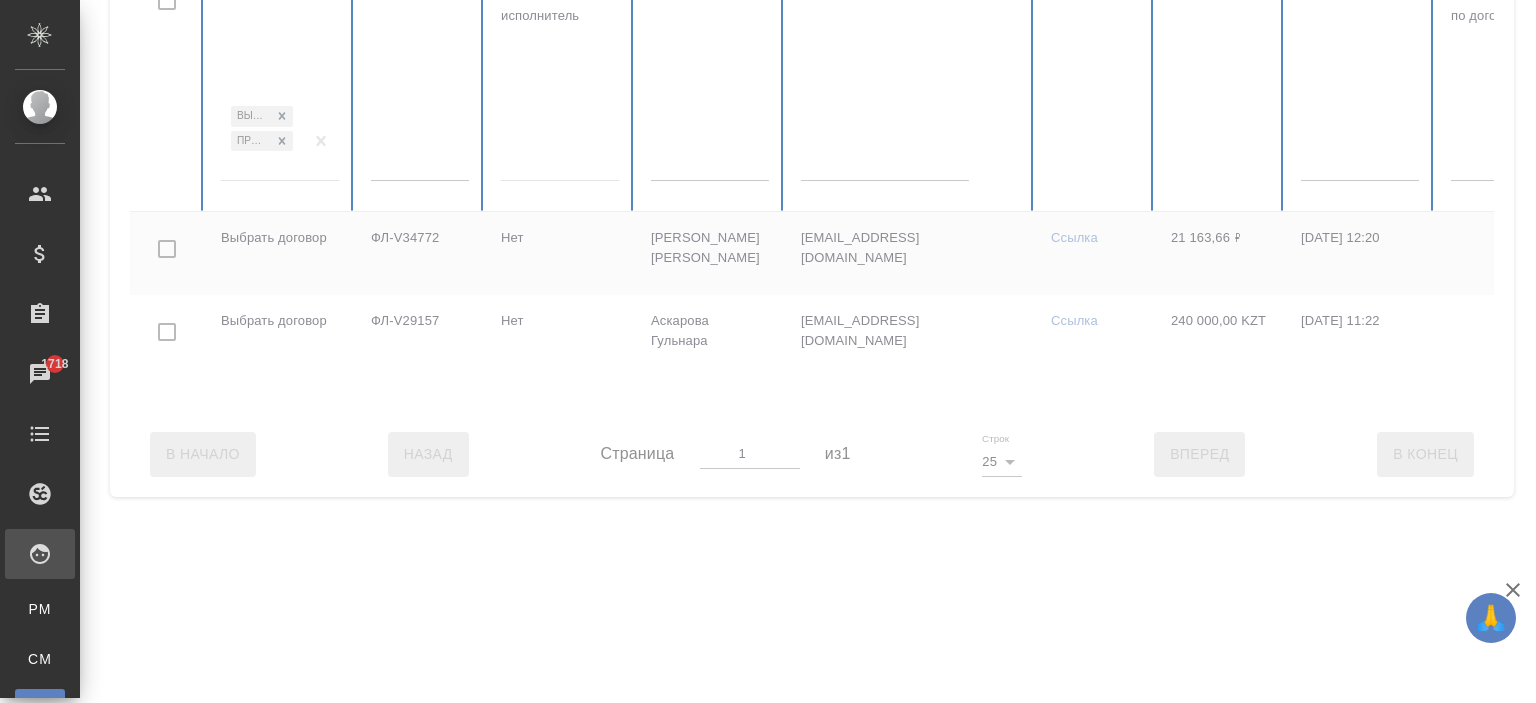 scroll, scrollTop: 0, scrollLeft: 0, axis: both 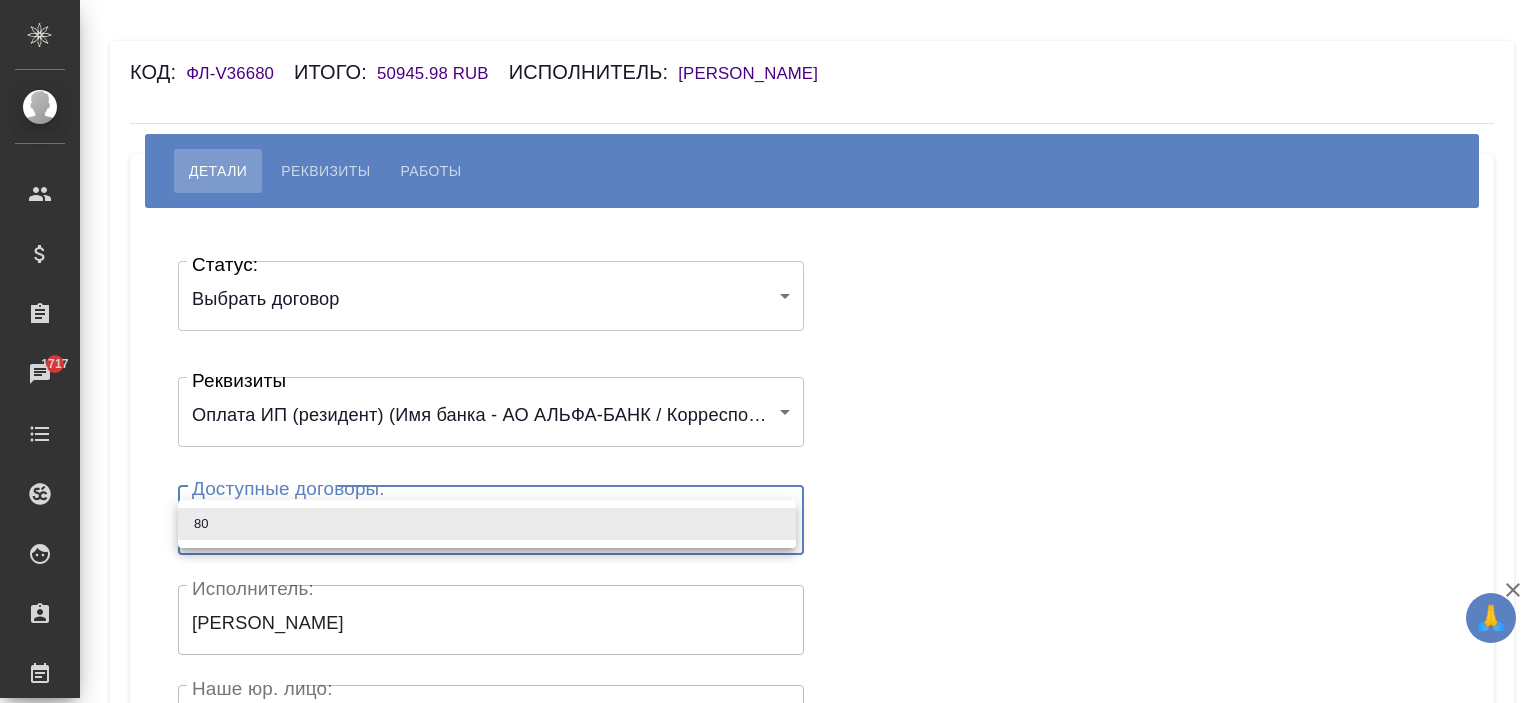 click on "🙏 .cls-1
fill:#fff;
AWATERA Ishkova Yuliya Клиенты Спецификации Заказы 1717 Чаты Todo Проекты SC Исполнители Кандидаты Работы Входящие заявки Заявки на доставку Рекламации Проекты процессинга Конференции Выйти Код: ФЛ-V36680 Итого: 50945.98 RUB Исполнитель: Селезнев Максим Детали Реквизиты Работы Статус: Выбрать договор chooseContract Статус: Реквизиты Оплата ИП (резидент) (Имя банка - АО АЛЬФА-БАНК / Корреспондентский счет - 30101810200000000593 / БИК - 044525593 / Расчетный счет - 40802810202470007006 / ИНН получателя - 773580692305 / ОГРН - 317774600271302 / ФИО получателя - СЕЛЕЗНЕВ МАКСИМ ИВАНОВИЧ) 6737145236d95f9cb7fe24f6 ​   x" at bounding box center (768, 351) 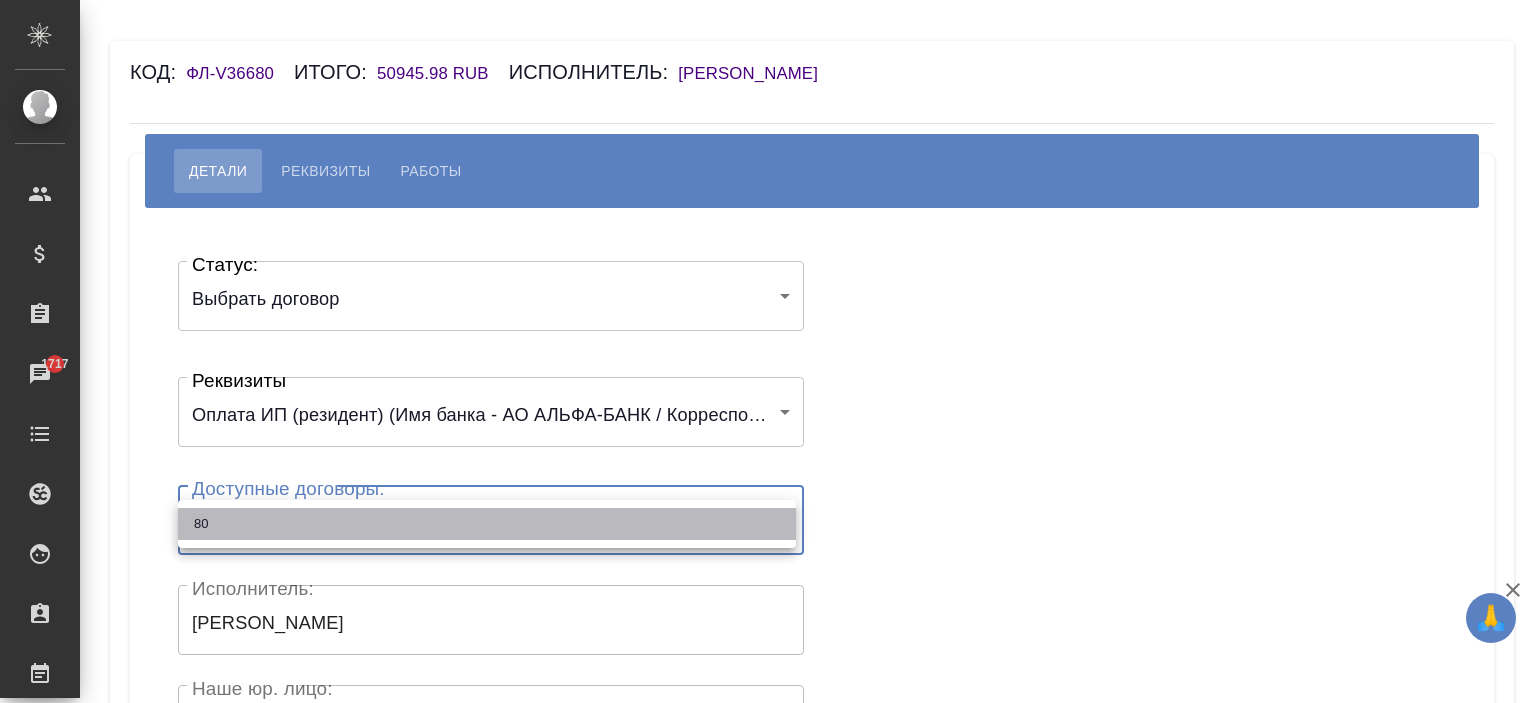 click on "80" at bounding box center (487, 524) 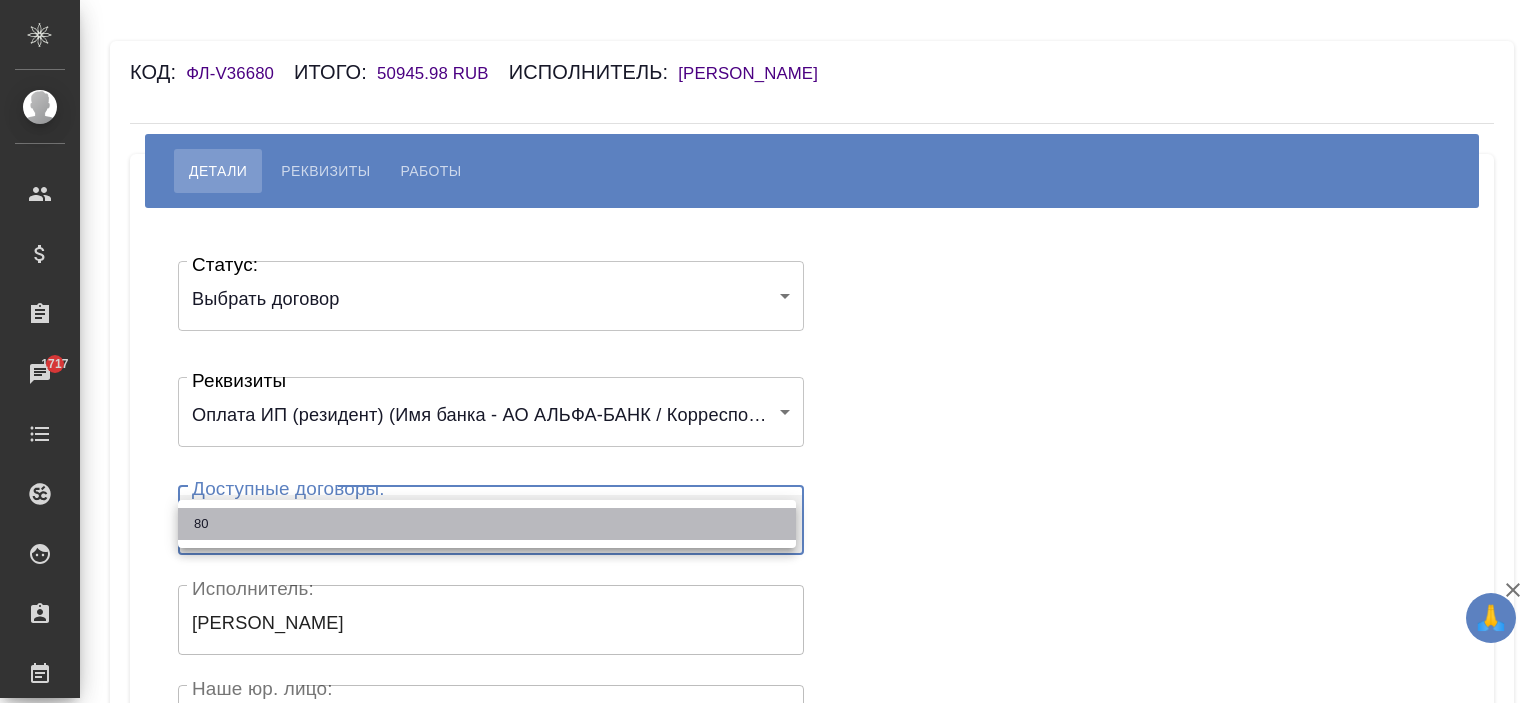 type on "673747d0c68c72572d8e6eae" 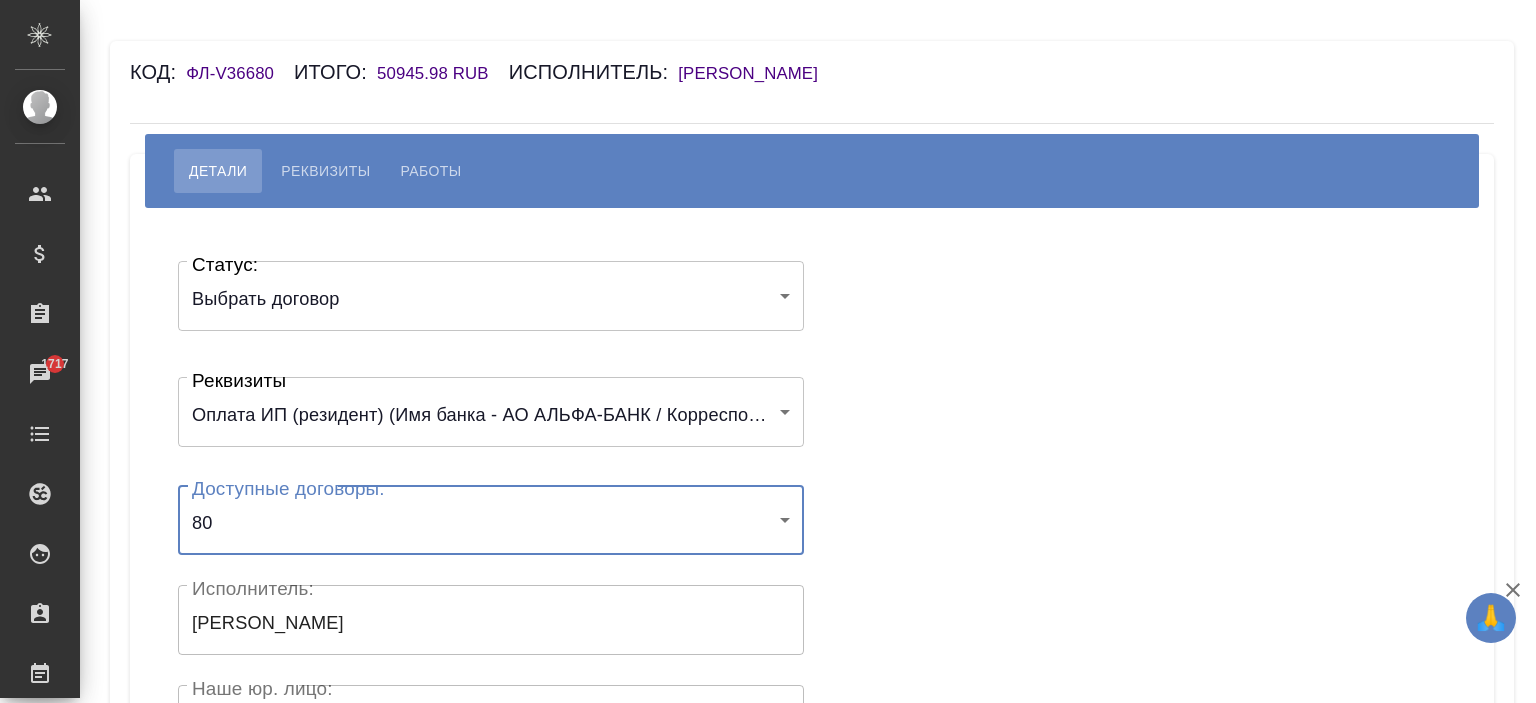 click on "Код: ФЛ-V36680 Итого: 50945.98 RUB Исполнитель: Селезнев Максим" at bounding box center (698, 72) 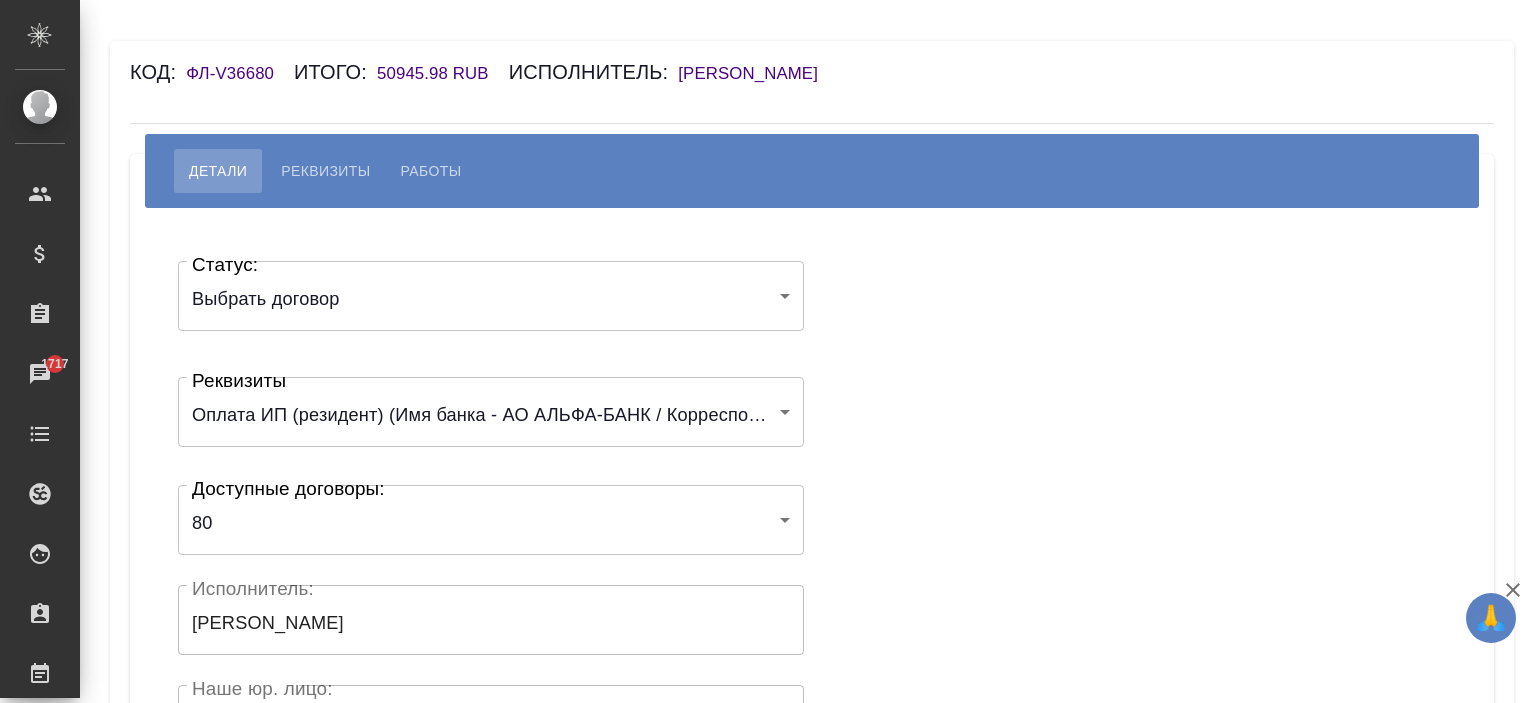 click on "[PERSON_NAME]" at bounding box center (758, 73) 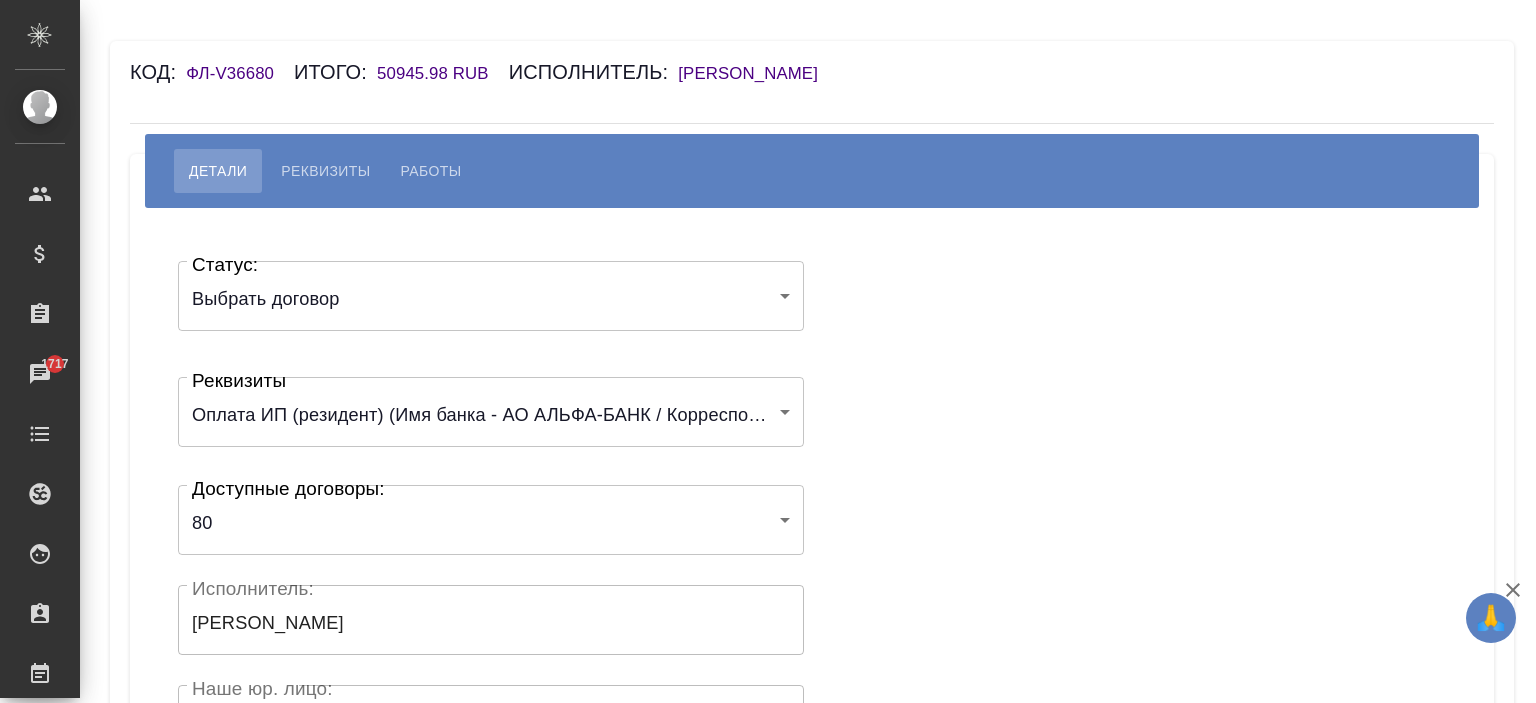 scroll, scrollTop: 440, scrollLeft: 0, axis: vertical 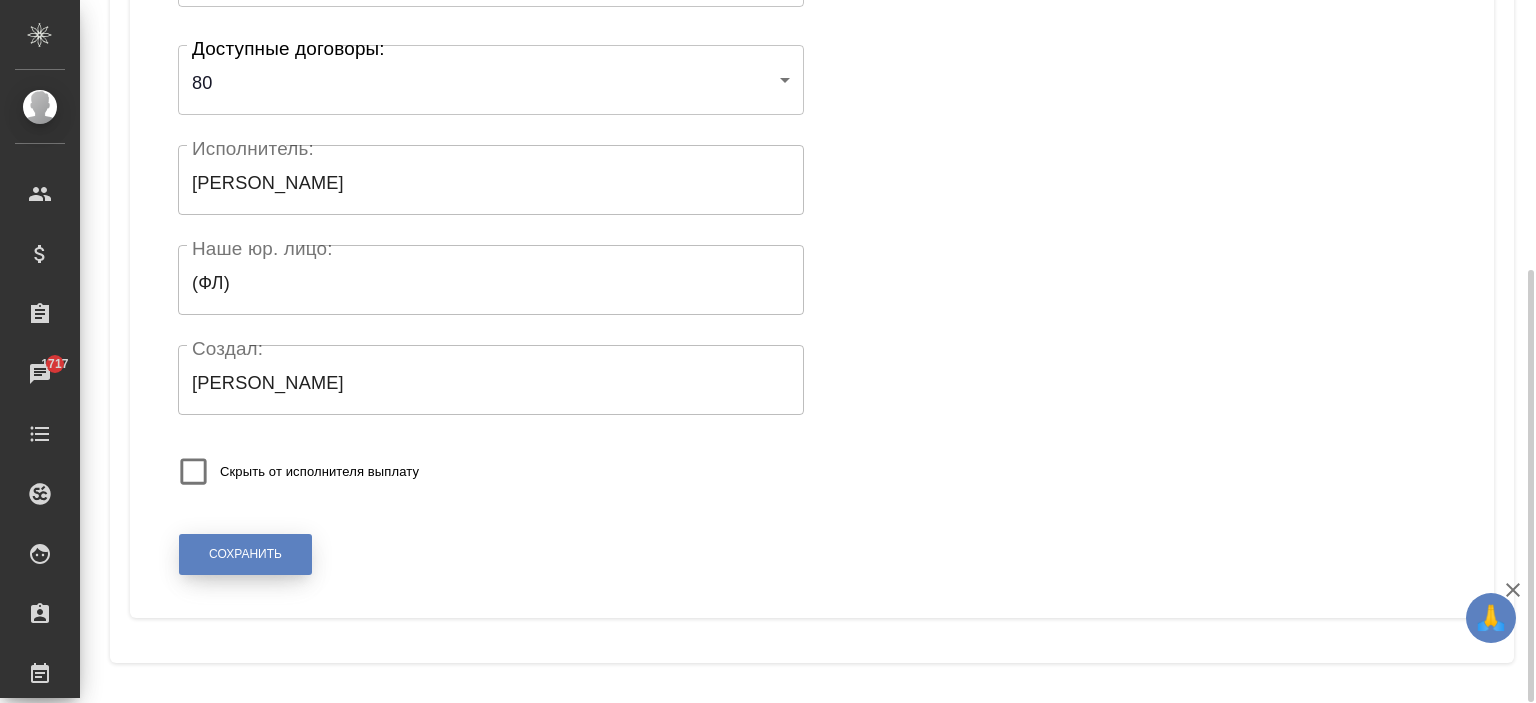 click on "Сохранить" at bounding box center [245, 554] 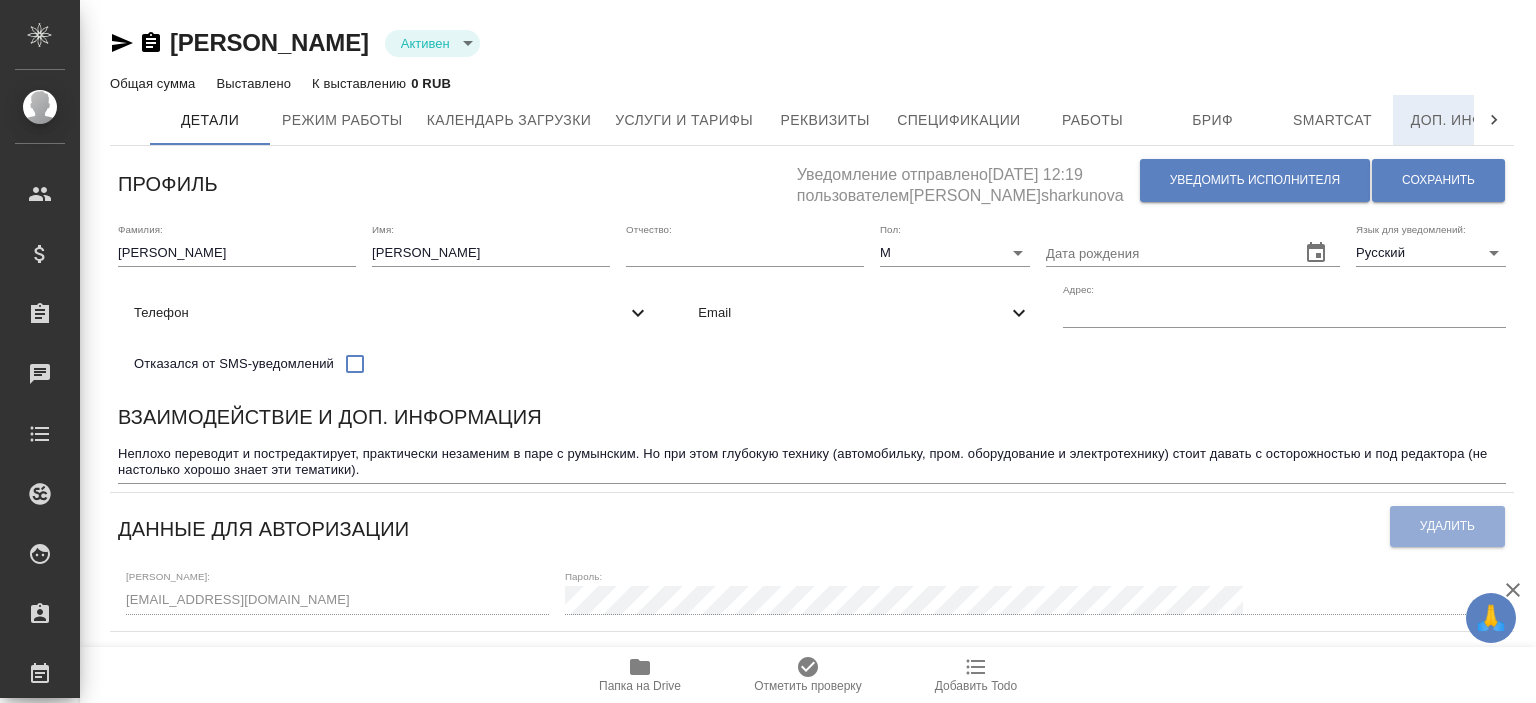 scroll, scrollTop: 0, scrollLeft: 0, axis: both 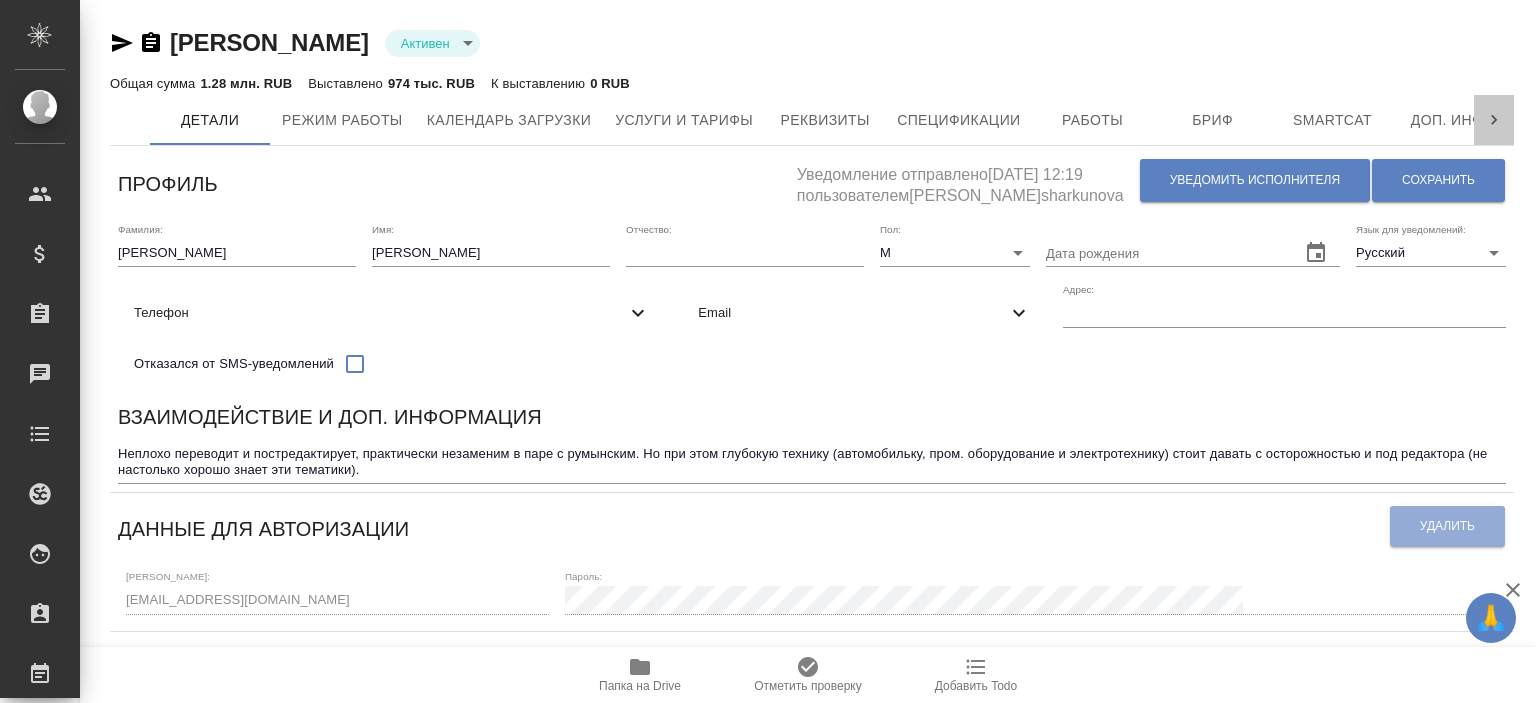 click at bounding box center (1494, 120) 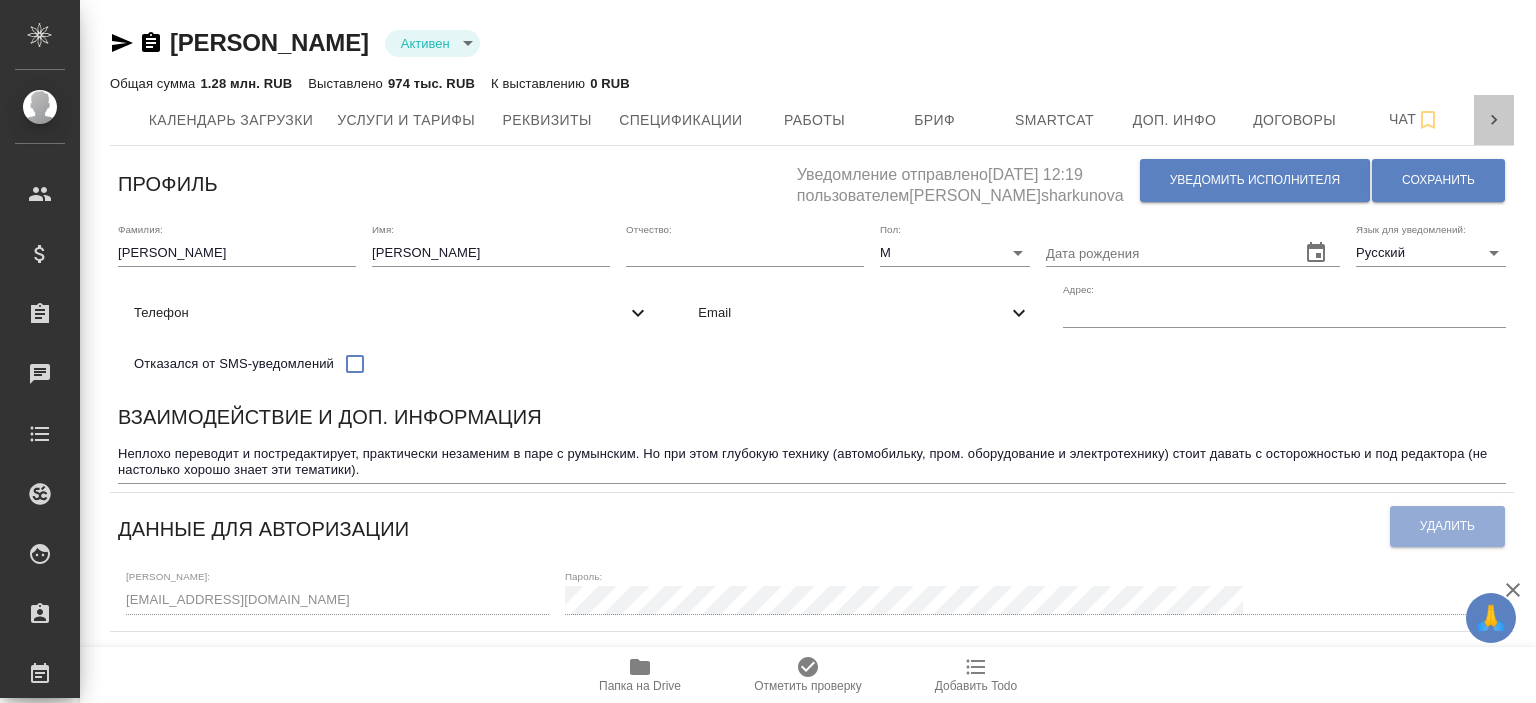 click at bounding box center (1494, 120) 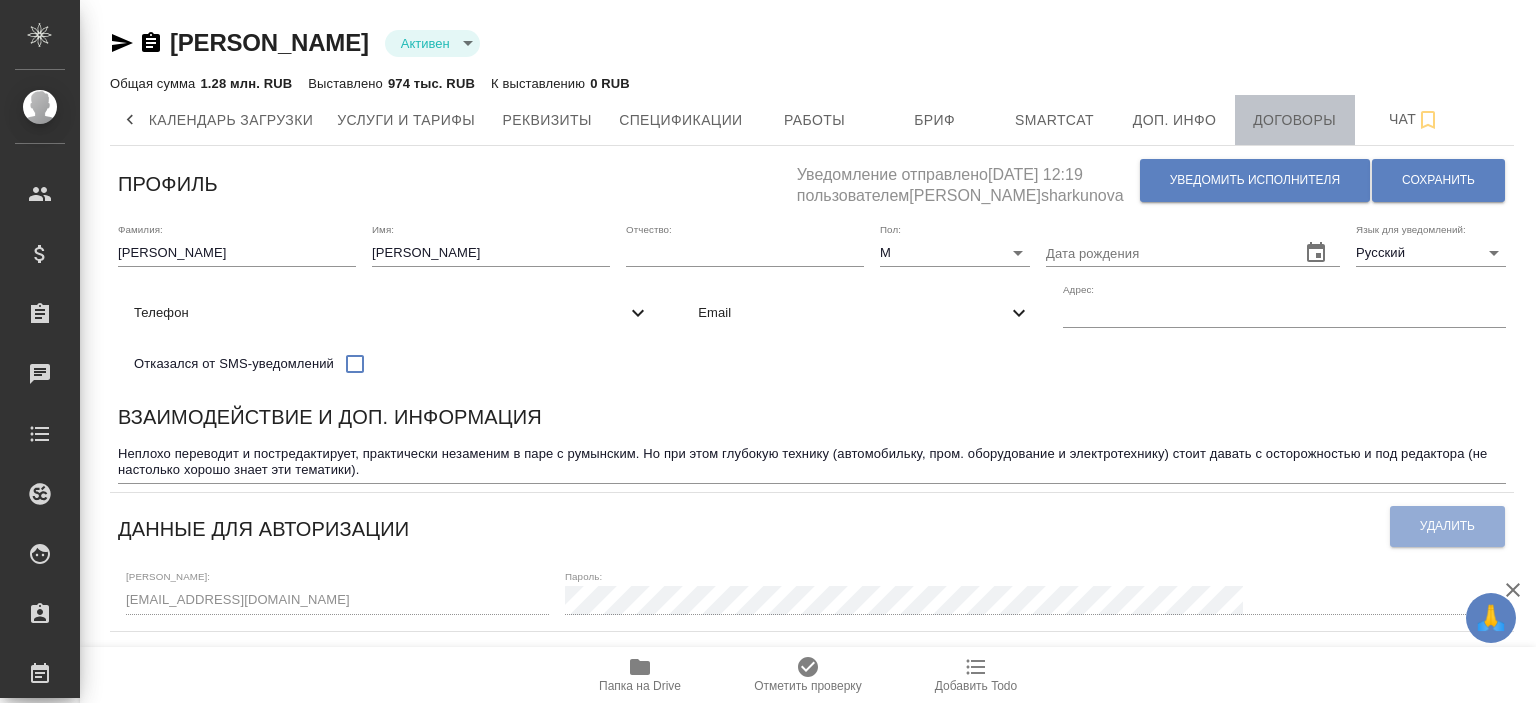 click on "Договоры" at bounding box center [1295, 120] 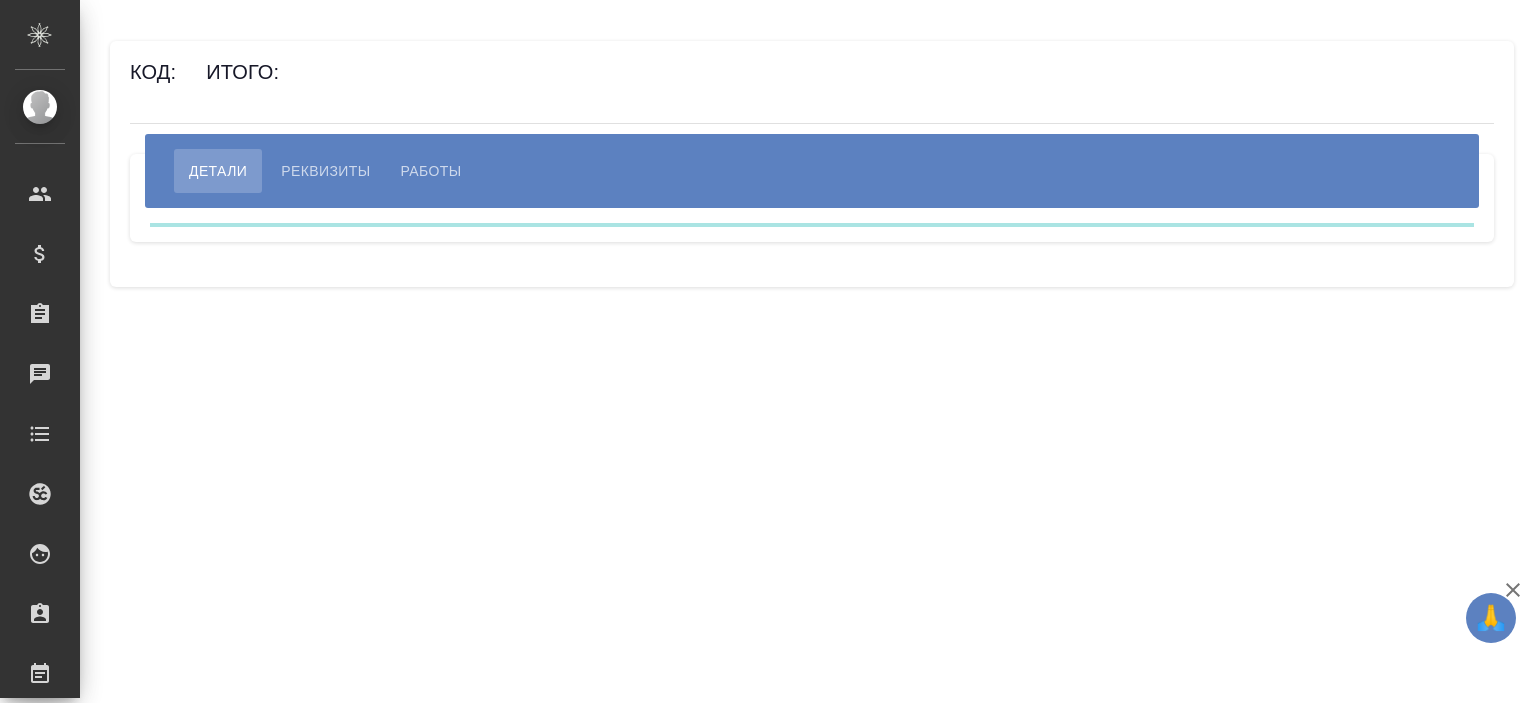 scroll, scrollTop: 0, scrollLeft: 0, axis: both 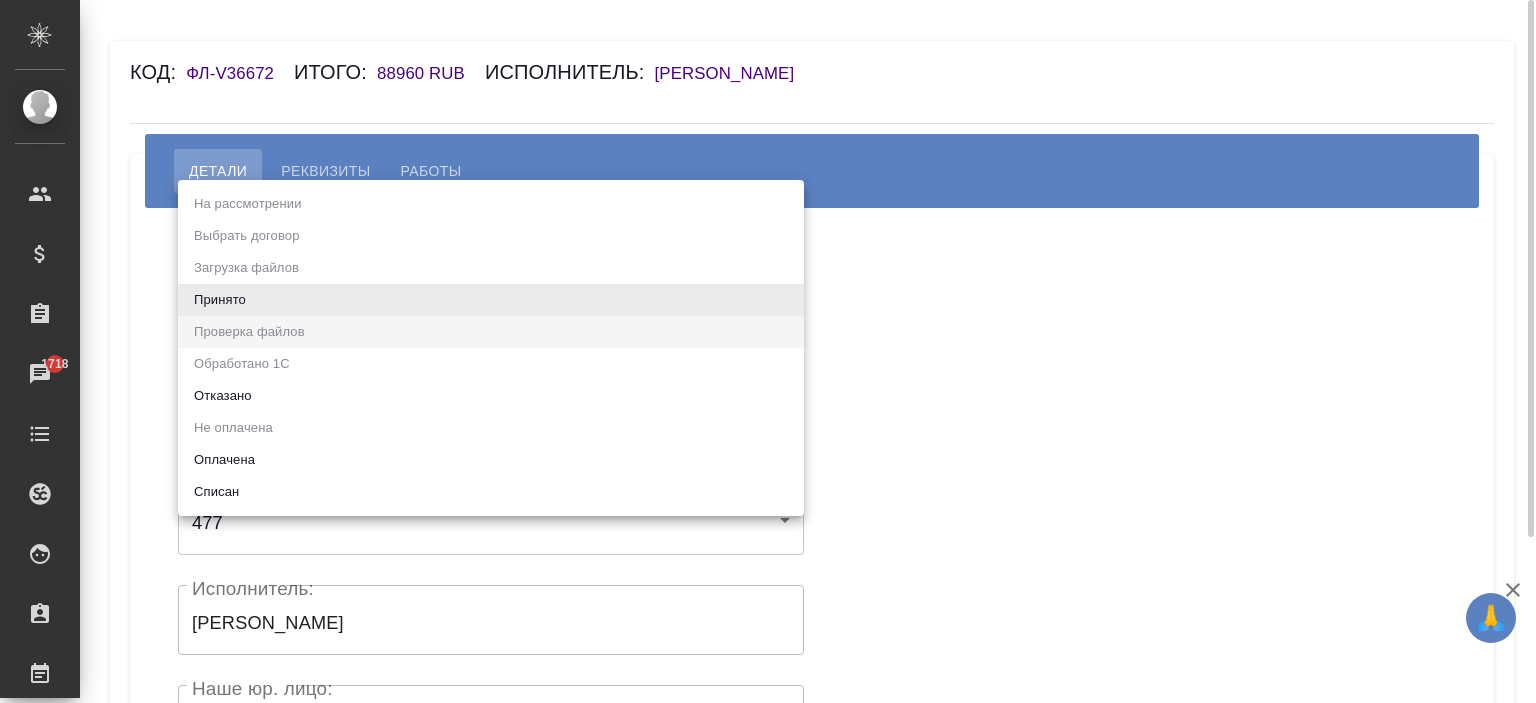 click on "🙏 .cls-1
fill:#fff;
AWATERA Ishkova Yuliya Клиенты Спецификации Заказы 1718 Чаты Todo Проекты SC Исполнители Кандидаты Работы Входящие заявки Заявки на доставку Рекламации Проекты процессинга Конференции Выйти Код: ФЛ-V36672 Итого: 88960 RUB Исполнитель: Шаповалов Михаил Сергеевич Детали Реквизиты Работы Статус: Проверка файлов filesCheck Статус: Реквизиты Оплата ИП (резидент) (Имя банка - Сбербанк / Корреспондентский счет - 30101810600000000608 / БИК - 040813608 / Расчетный счет - 40802810450000049665 / ИНН получателя - 272297364916 / ОГРН - 324270000004622 / ФИО получателя - Шаповалов Михаил Сергеевич) Реквизиты 477" at bounding box center [768, 351] 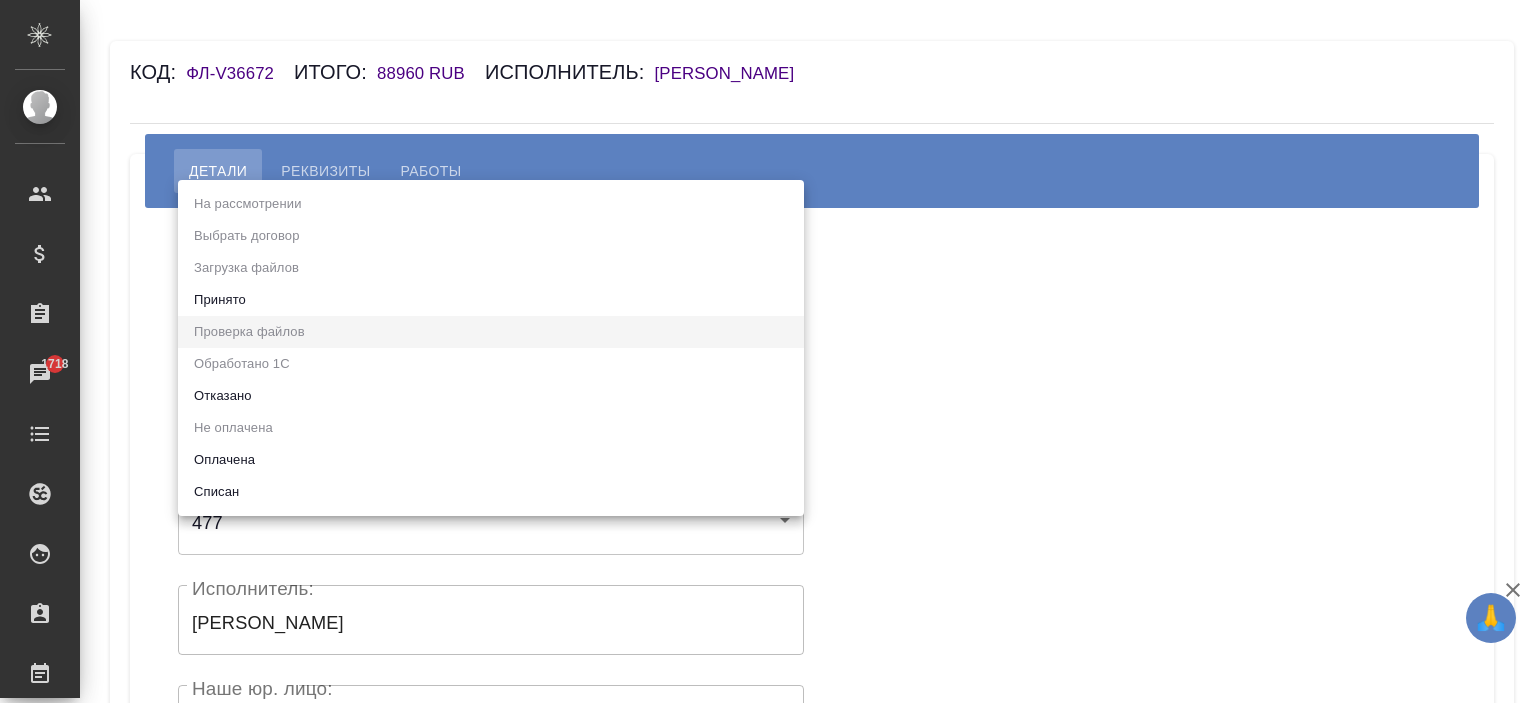 click on "Принято" at bounding box center [491, 300] 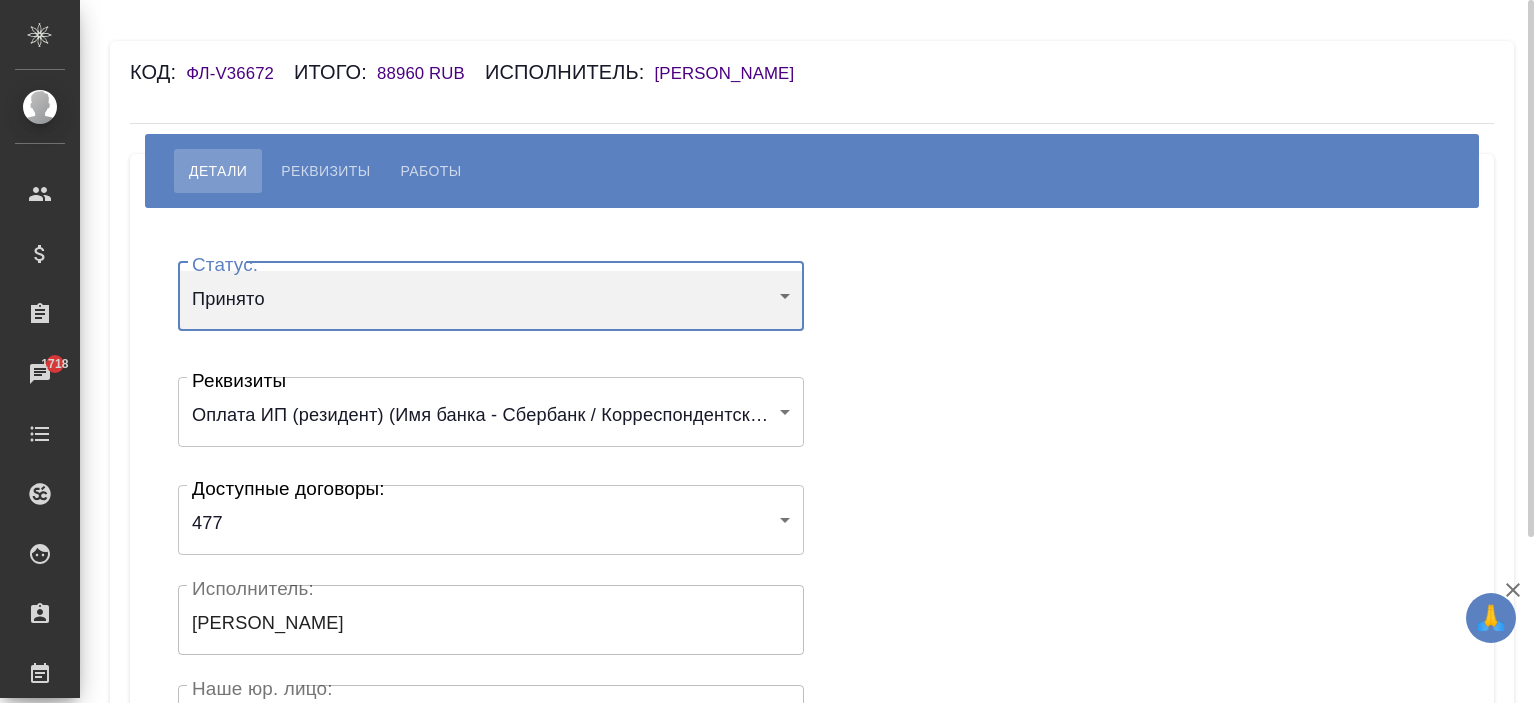 scroll, scrollTop: 440, scrollLeft: 0, axis: vertical 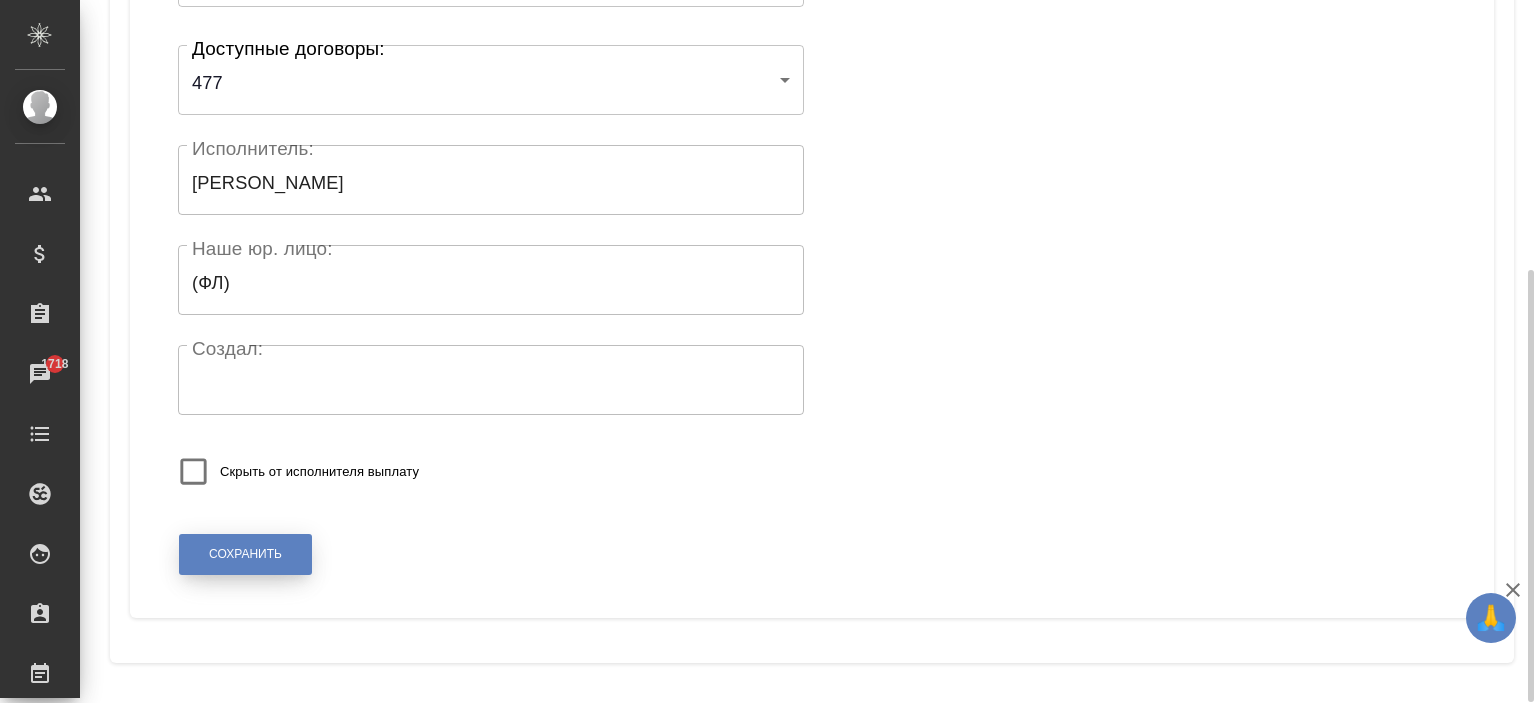 click on "Сохранить" at bounding box center [245, 554] 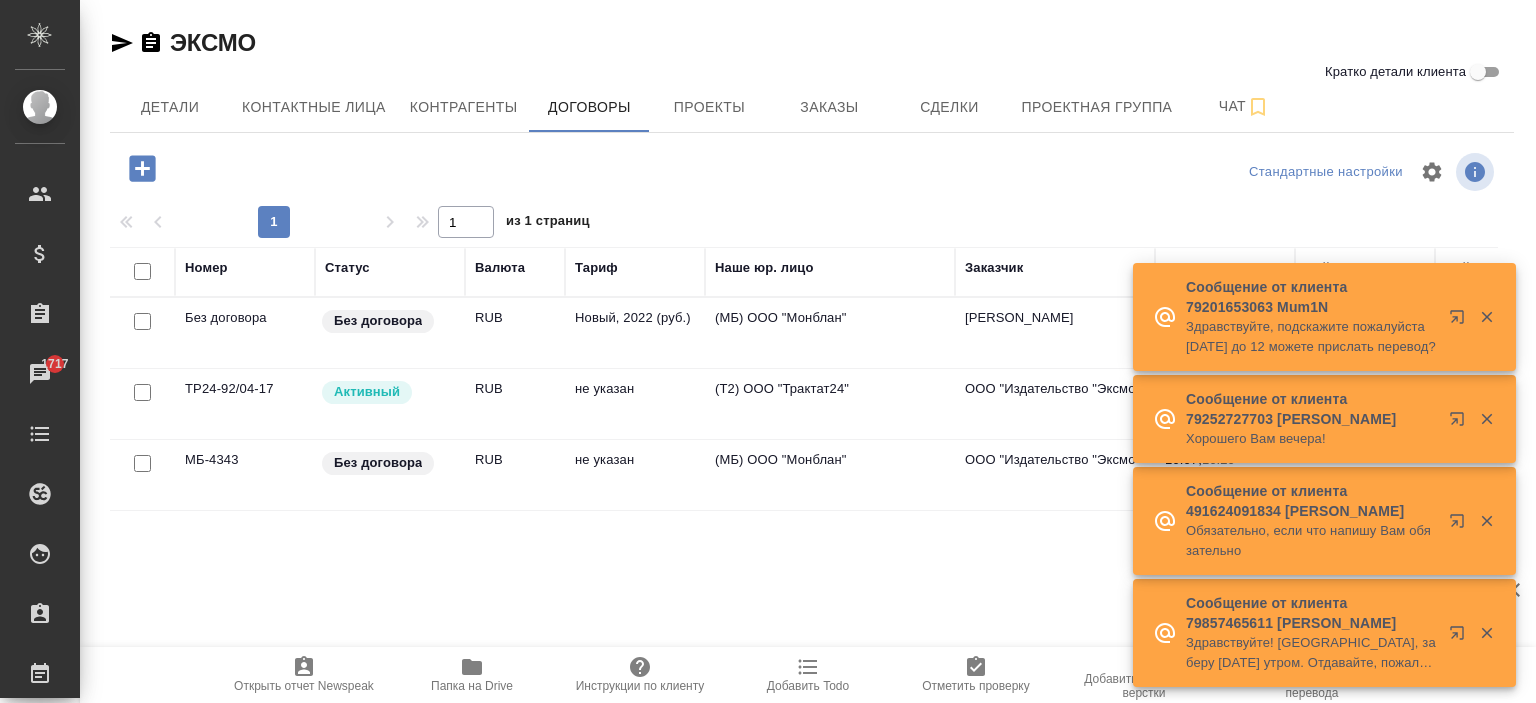scroll, scrollTop: 0, scrollLeft: 0, axis: both 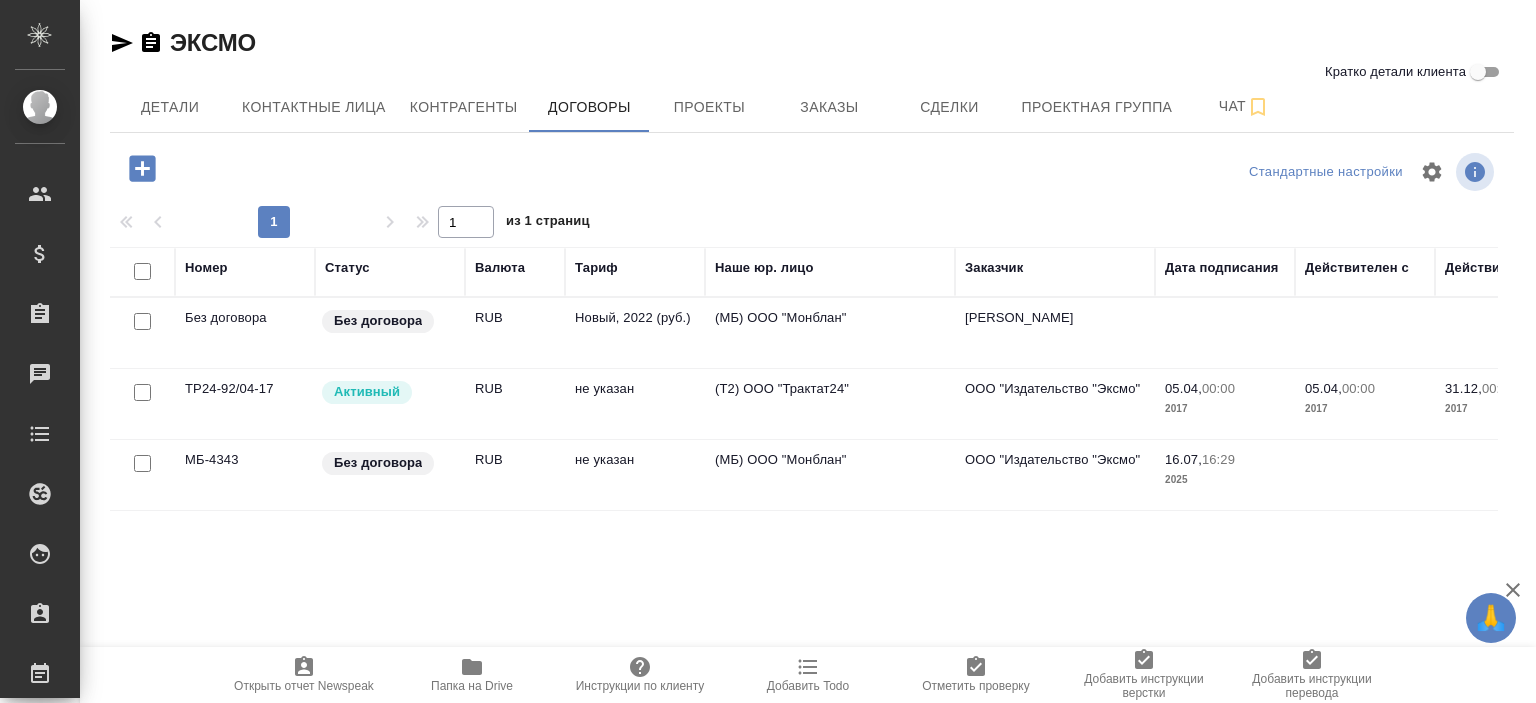 click on "(МБ) ООО "Монблан"" at bounding box center [830, 333] 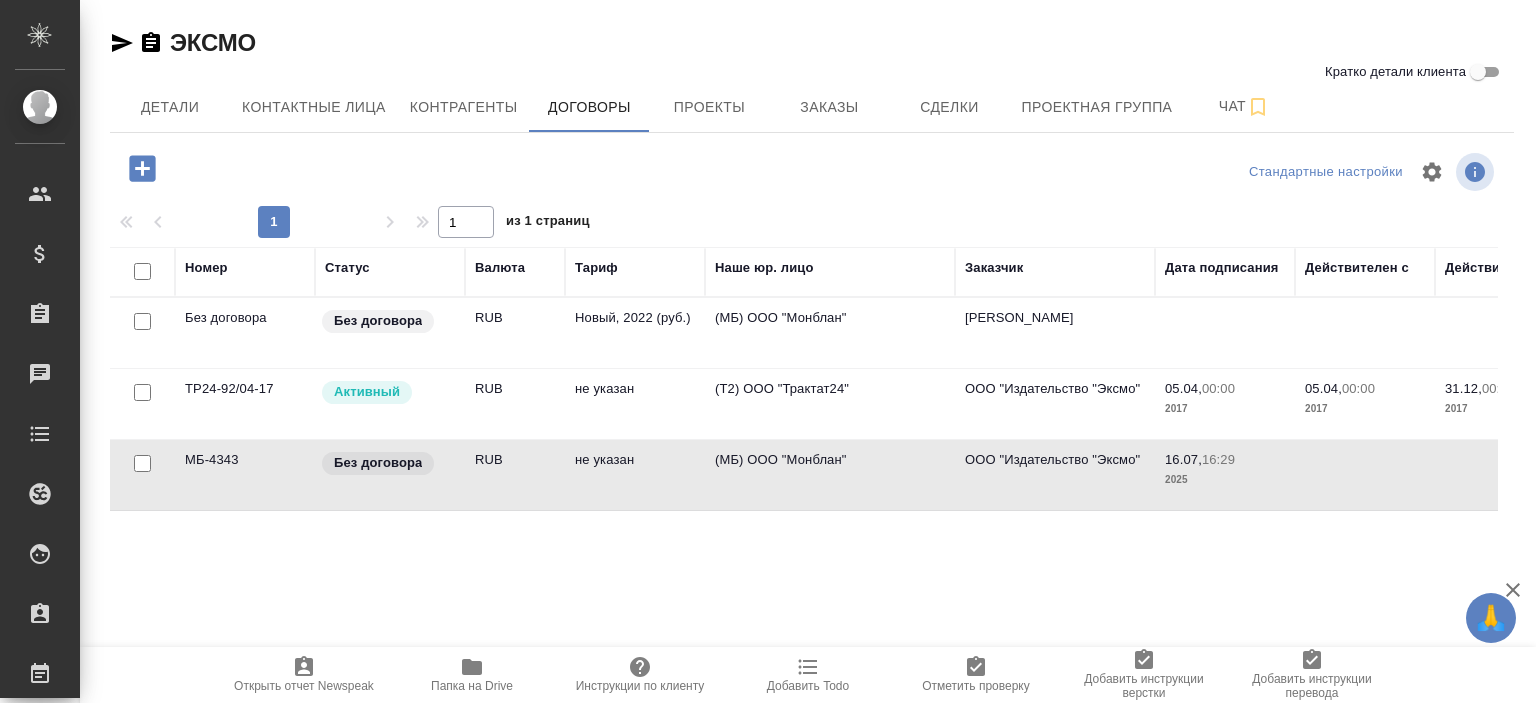 click on "(МБ) ООО "Монблан"" at bounding box center (830, 333) 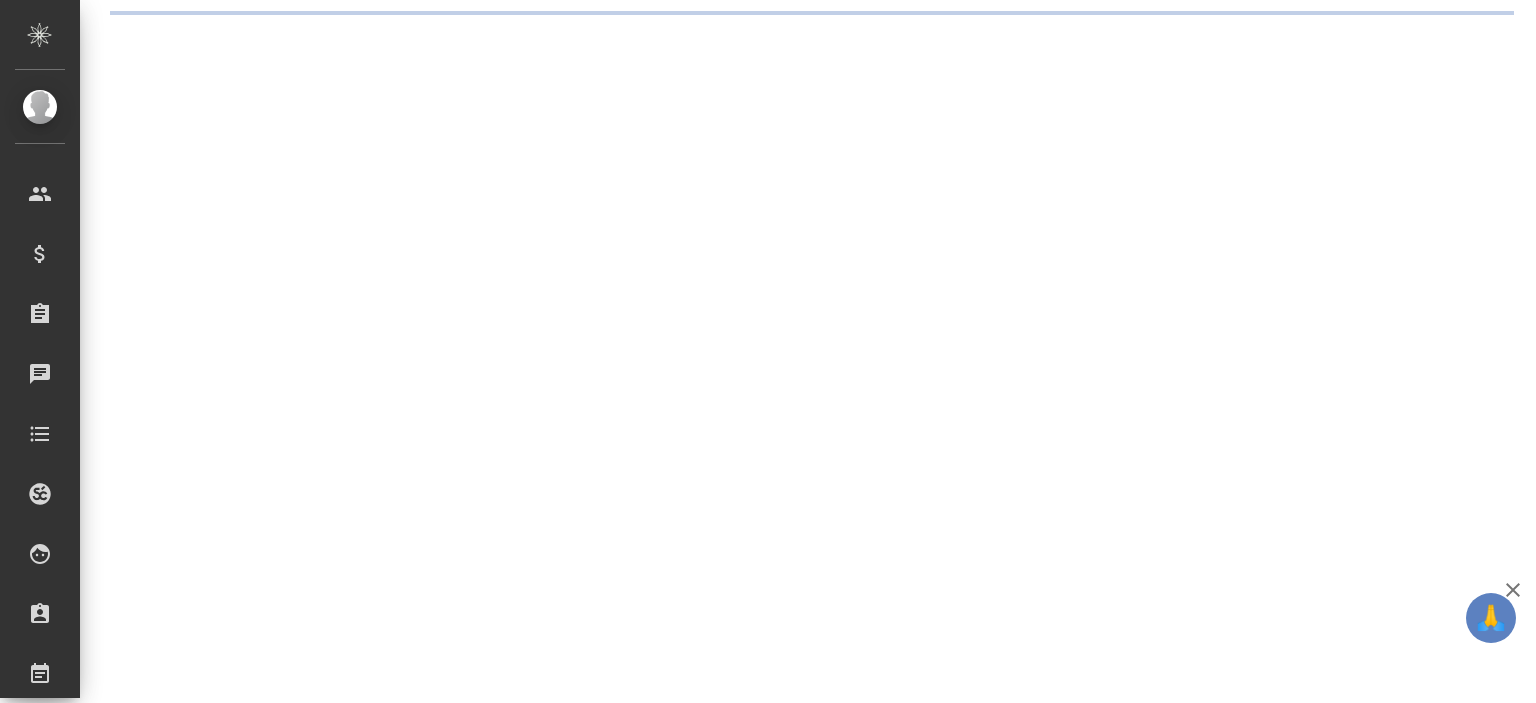 scroll, scrollTop: 0, scrollLeft: 0, axis: both 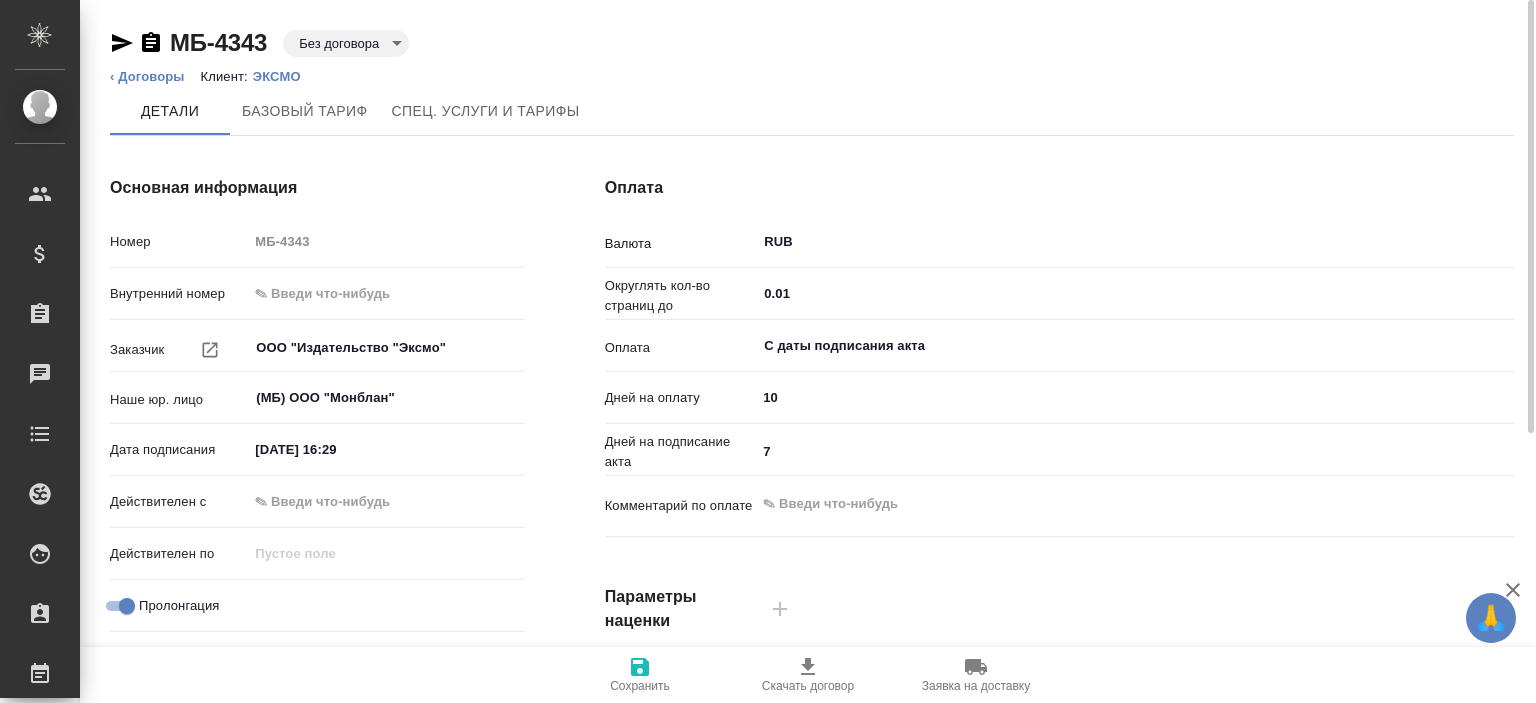 click on "16.07.2025 16:29" at bounding box center [335, 449] 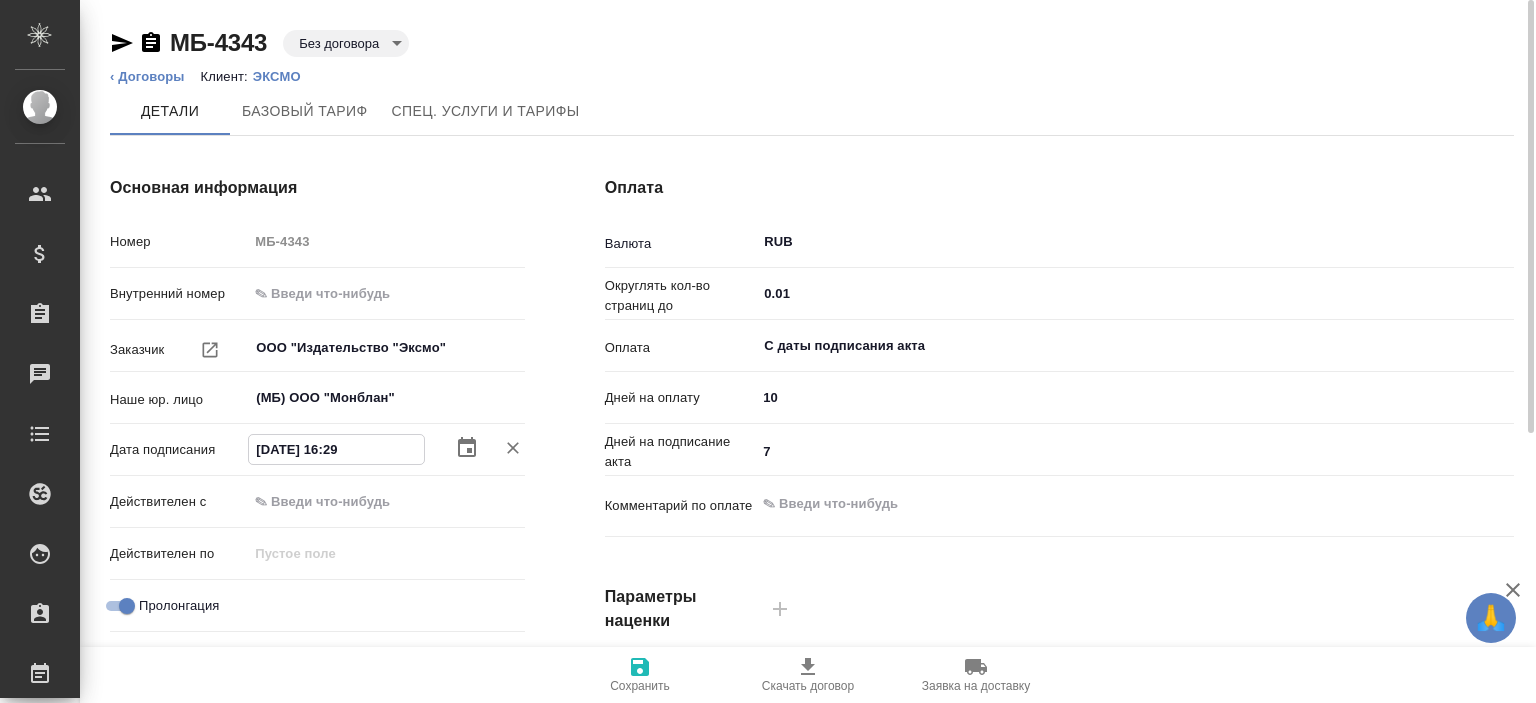 click 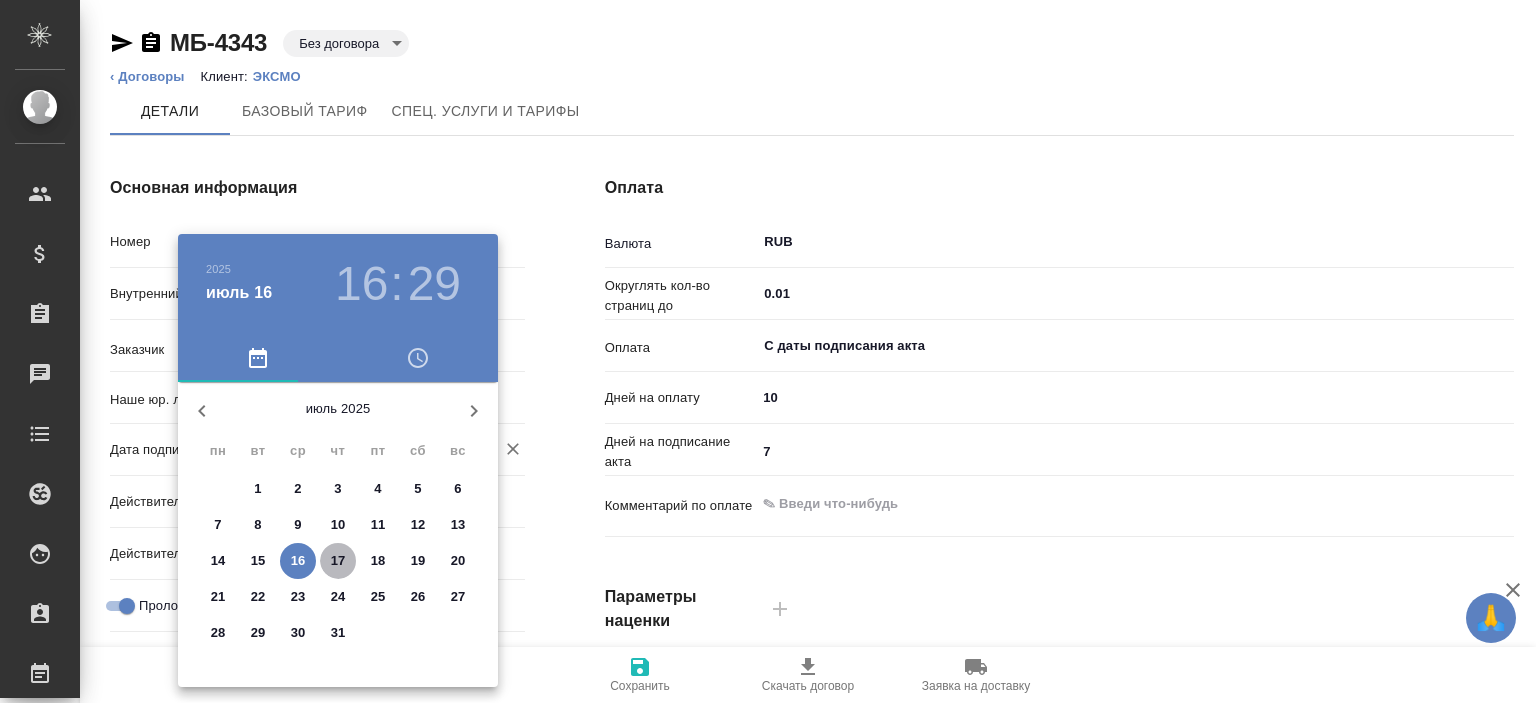 click on "17" at bounding box center (338, 561) 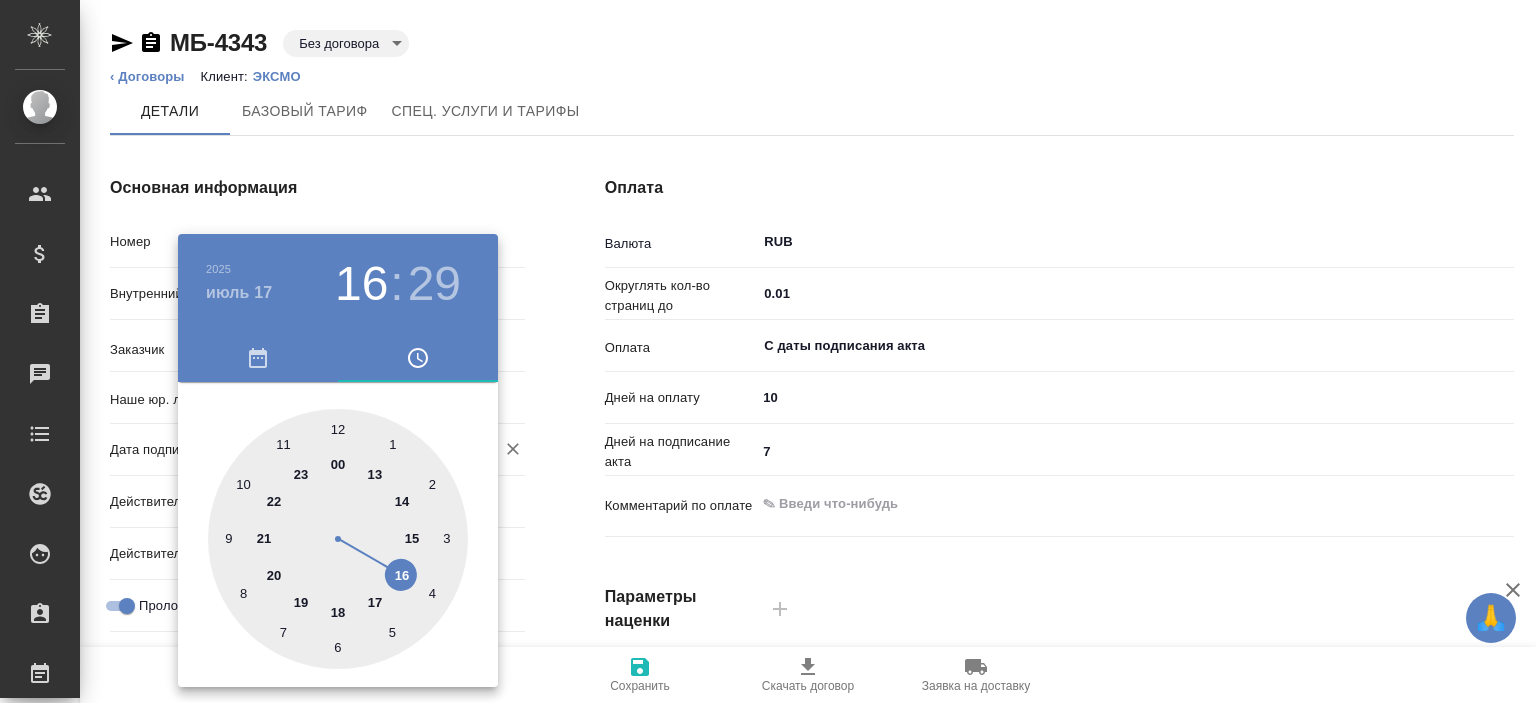click at bounding box center [768, 351] 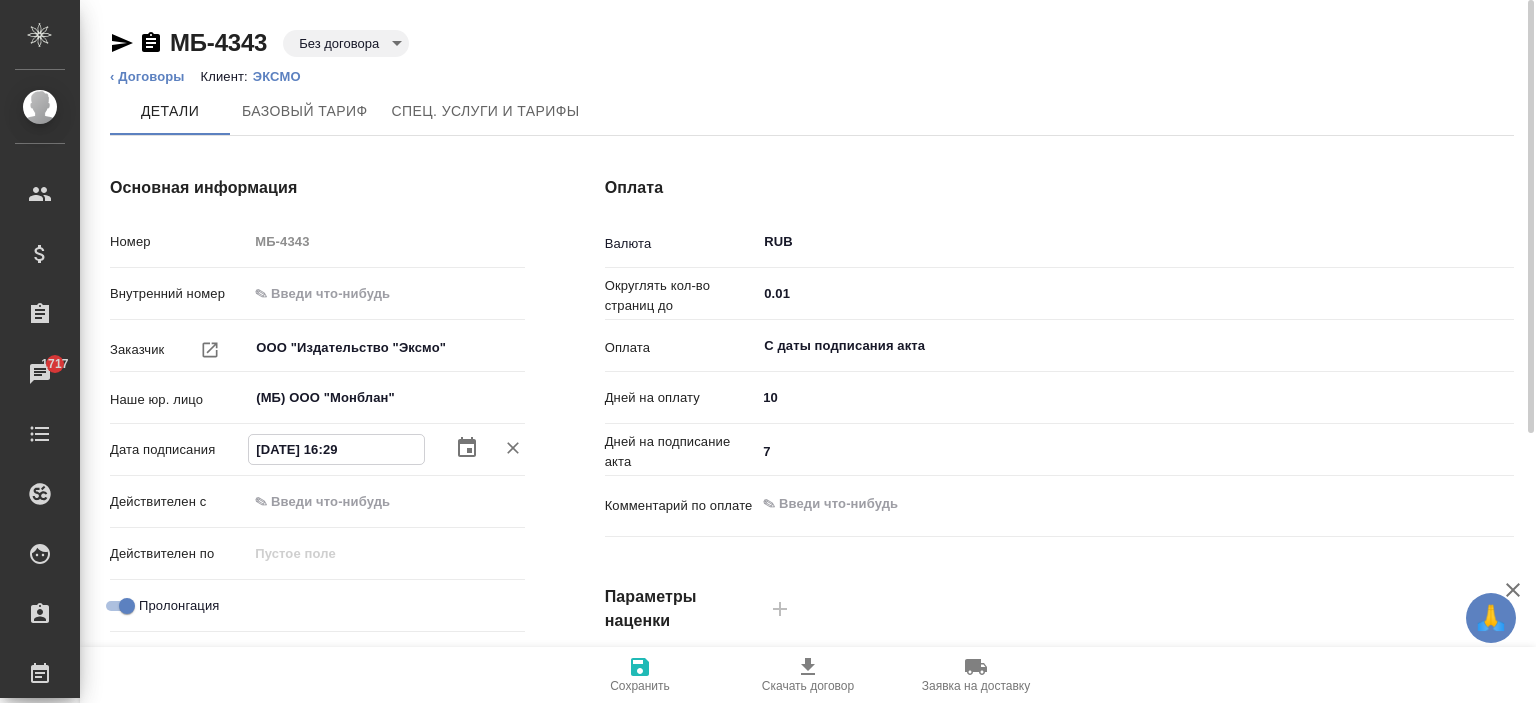 drag, startPoint x: 361, startPoint y: 435, endPoint x: 205, endPoint y: 439, distance: 156.05127 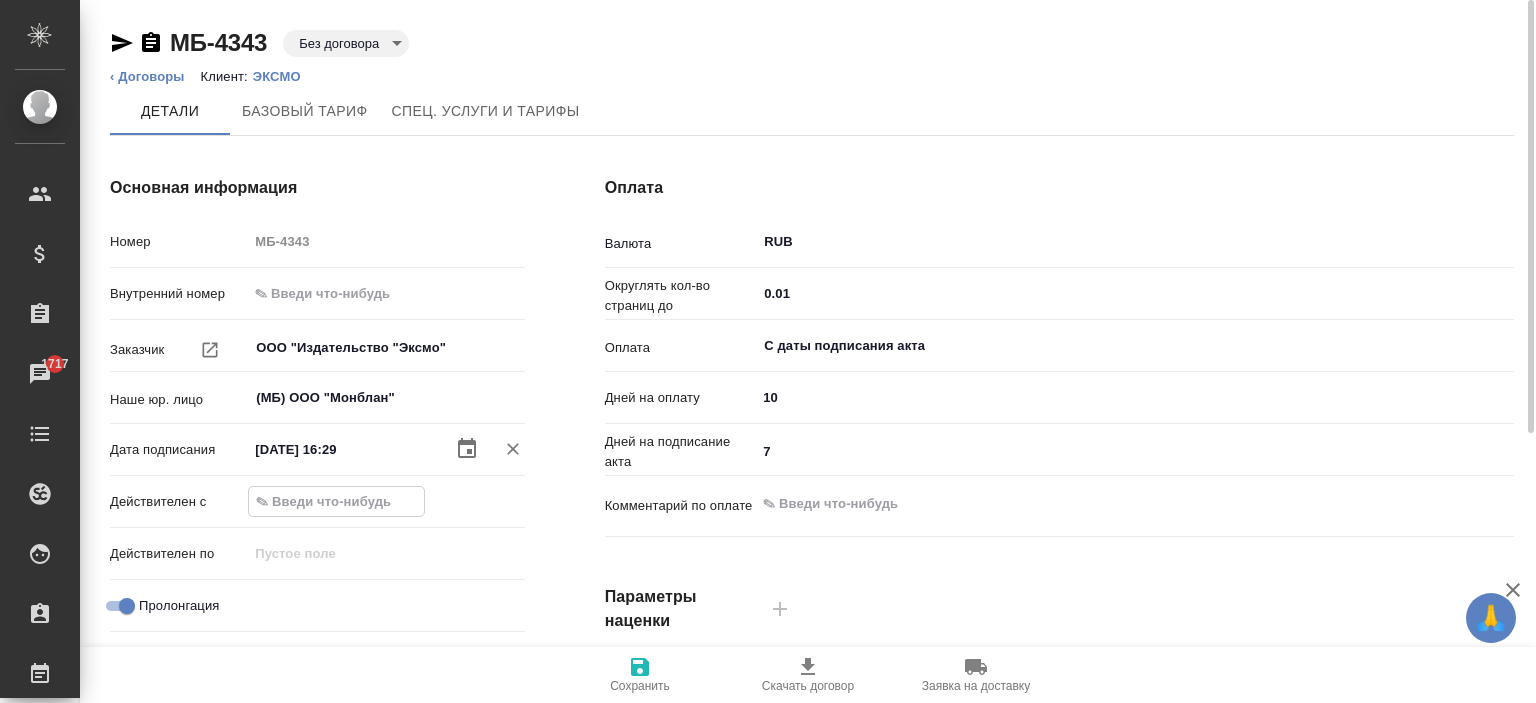 paste on "17.07.2025 16:29" 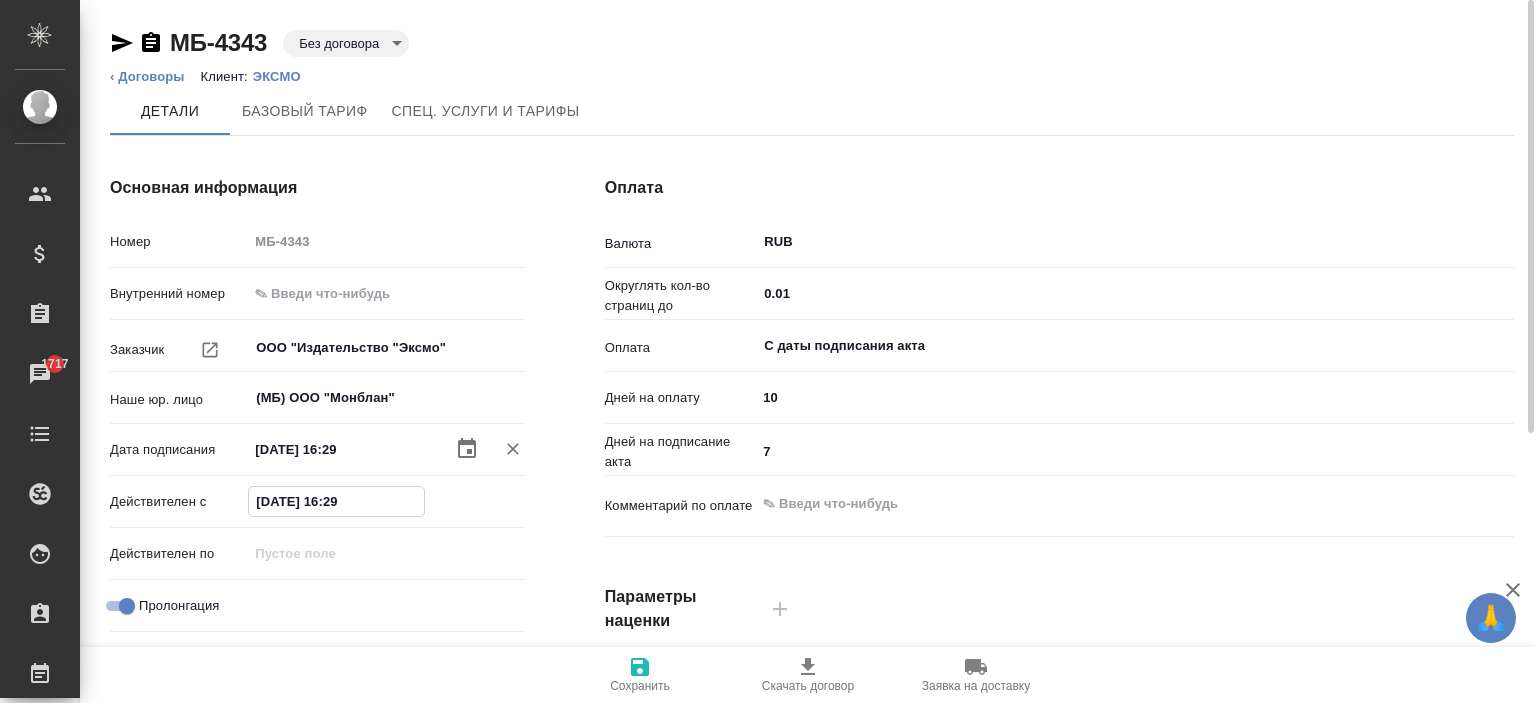 type on "x" 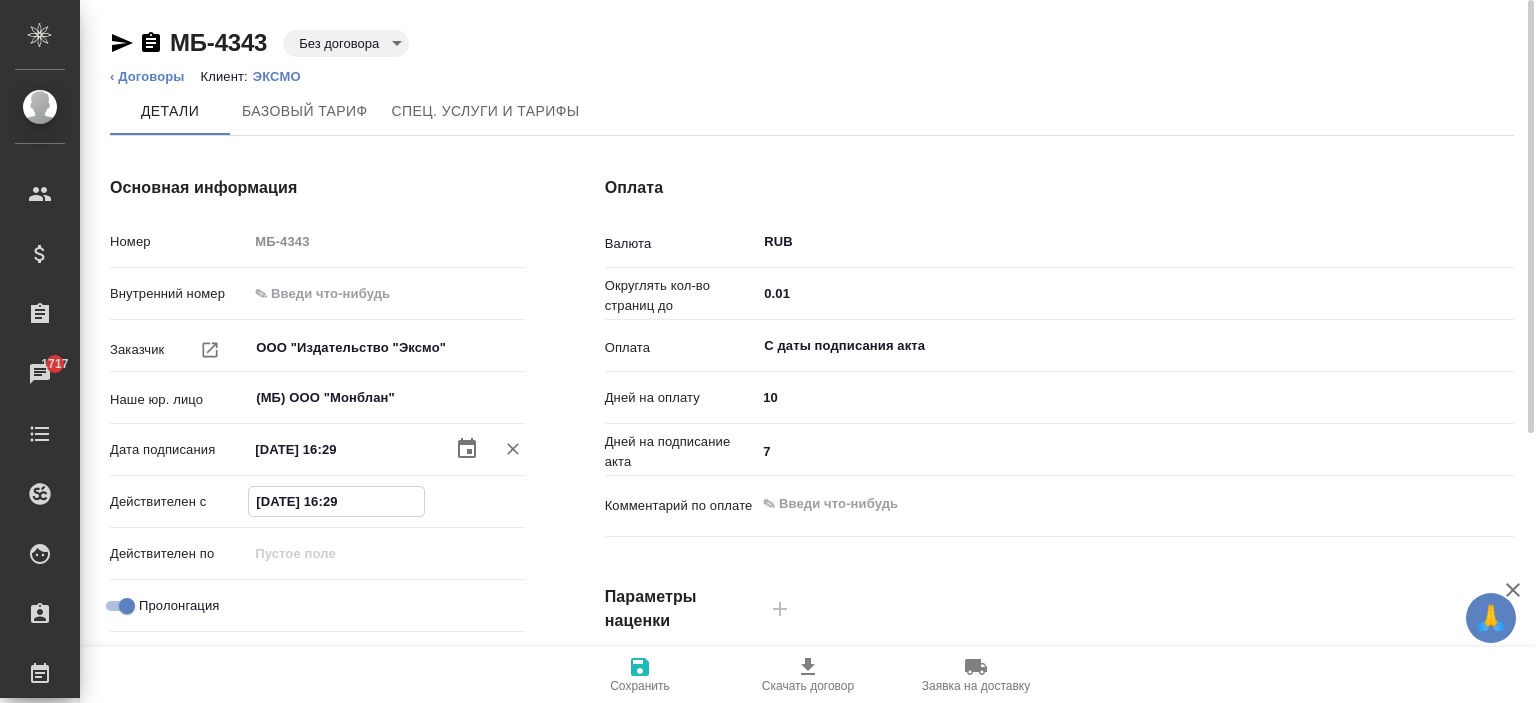 type on "17.07.2025 16:29" 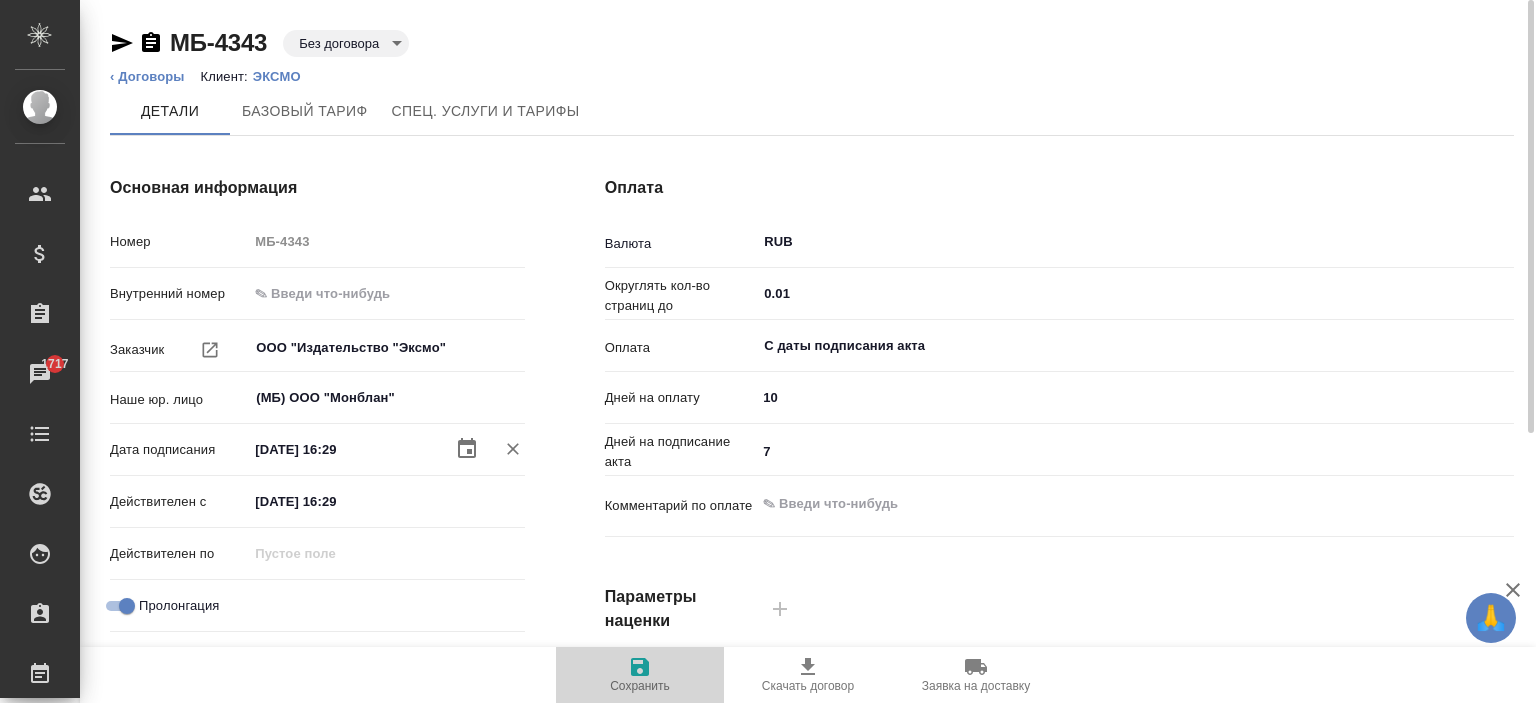 click 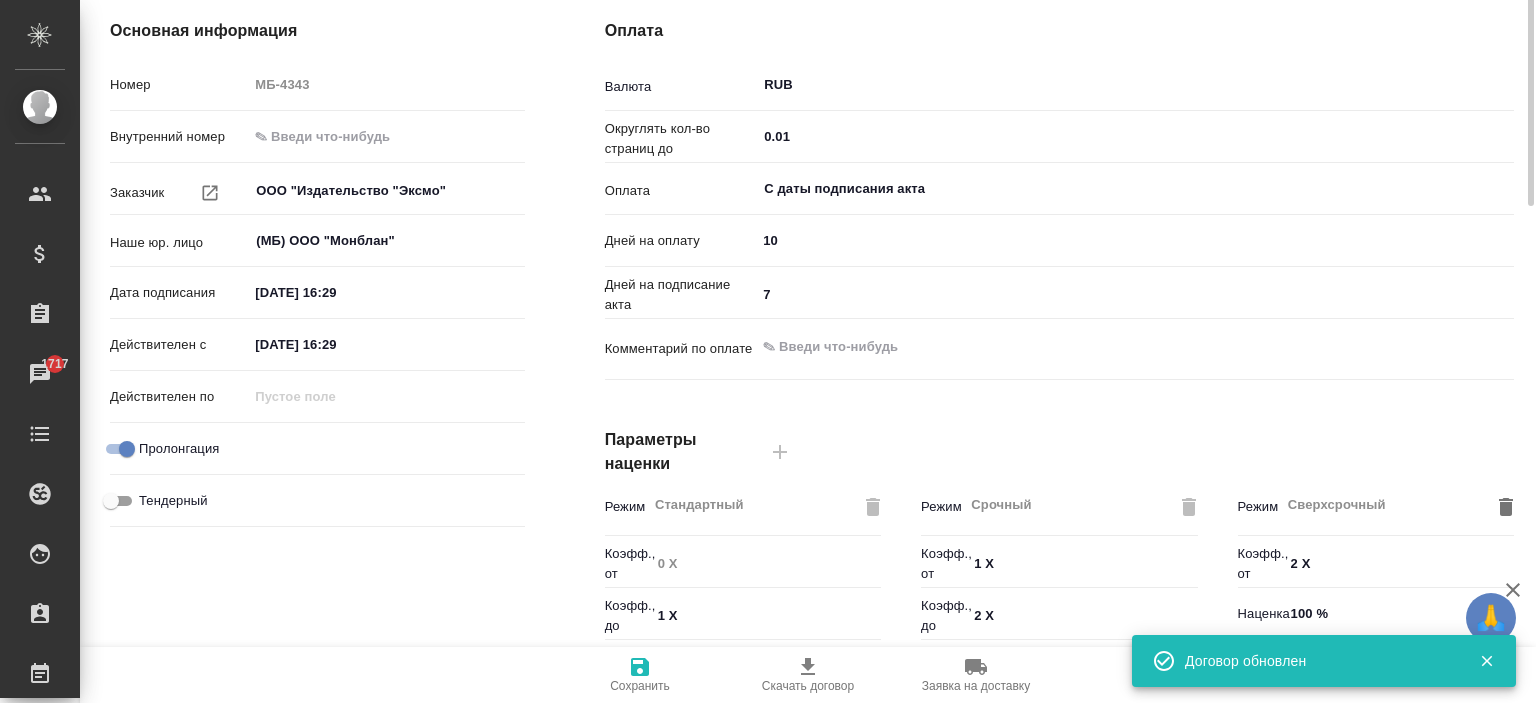 scroll, scrollTop: 0, scrollLeft: 0, axis: both 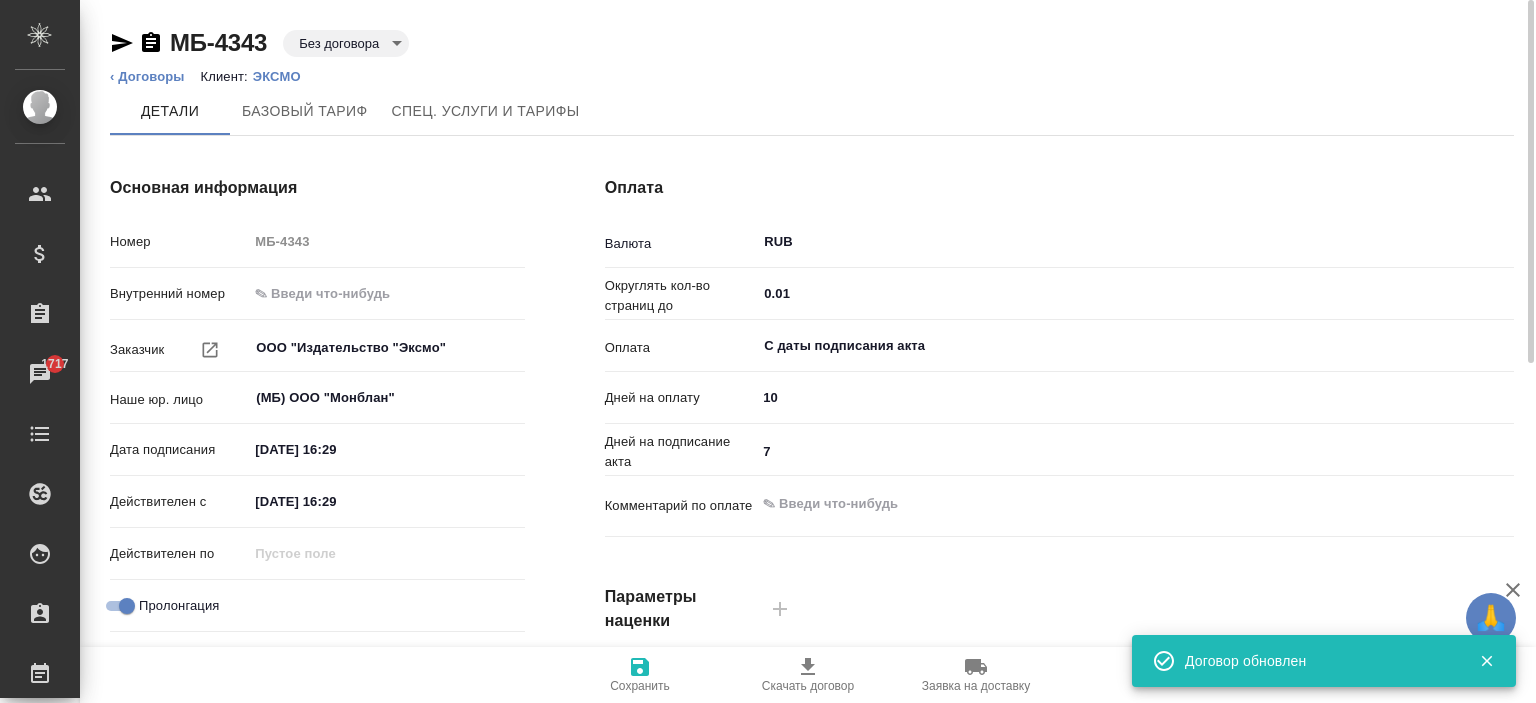 click on "Сохранить" at bounding box center (640, 686) 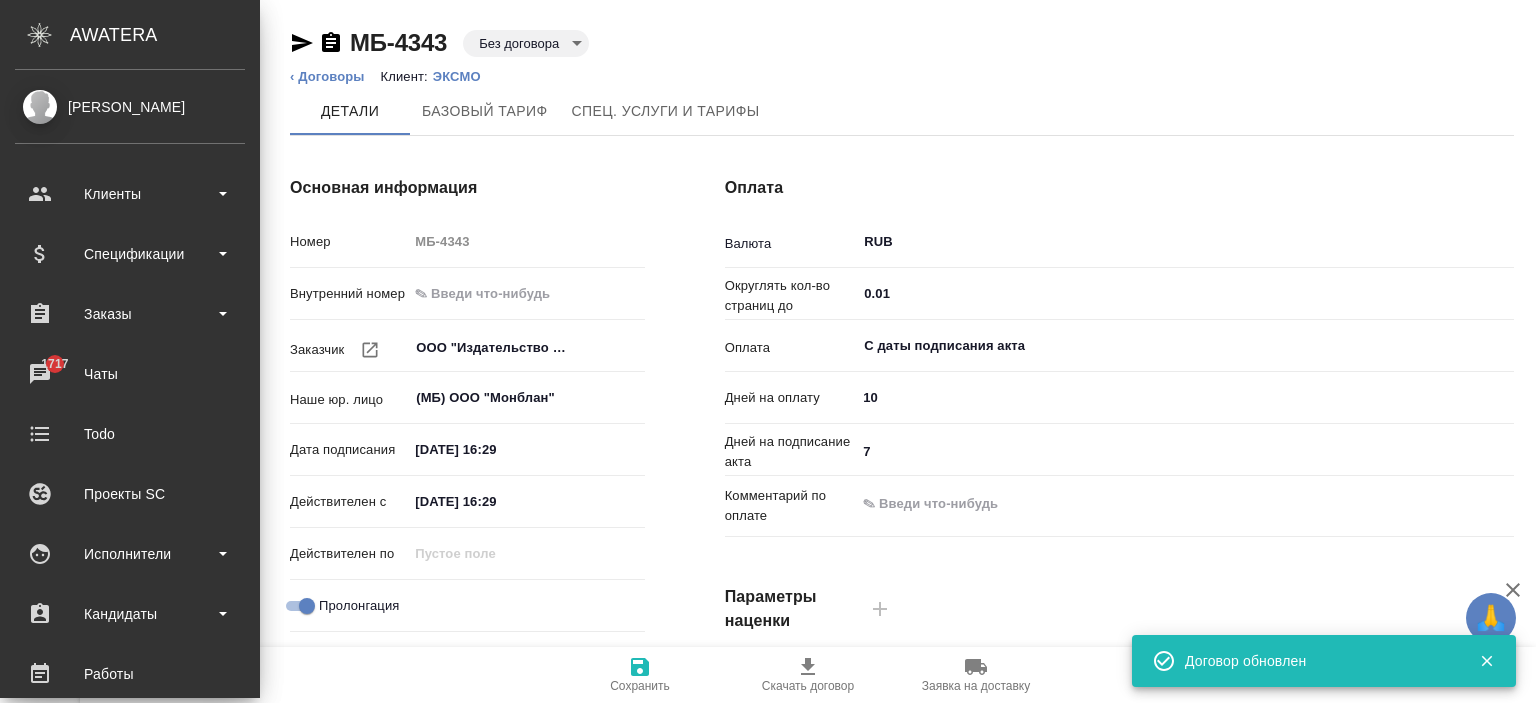 type on "x" 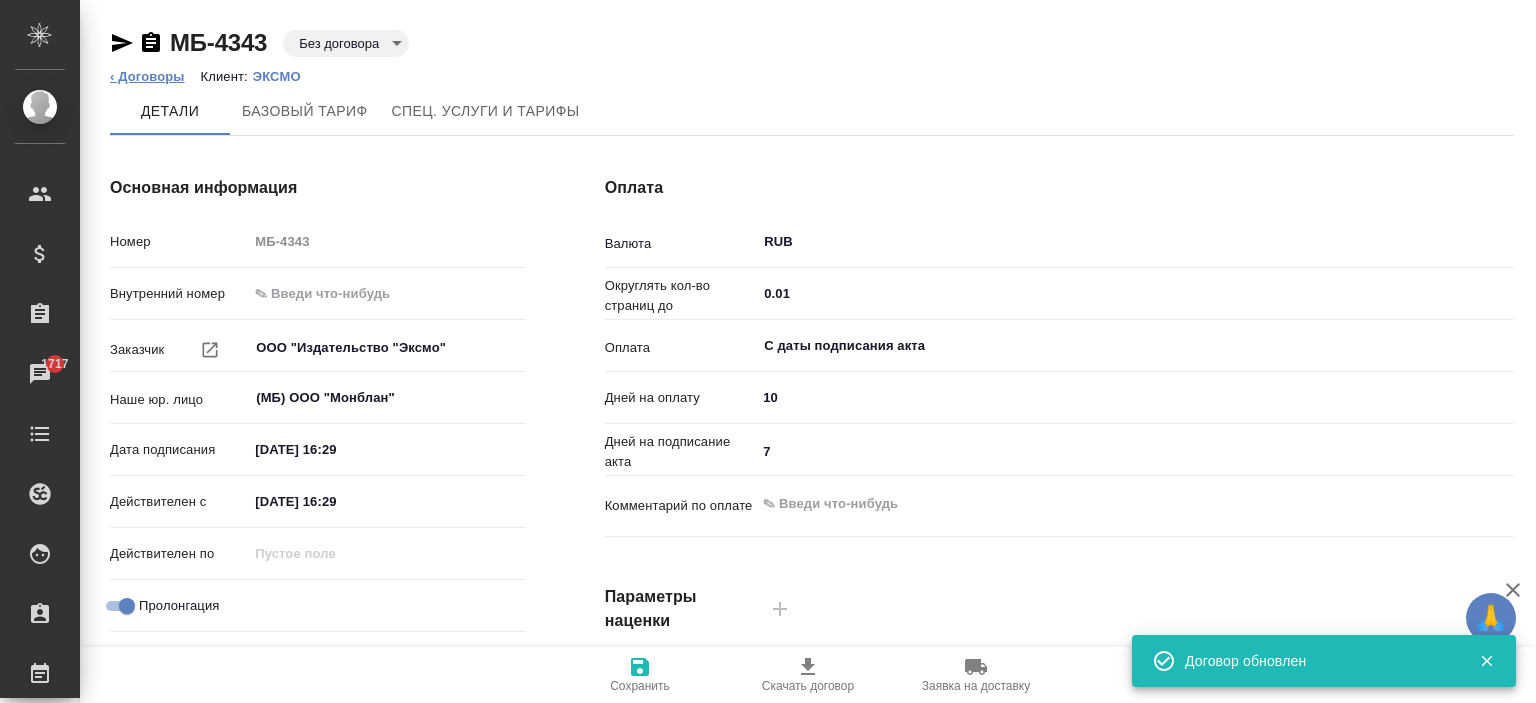 click on "‹ Договоры" at bounding box center (147, 76) 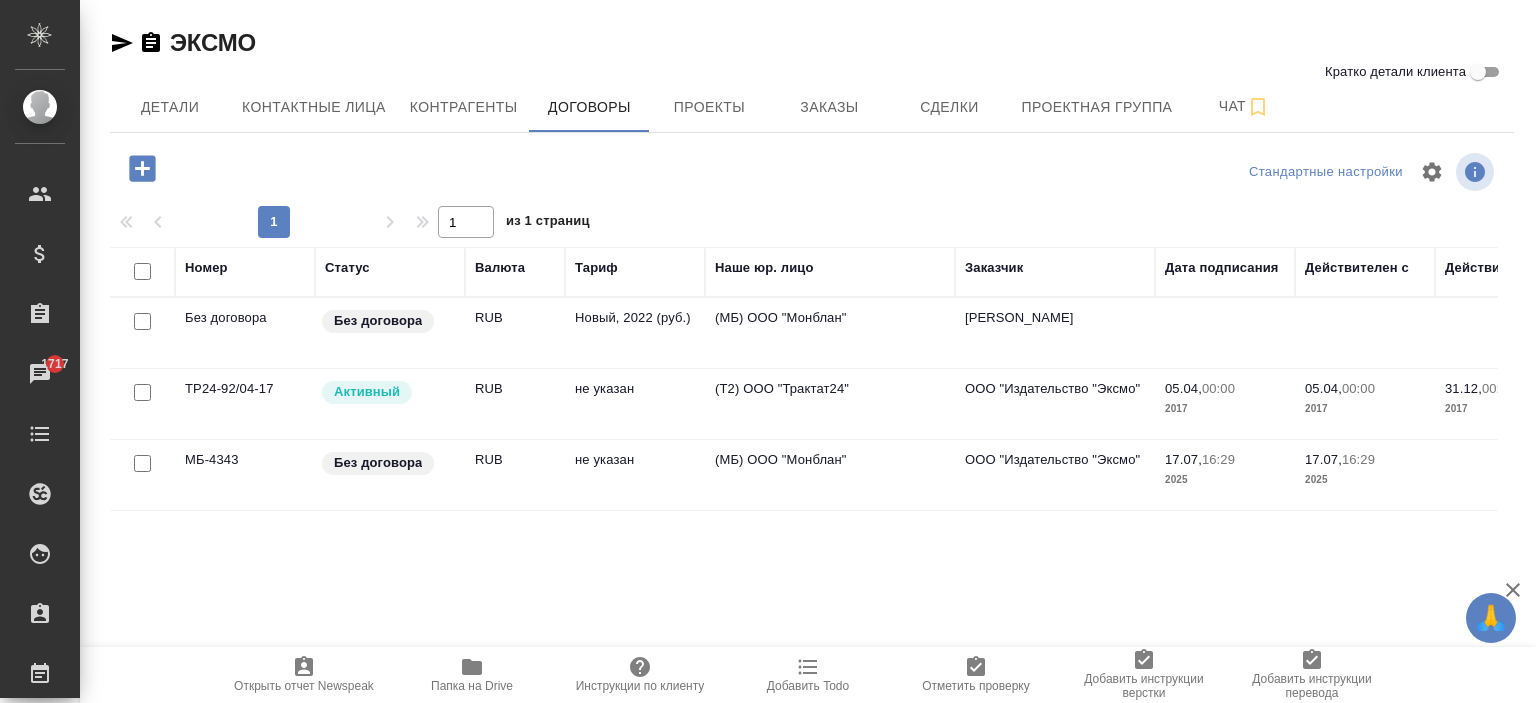 scroll, scrollTop: 0, scrollLeft: 0, axis: both 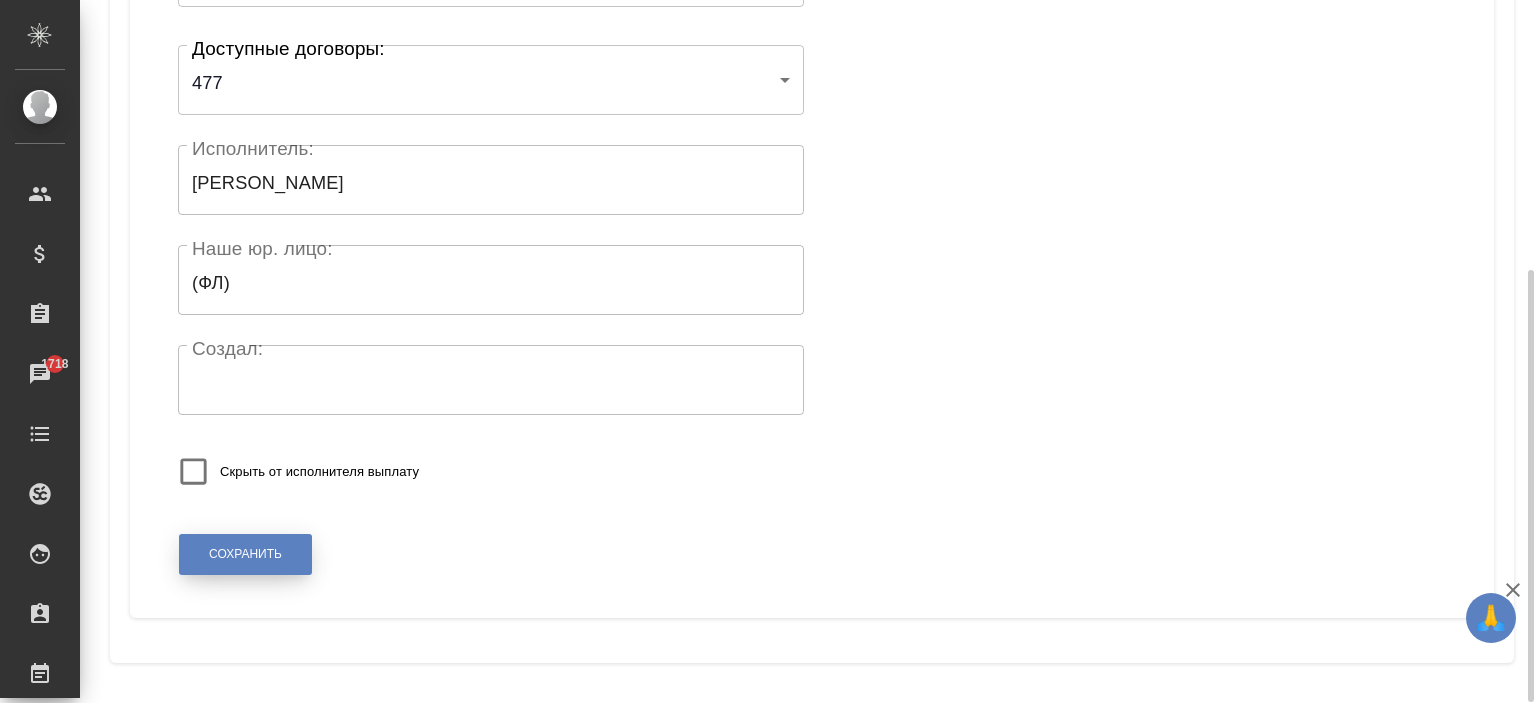 click on "Сохранить" at bounding box center [245, 554] 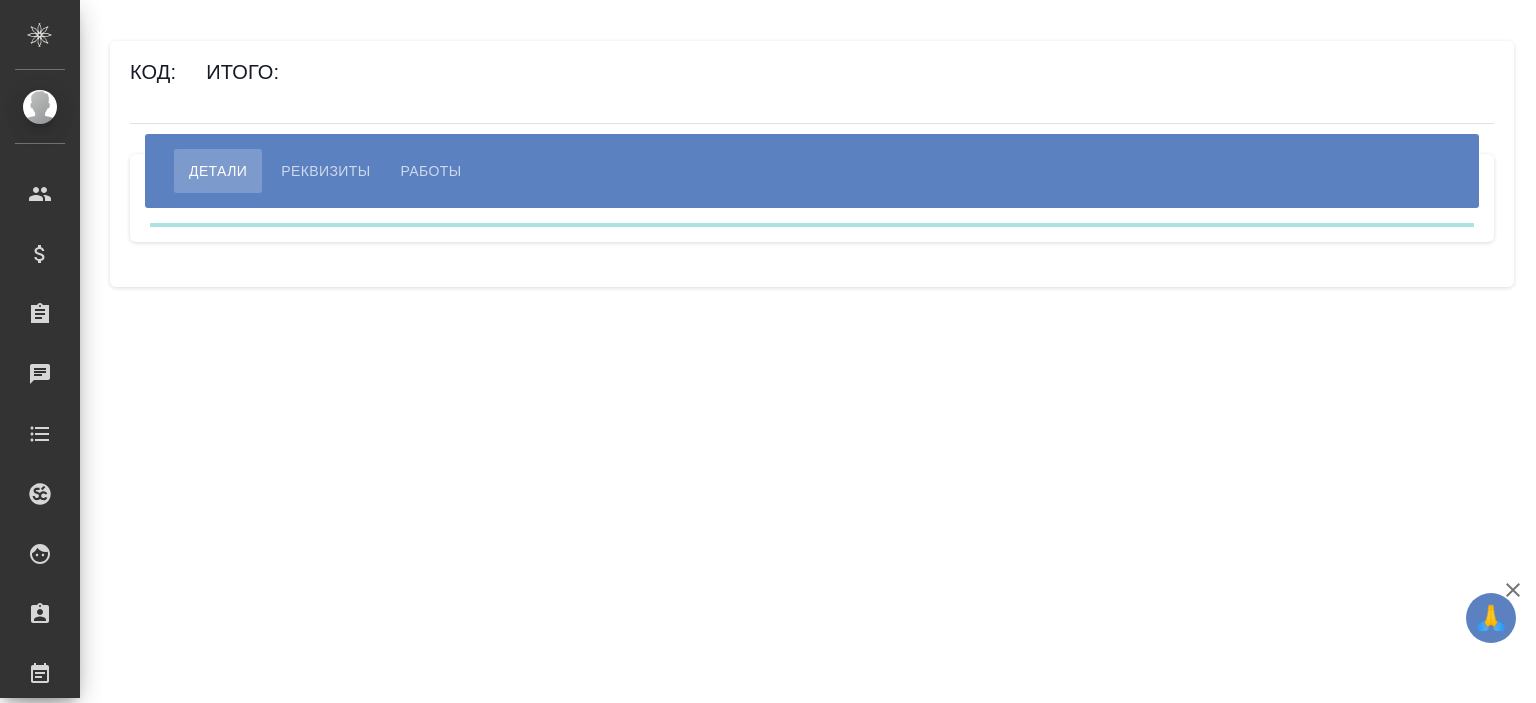 scroll, scrollTop: 0, scrollLeft: 0, axis: both 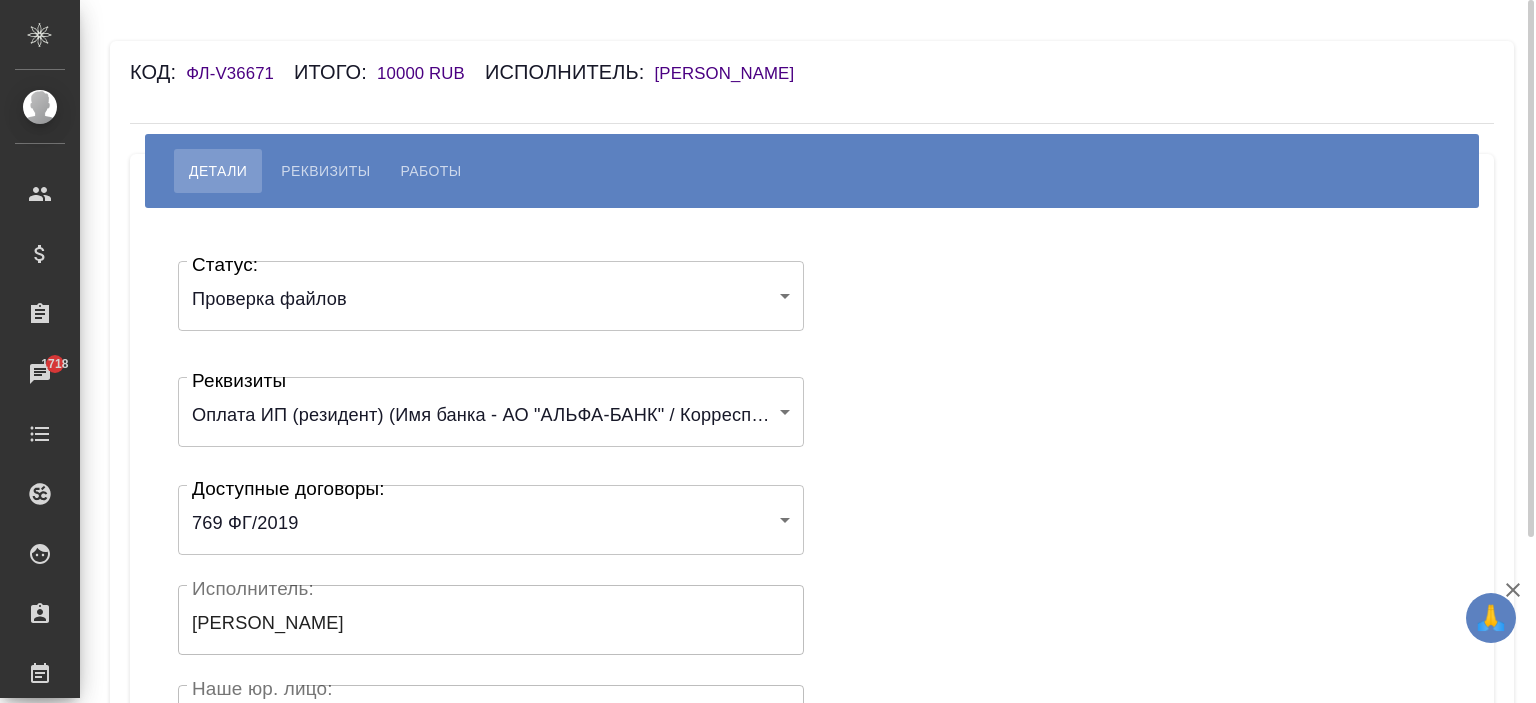 click on "Статус: Проверка файлов filesCheck Статус: Реквизиты Оплата ИП (резидент) (Имя банка - АО "АЛЬФА-БАНК"  / Корреспондентский счет - 30101810200000000593 / БИК - 044525593 / Расчетный счет - 40802810602360001589 / ИНН получателя - 772479140826 / ОГРН - 319774600058791 / ФИО получателя - [PERSON_NAME]) 5fe9b012d294b37c1890b36d Реквизиты Доступные договоры: 769 ФГ/2019 5fe9b08d3b95fd7ad319e45a Доступные договоры: Исполнитель: [PERSON_NAME] Исполнитель: [PERSON_NAME]. лицо: (ФЛ) Наше юр. лицо: Создал: Создал: Скрыть от исполнителя выплату" at bounding box center [491, 599] 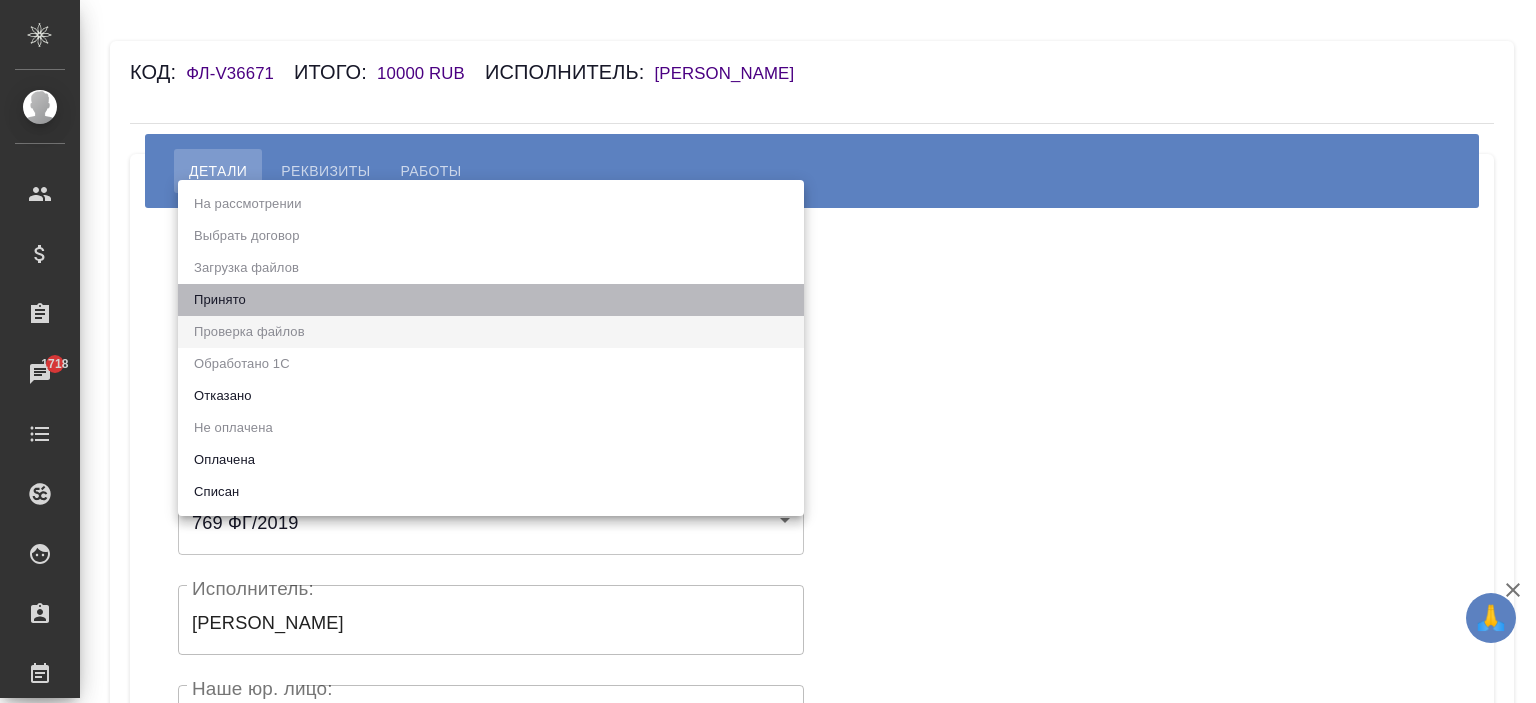 click on "Принято" at bounding box center (491, 300) 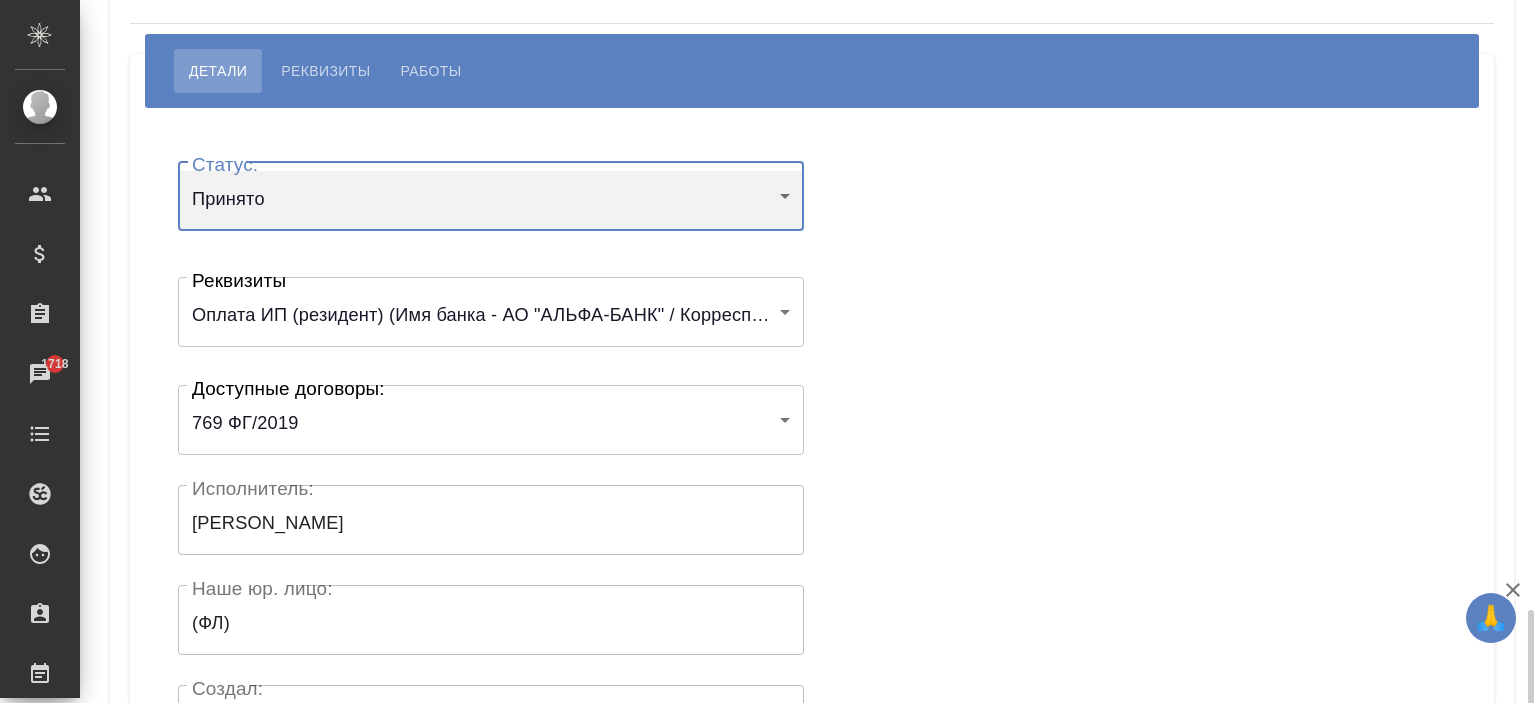 scroll, scrollTop: 440, scrollLeft: 0, axis: vertical 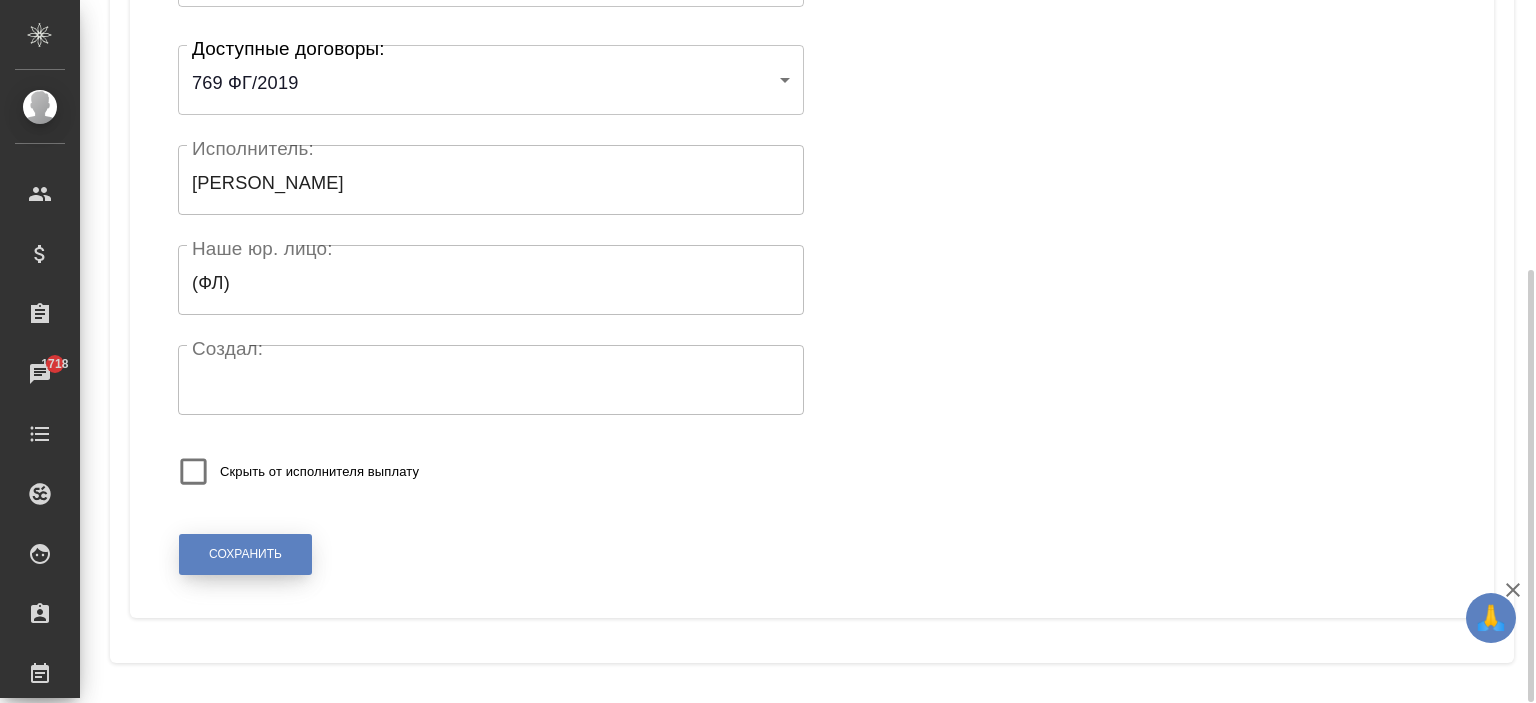 click on "Сохранить" at bounding box center (245, 554) 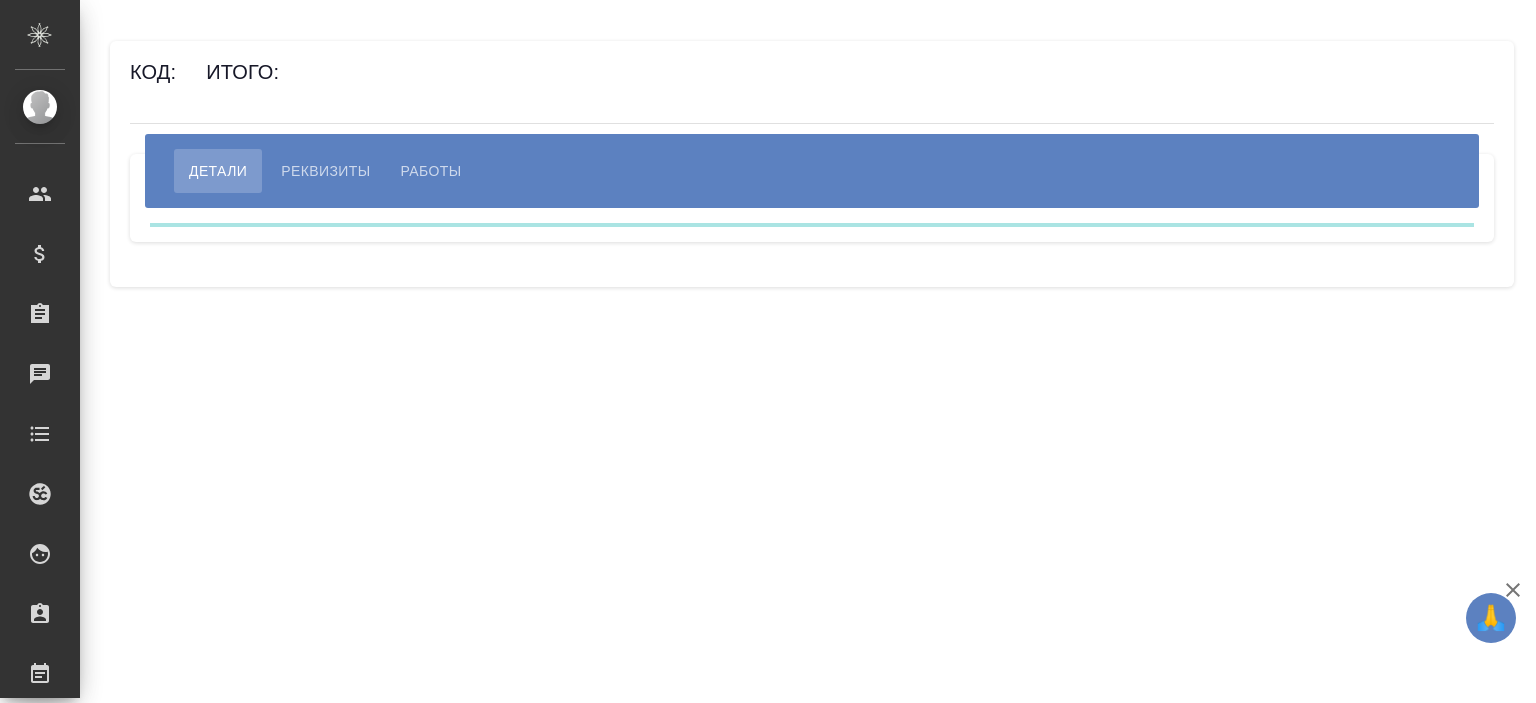 scroll, scrollTop: 0, scrollLeft: 0, axis: both 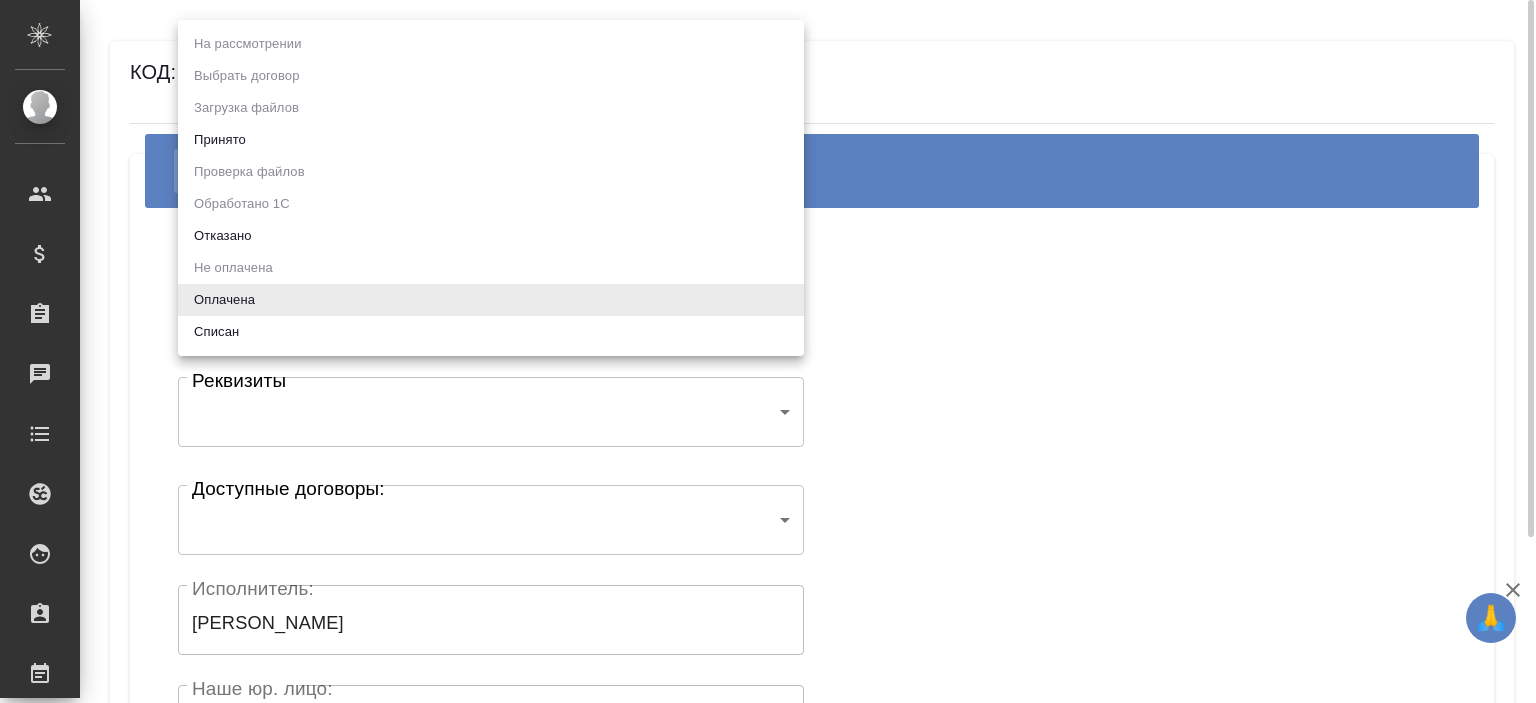 click on "🙏 .cls-1
fill:#fff;
AWATERA [PERSON_NAME] Спецификации Заказы Чаты Todo Проекты SC Исполнители Кандидаты Работы Входящие заявки Заявки на доставку Рекламации Проекты процессинга Конференции Выйти Код: ФЛ-V36478 Итого: 5250 RUB Исполнитель: [PERSON_NAME] Реквизиты Работы Статус: Оплачена payed Статус: Реквизиты ​ Реквизиты Доступные договоры: ​ Доступные договоры: Исполнитель: [PERSON_NAME] Исполнитель: Наше юр. лицо: (ФЛ) Наше юр. лицо: Создал: [PERSON_NAME]: Скрыть от исполнителя выплату Сохранить .cls-1   AWATERA [PERSON_NAME] x" at bounding box center [768, 351] 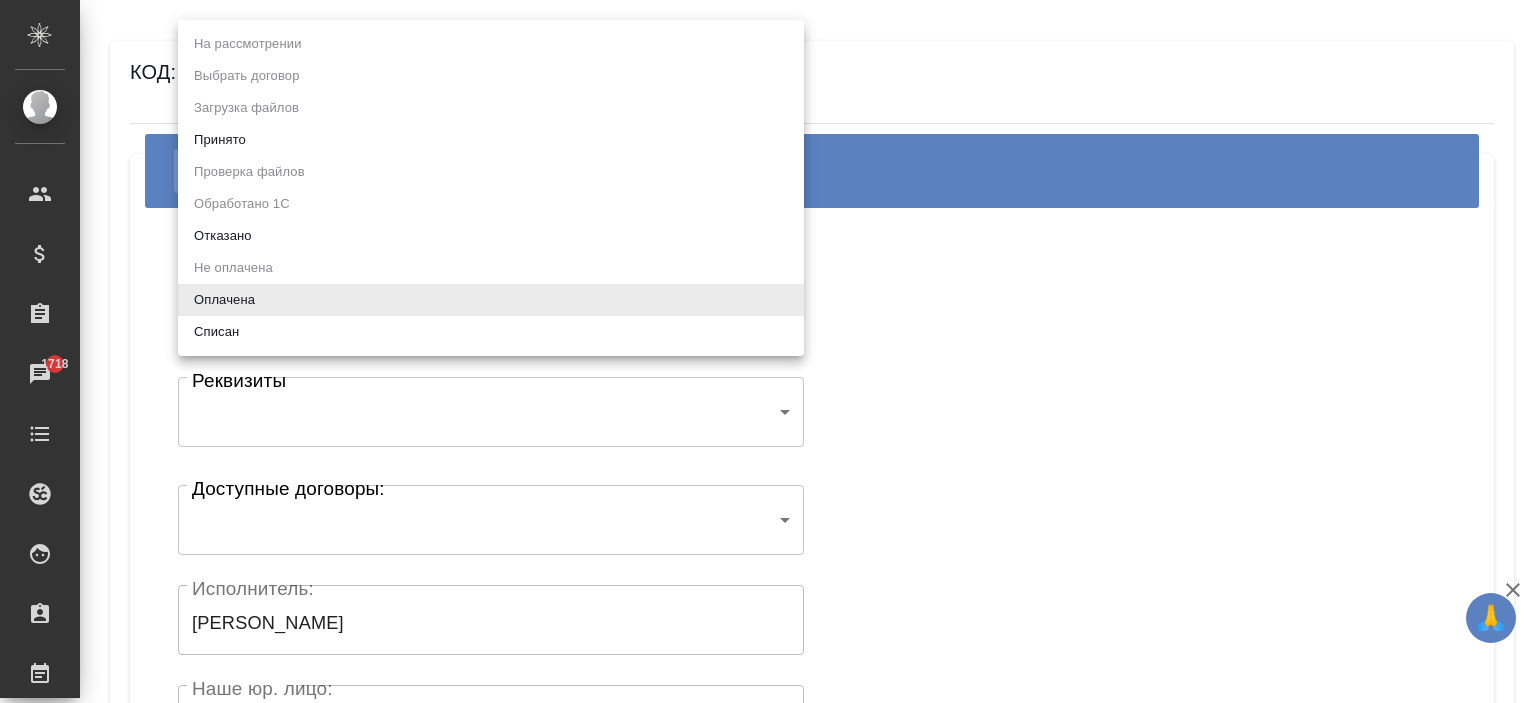 click at bounding box center [768, 351] 